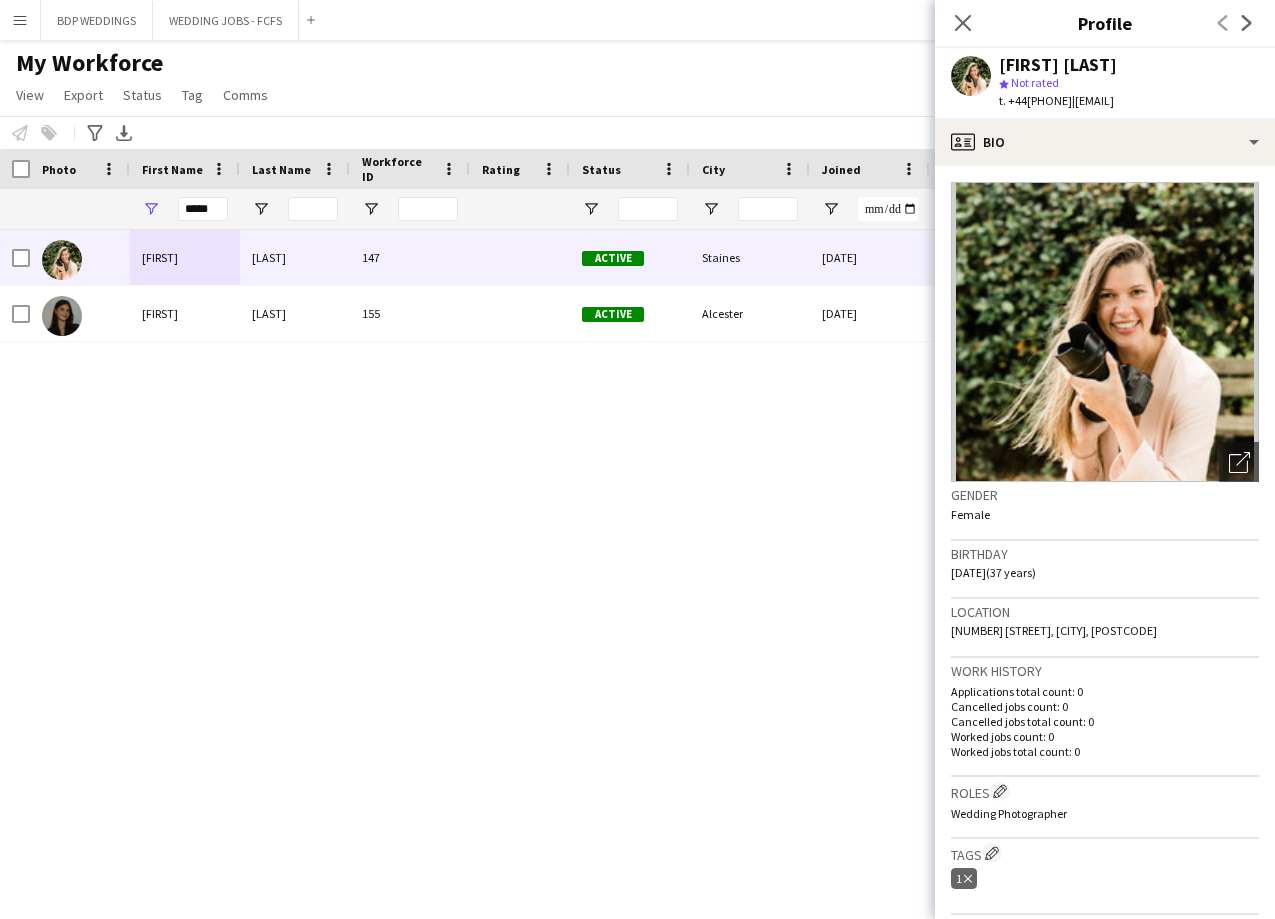 scroll, scrollTop: 0, scrollLeft: 0, axis: both 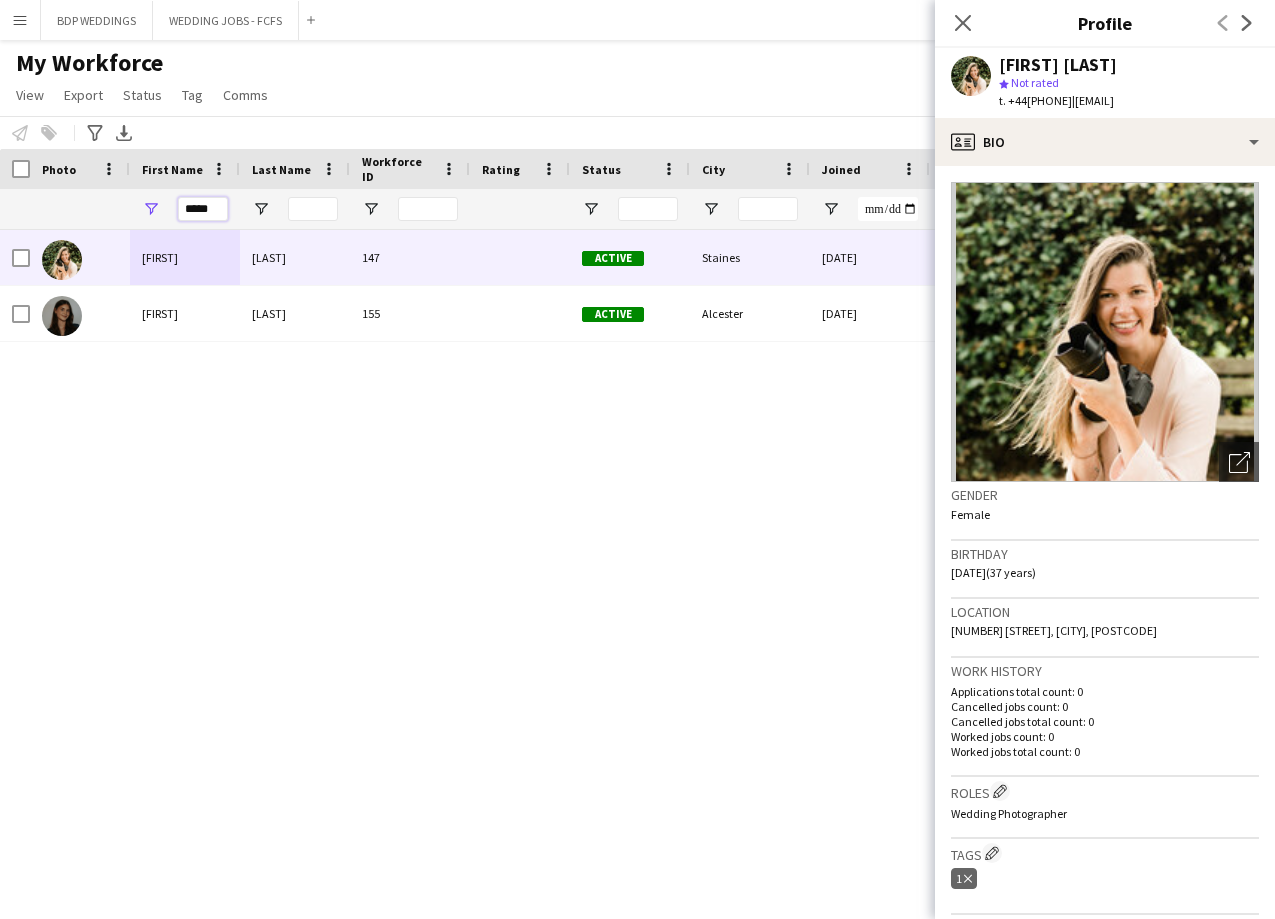 drag, startPoint x: 215, startPoint y: 208, endPoint x: -11, endPoint y: 222, distance: 226.43321 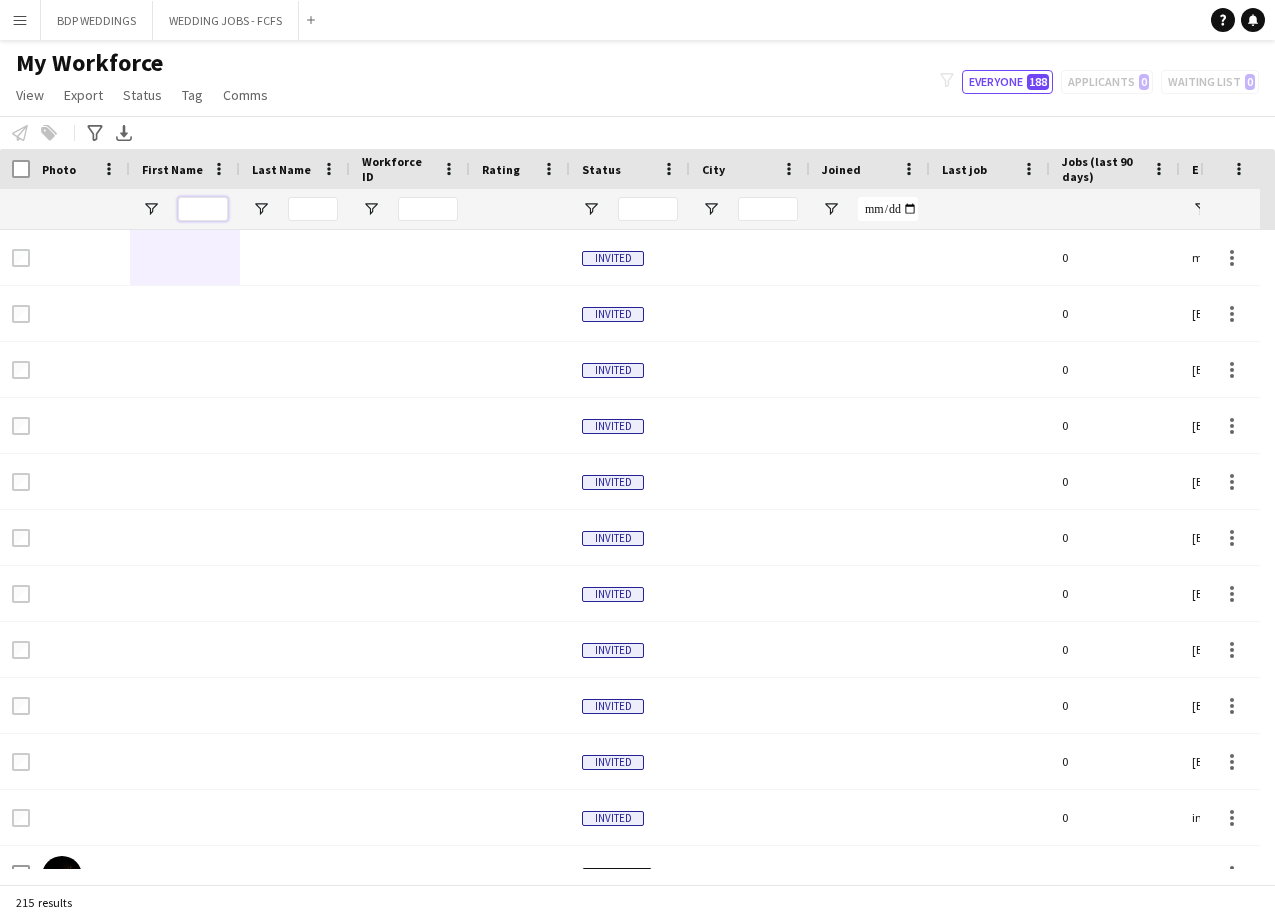 type 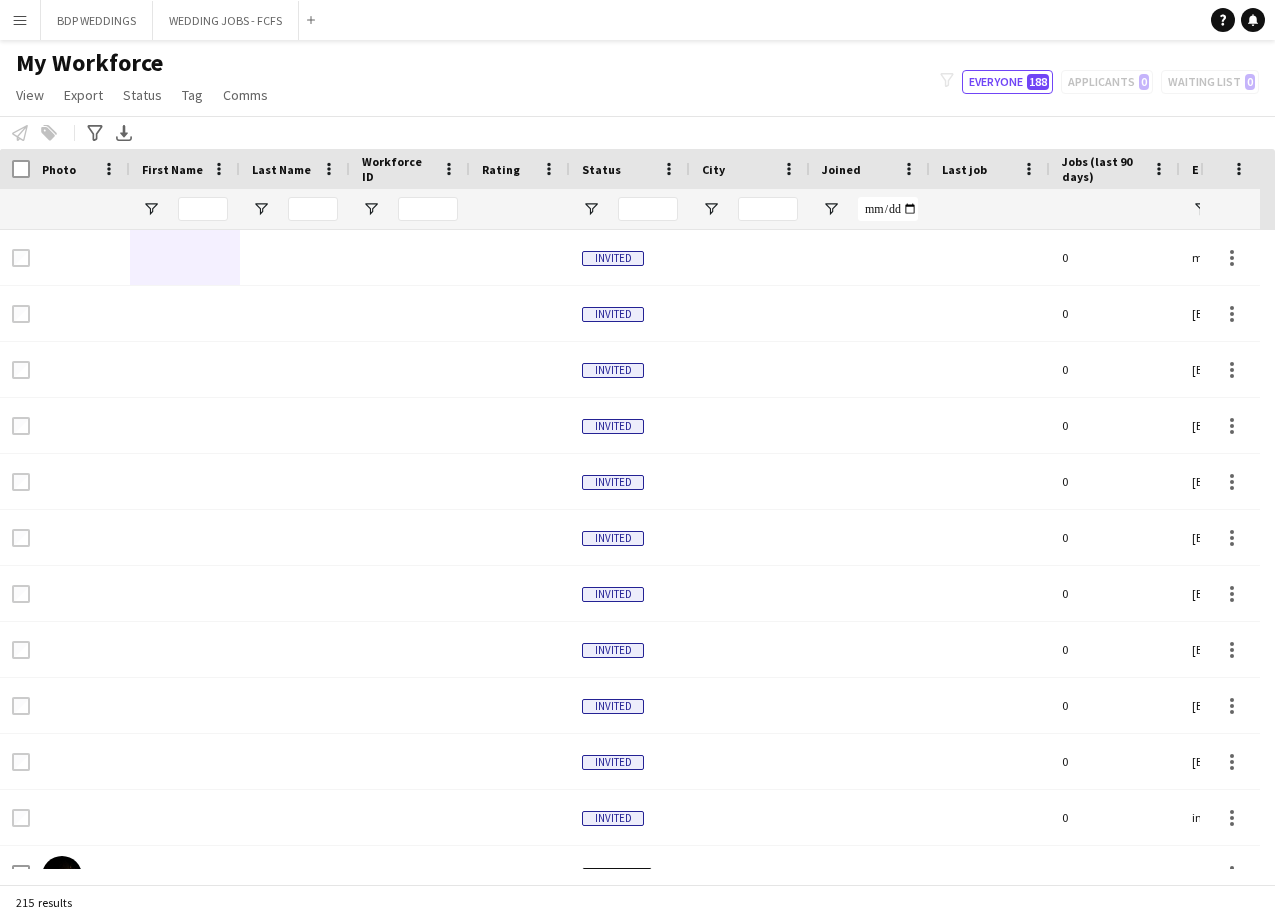 click at bounding box center (15, 169) 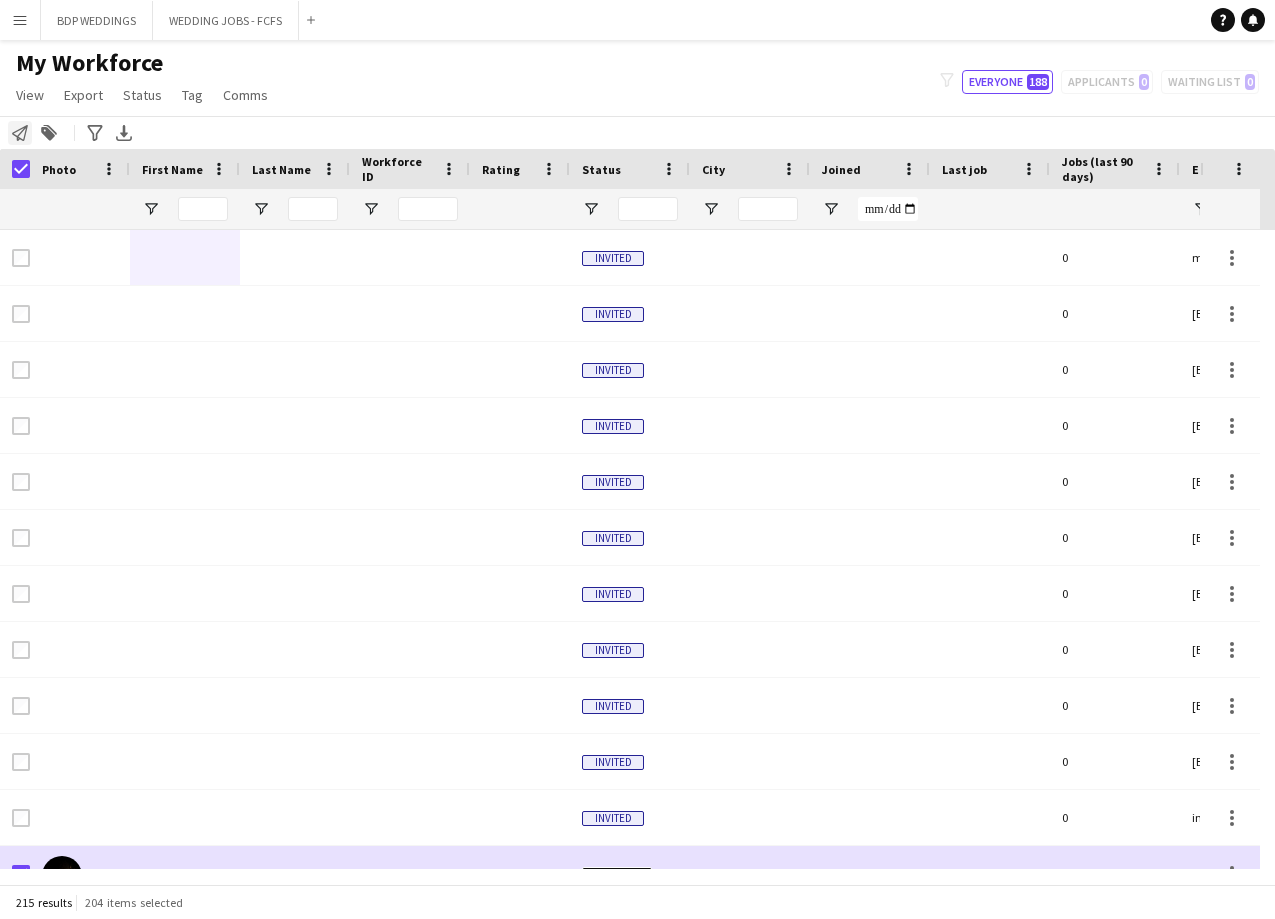 click on "Notify workforce" 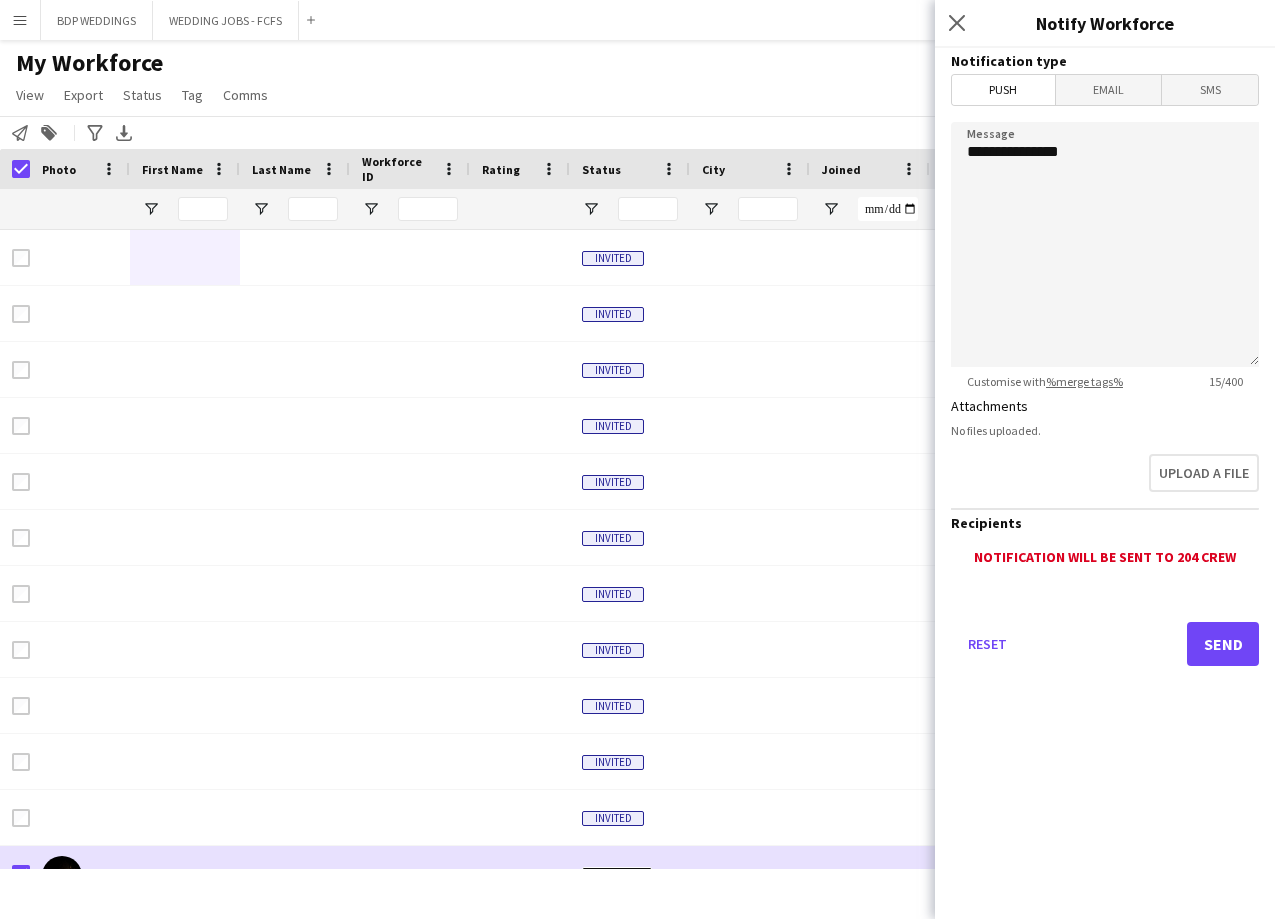 click on "SMS" at bounding box center [1210, 90] 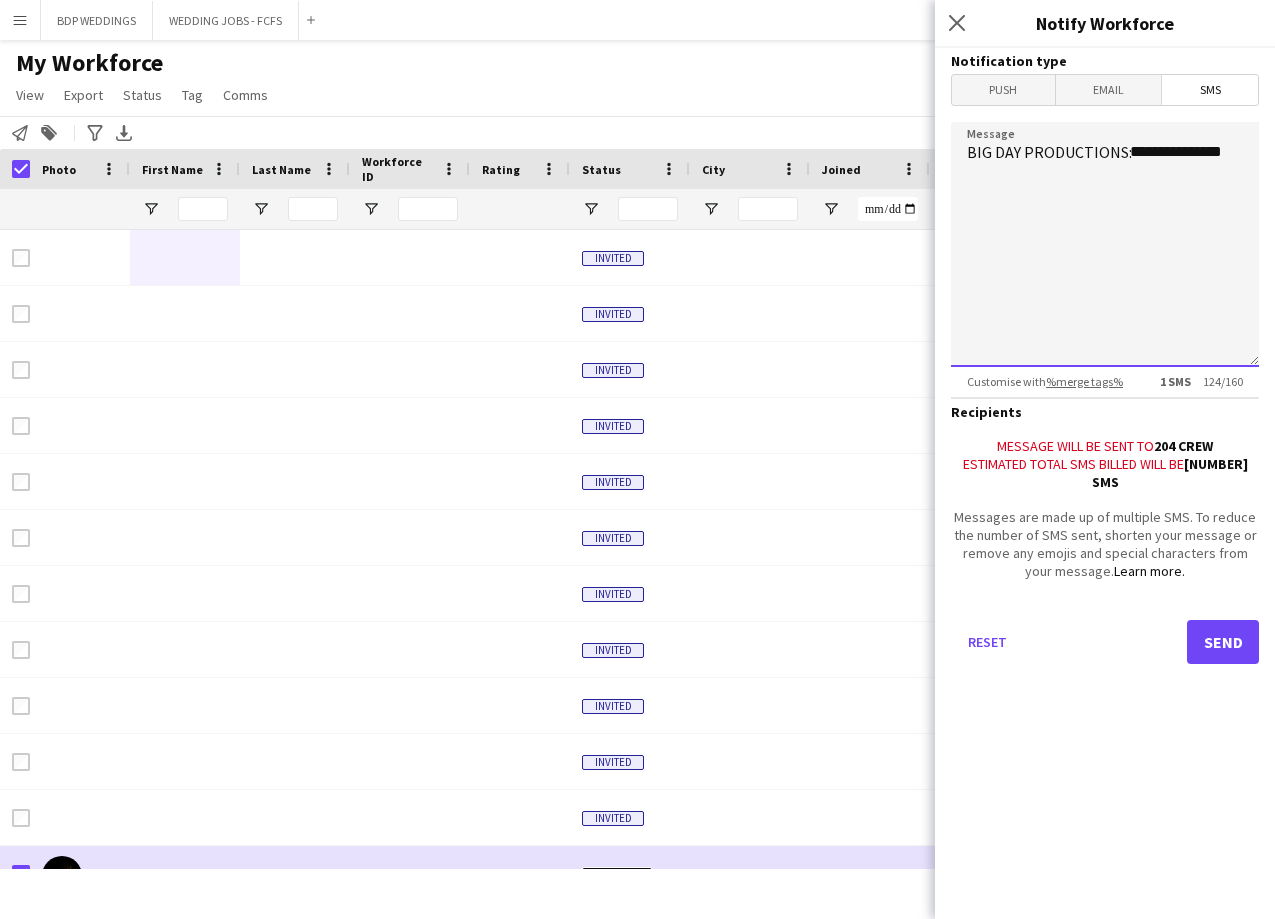 click on "**********" at bounding box center (1105, 244) 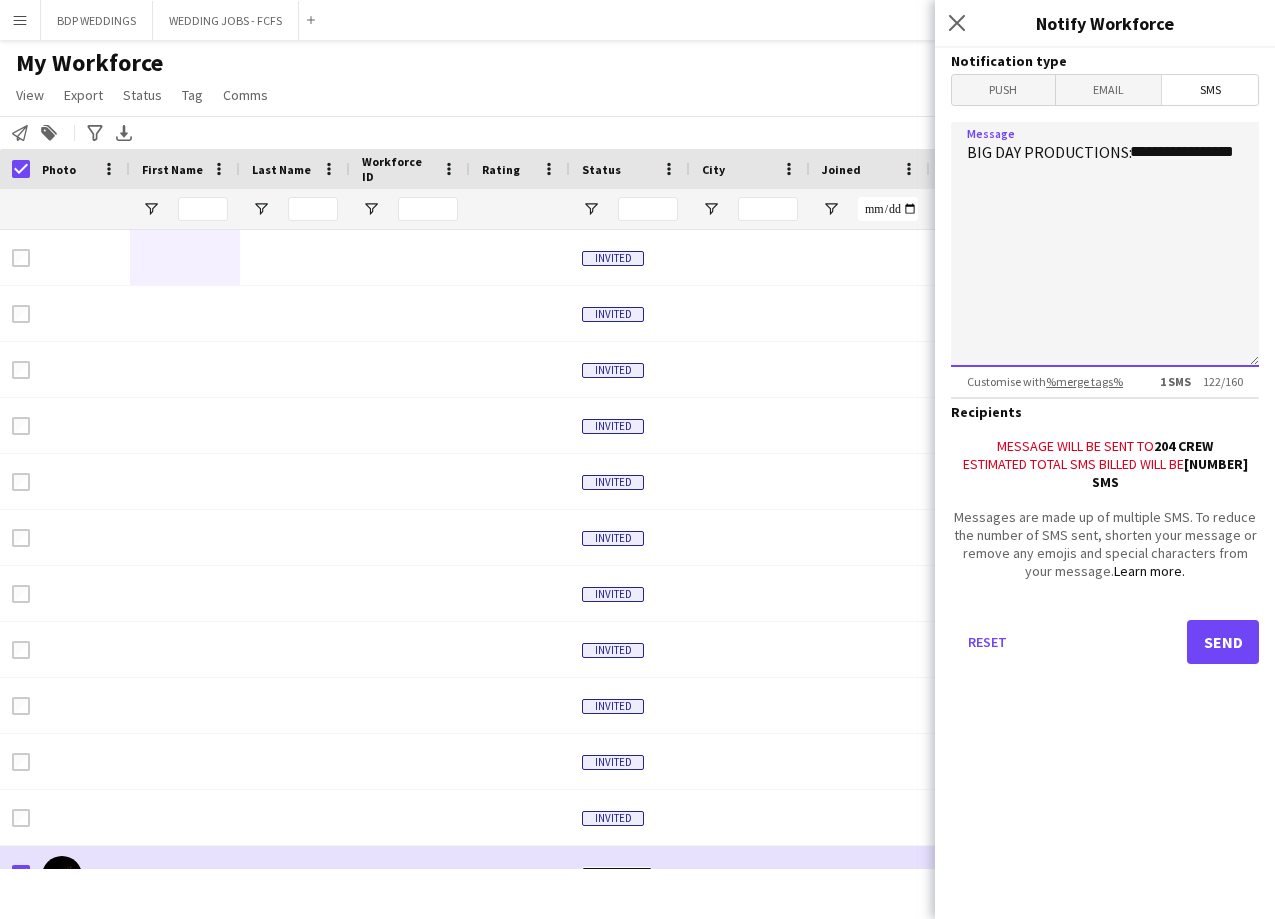 click on "**********" at bounding box center (1105, 244) 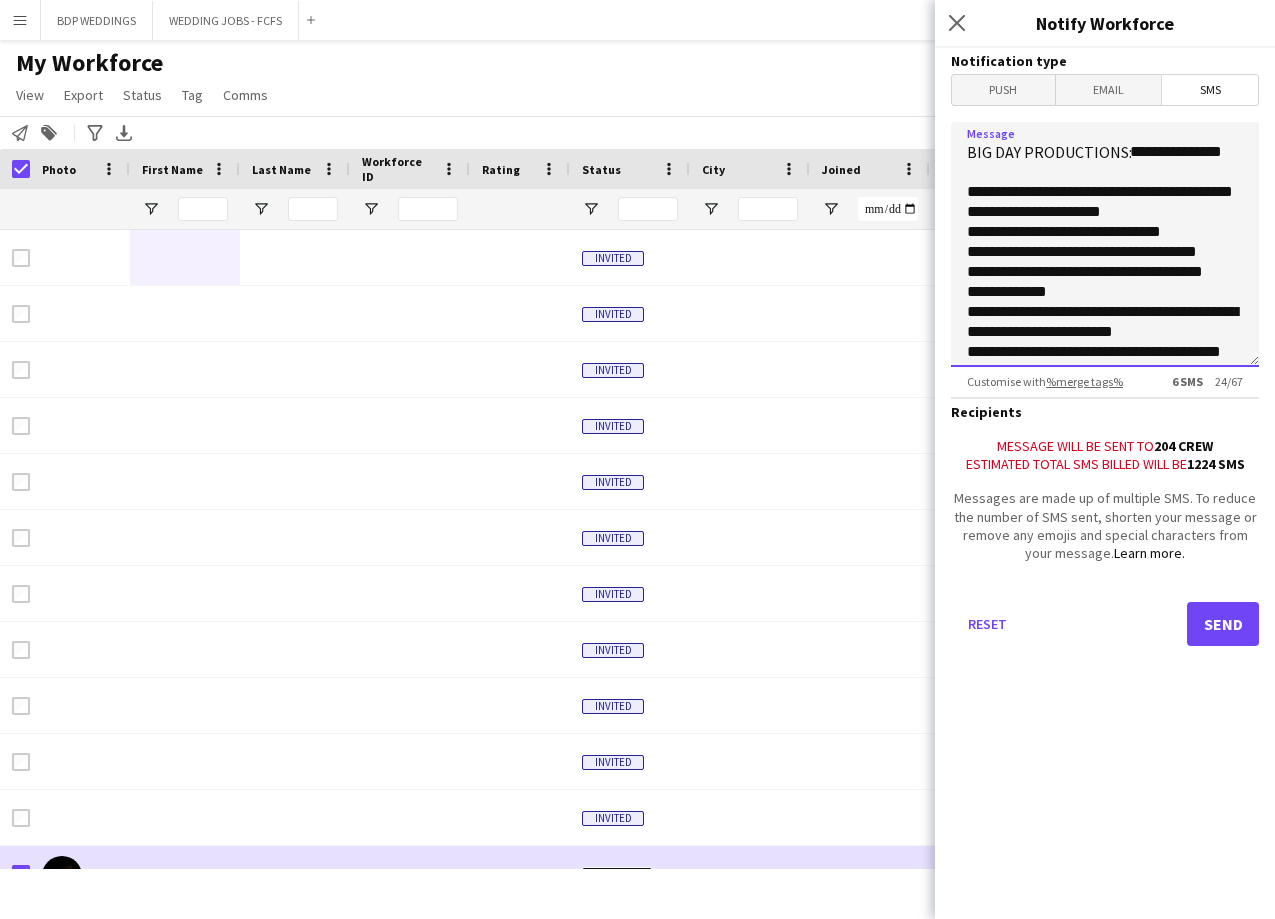 click on "**********" at bounding box center (1105, 244) 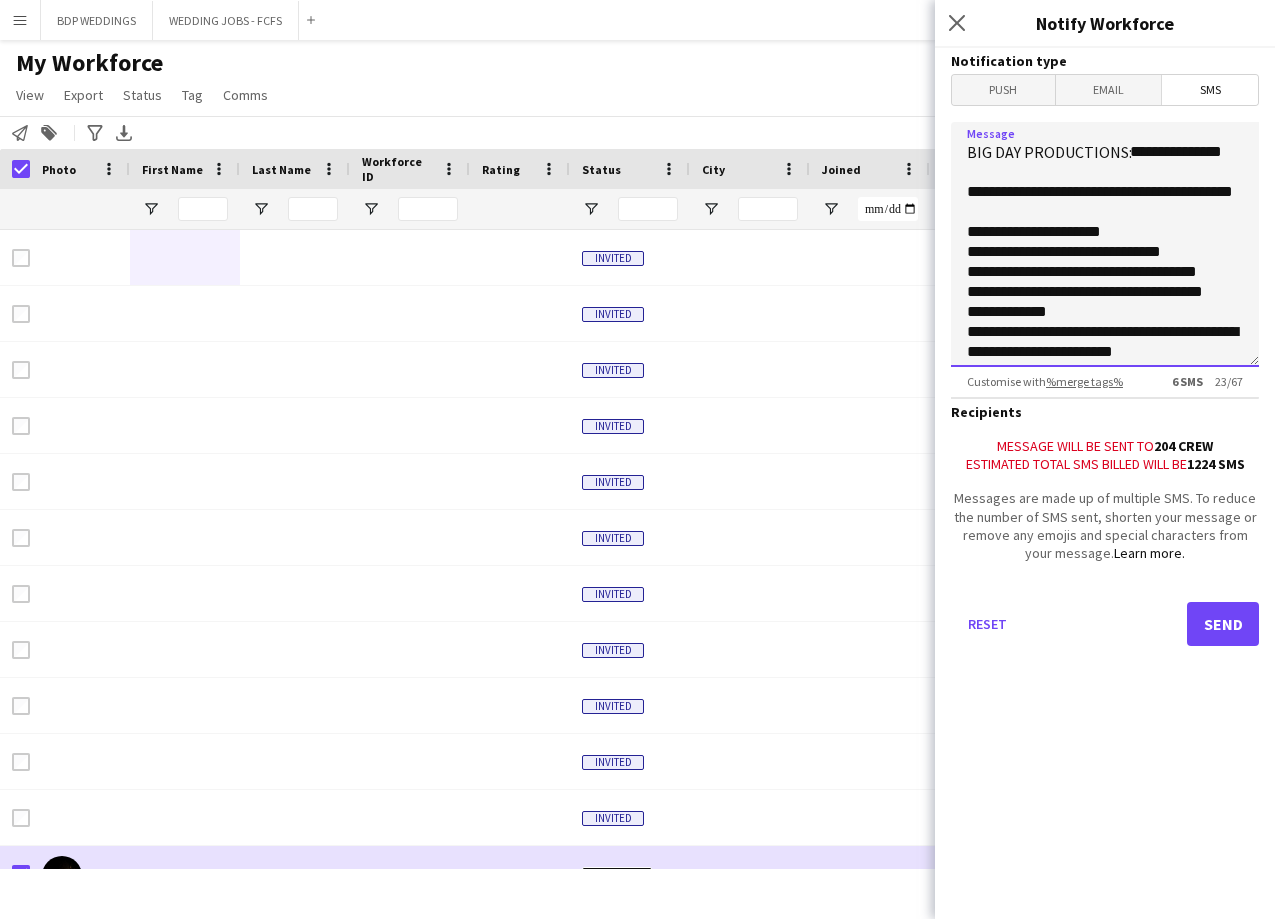 click on "**********" at bounding box center [1105, 244] 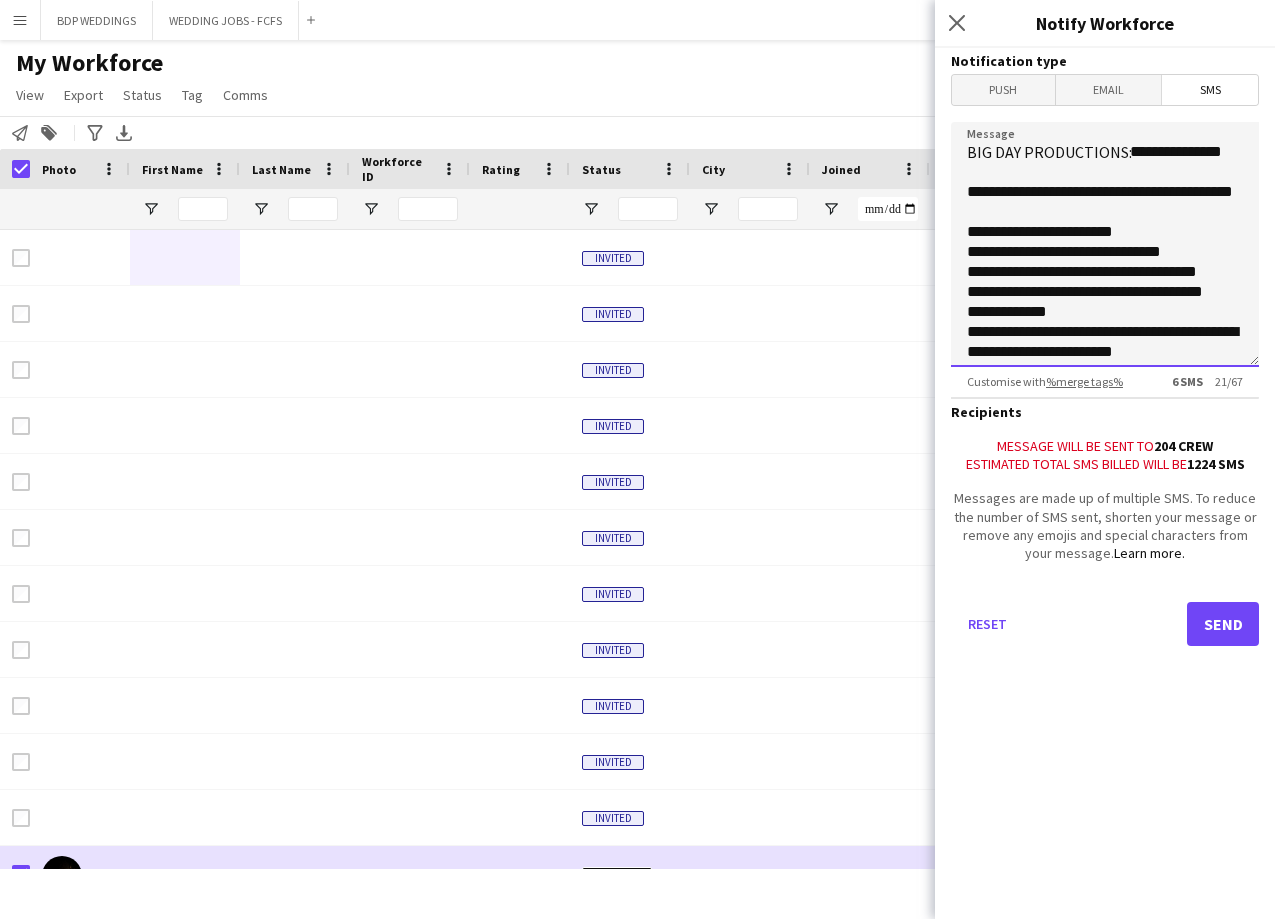 click on "**********" at bounding box center (1105, 244) 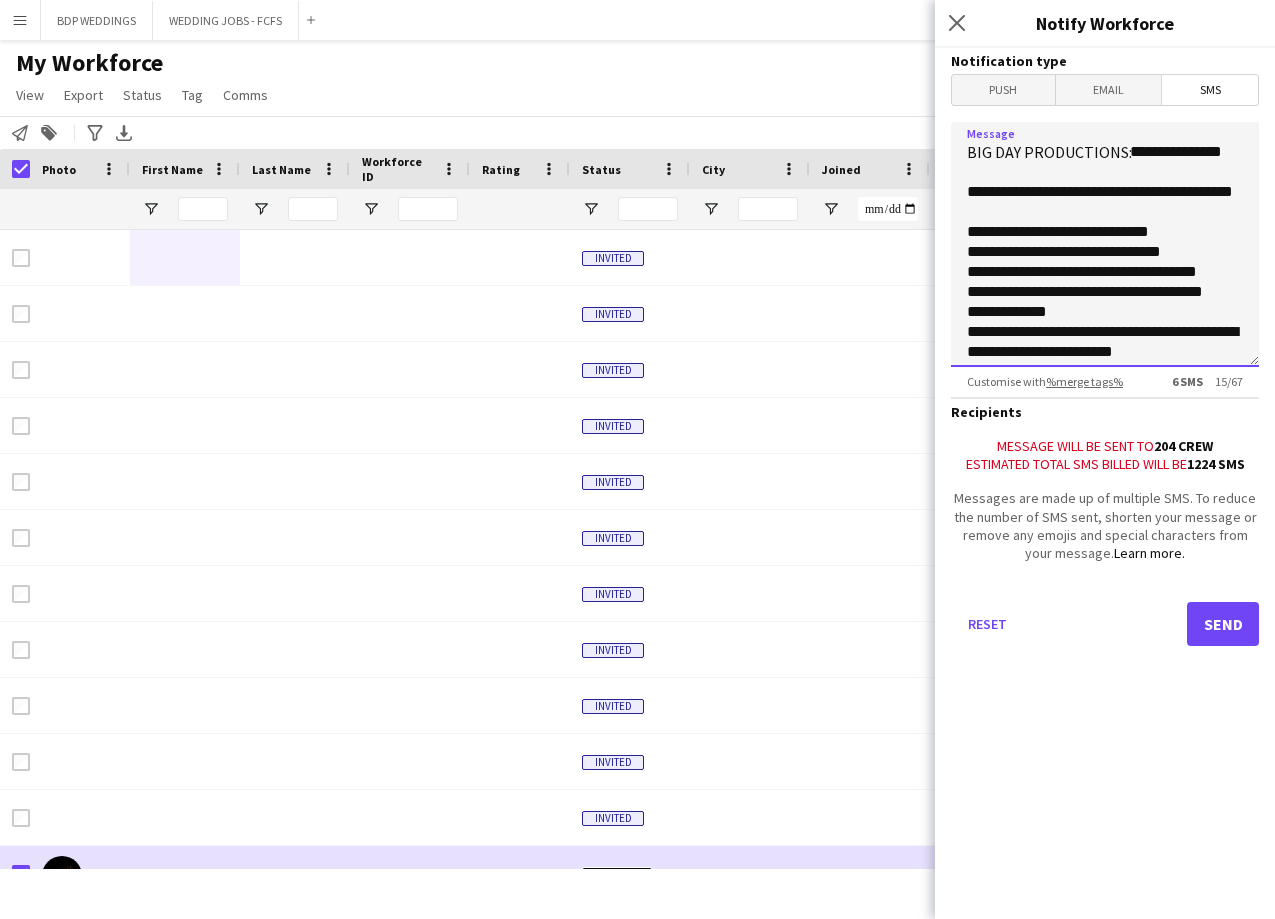 drag, startPoint x: 1178, startPoint y: 291, endPoint x: 1071, endPoint y: 291, distance: 107 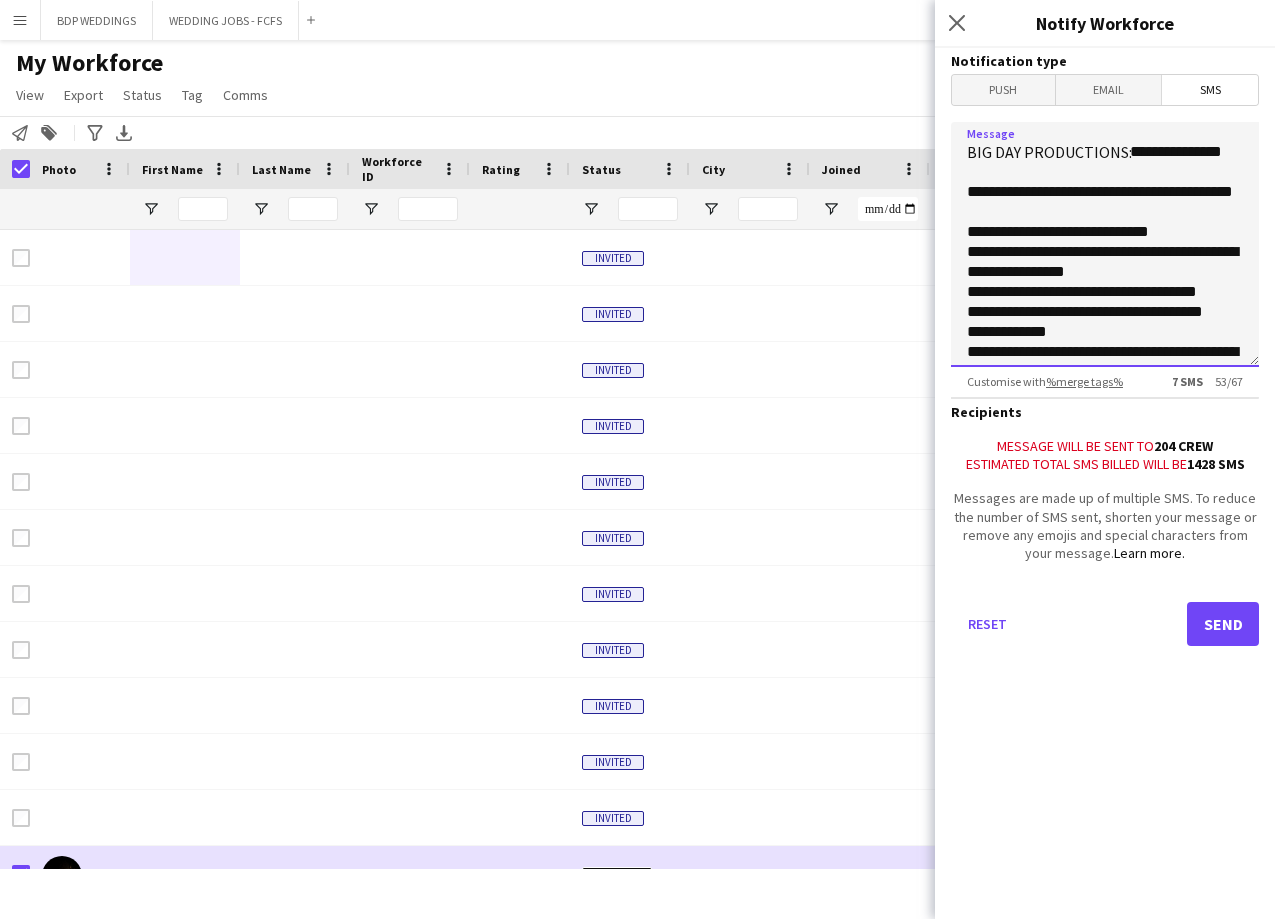 drag, startPoint x: 1227, startPoint y: 333, endPoint x: 1060, endPoint y: 333, distance: 167 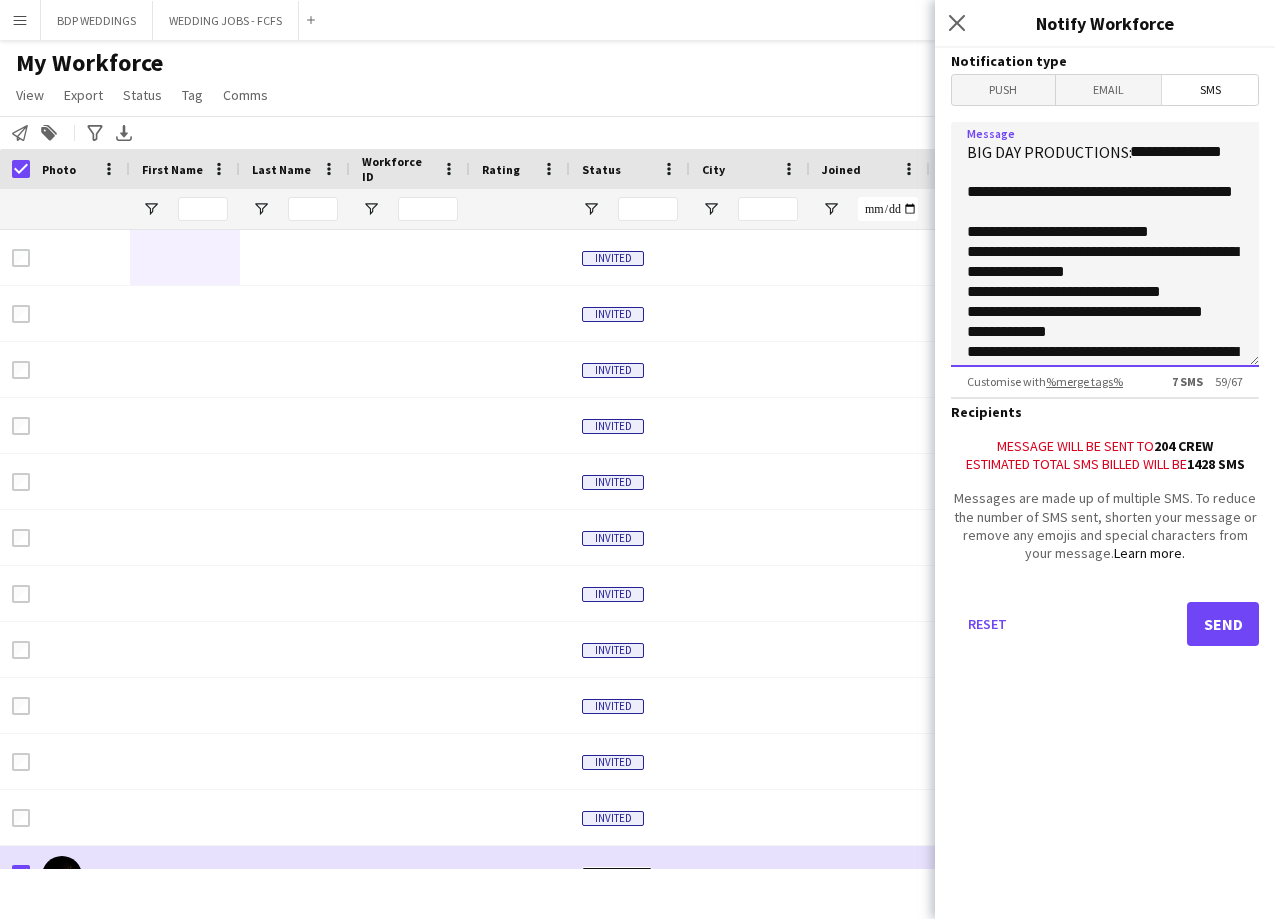 click on "**********" at bounding box center (1105, 244) 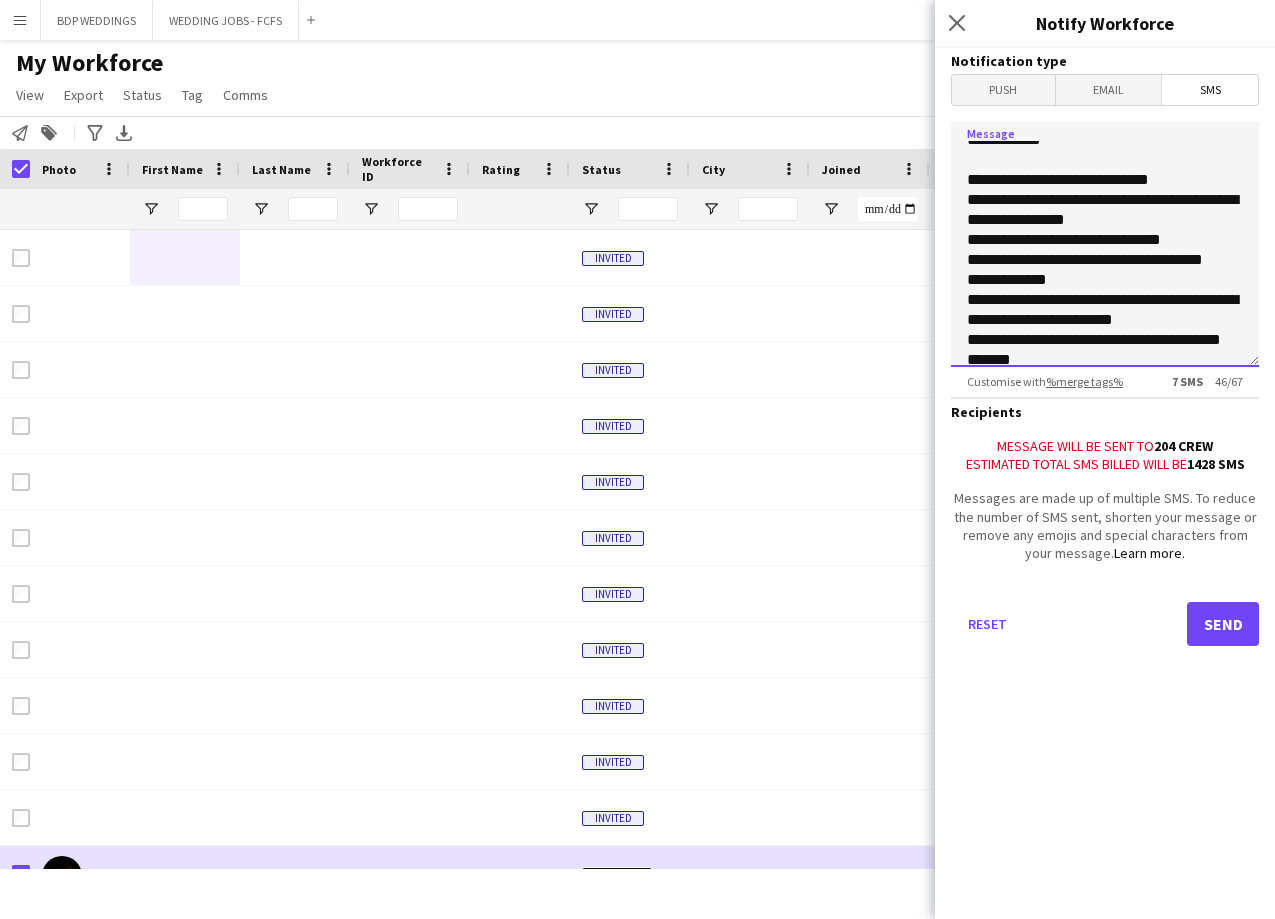 scroll, scrollTop: 100, scrollLeft: 0, axis: vertical 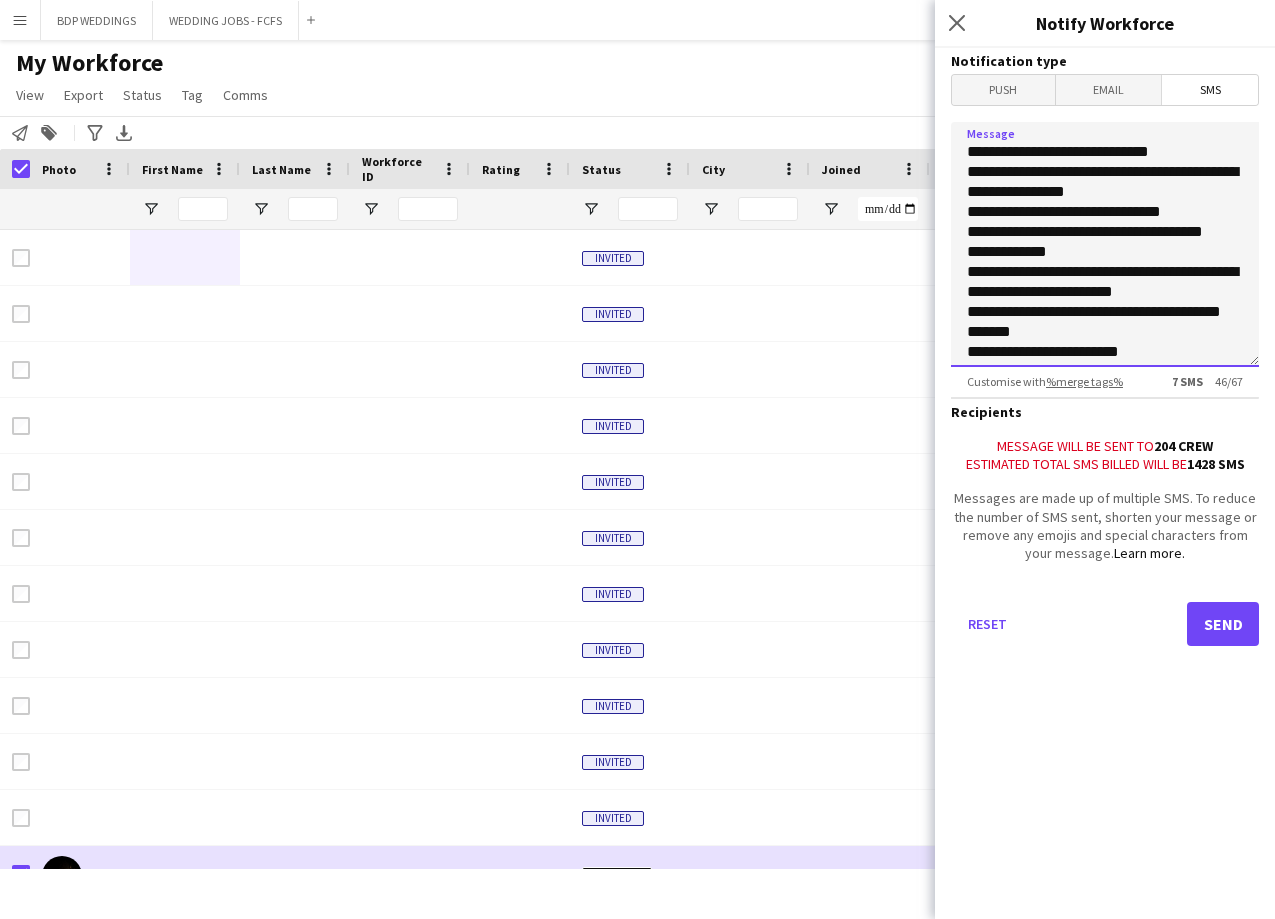 drag, startPoint x: 1225, startPoint y: 256, endPoint x: 977, endPoint y: 250, distance: 248.07257 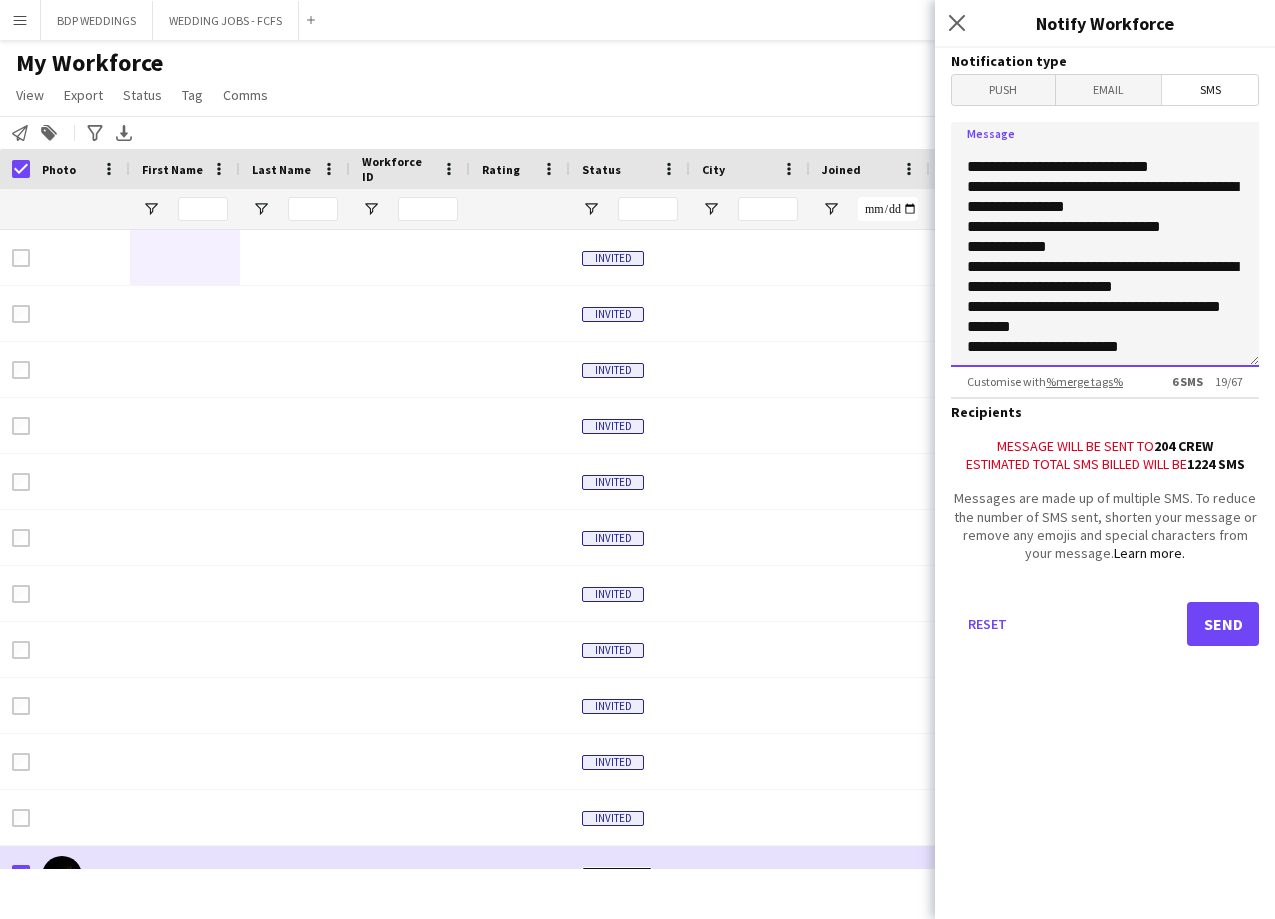 scroll, scrollTop: 145, scrollLeft: 0, axis: vertical 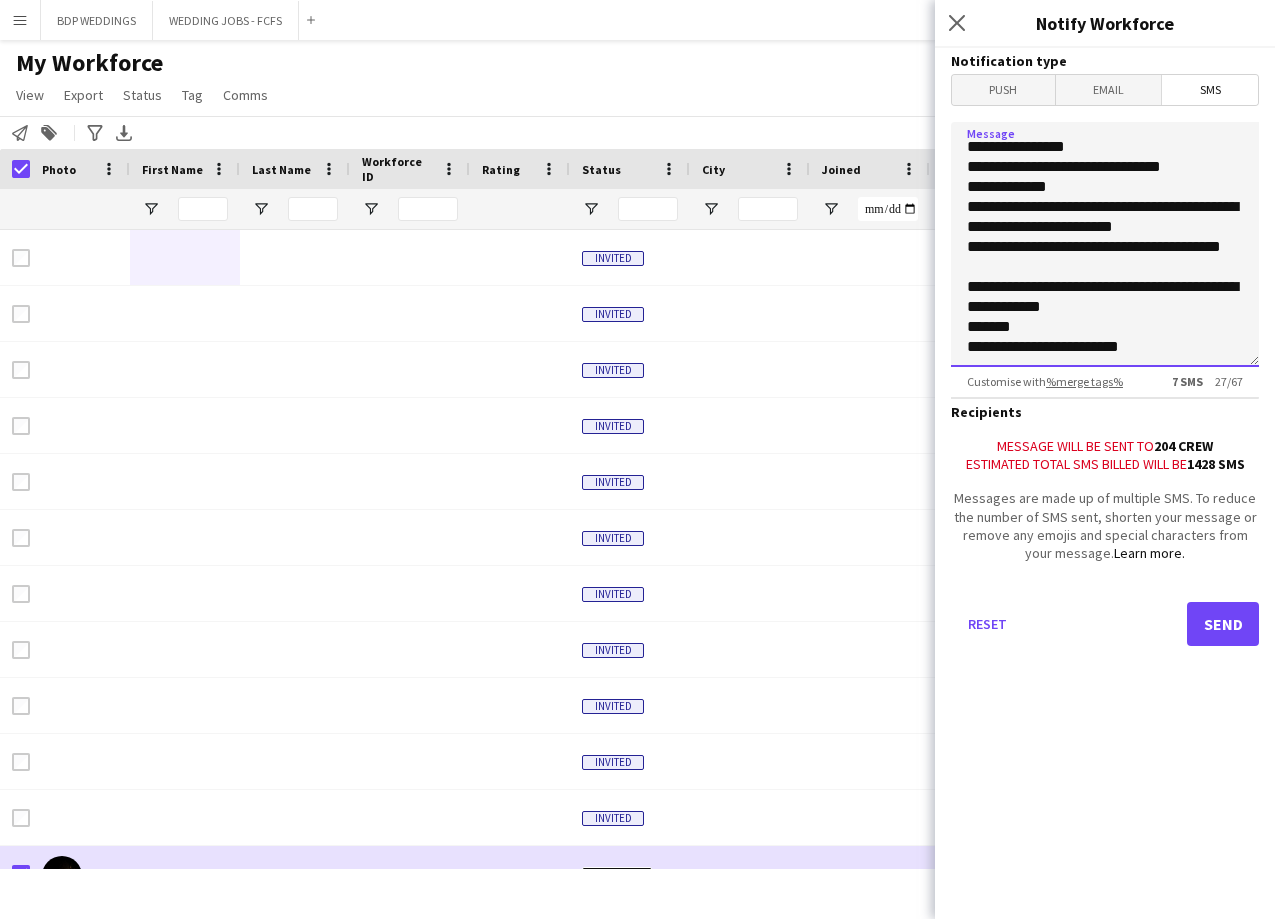 click on "**********" at bounding box center [1105, 244] 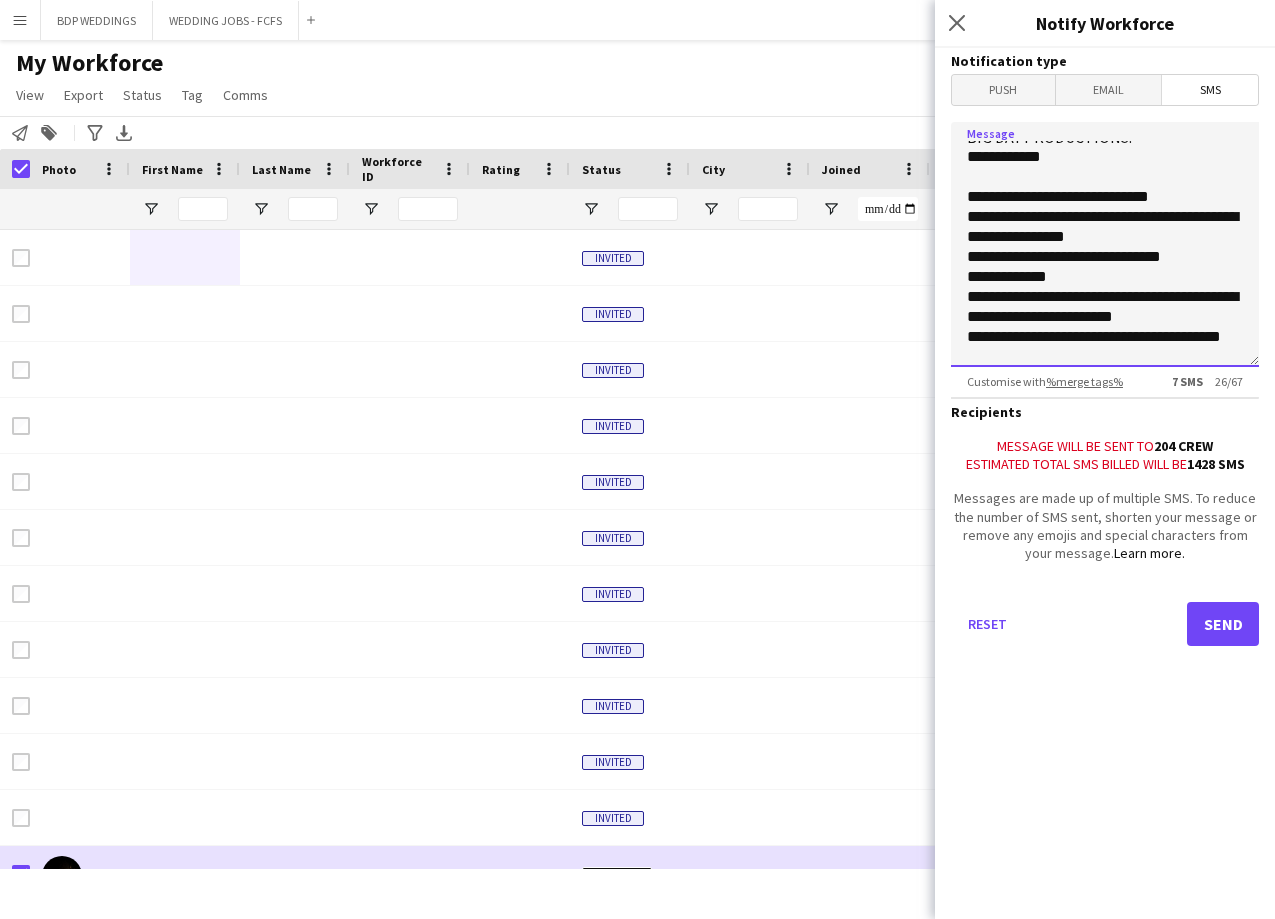 scroll, scrollTop: 100, scrollLeft: 0, axis: vertical 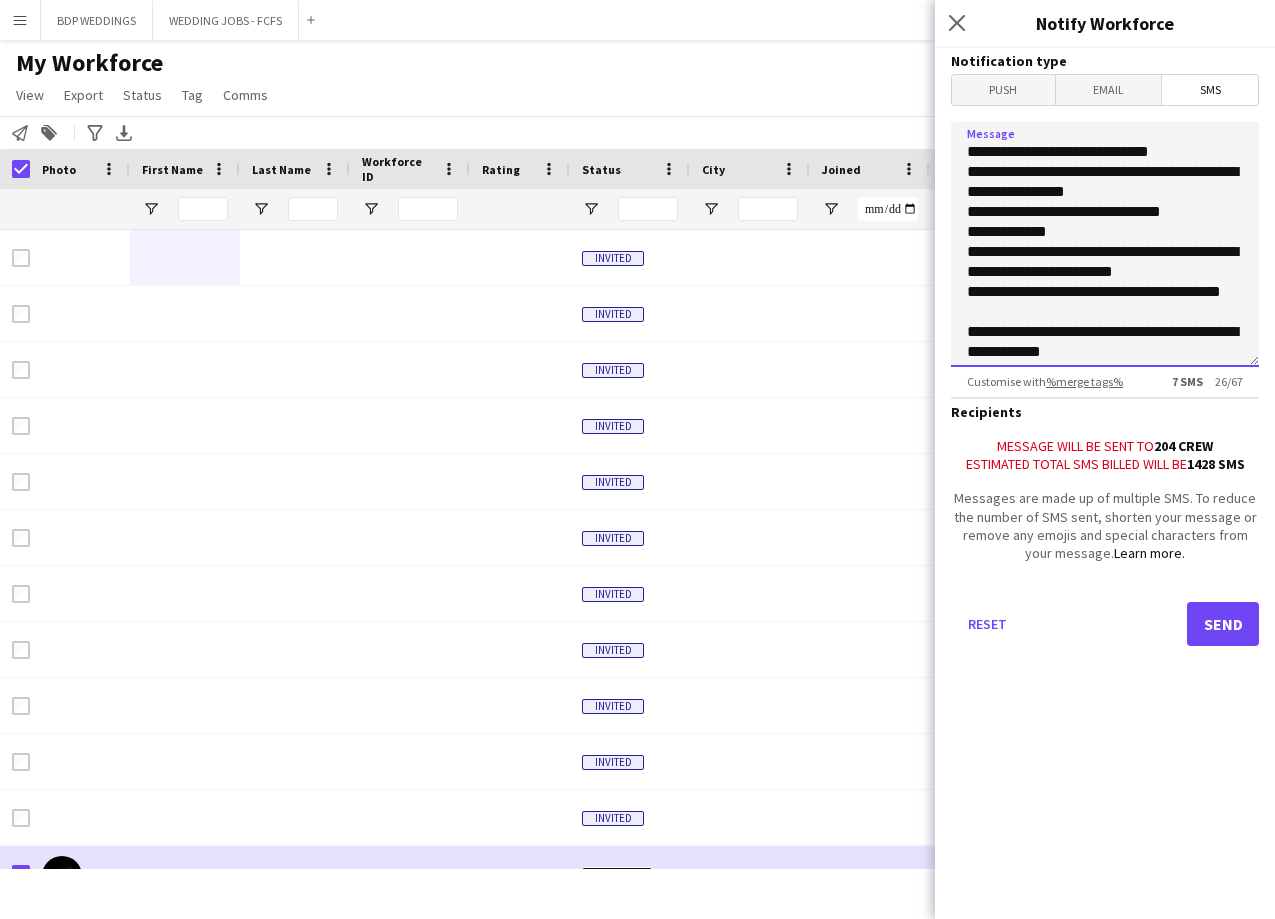 type on "**********" 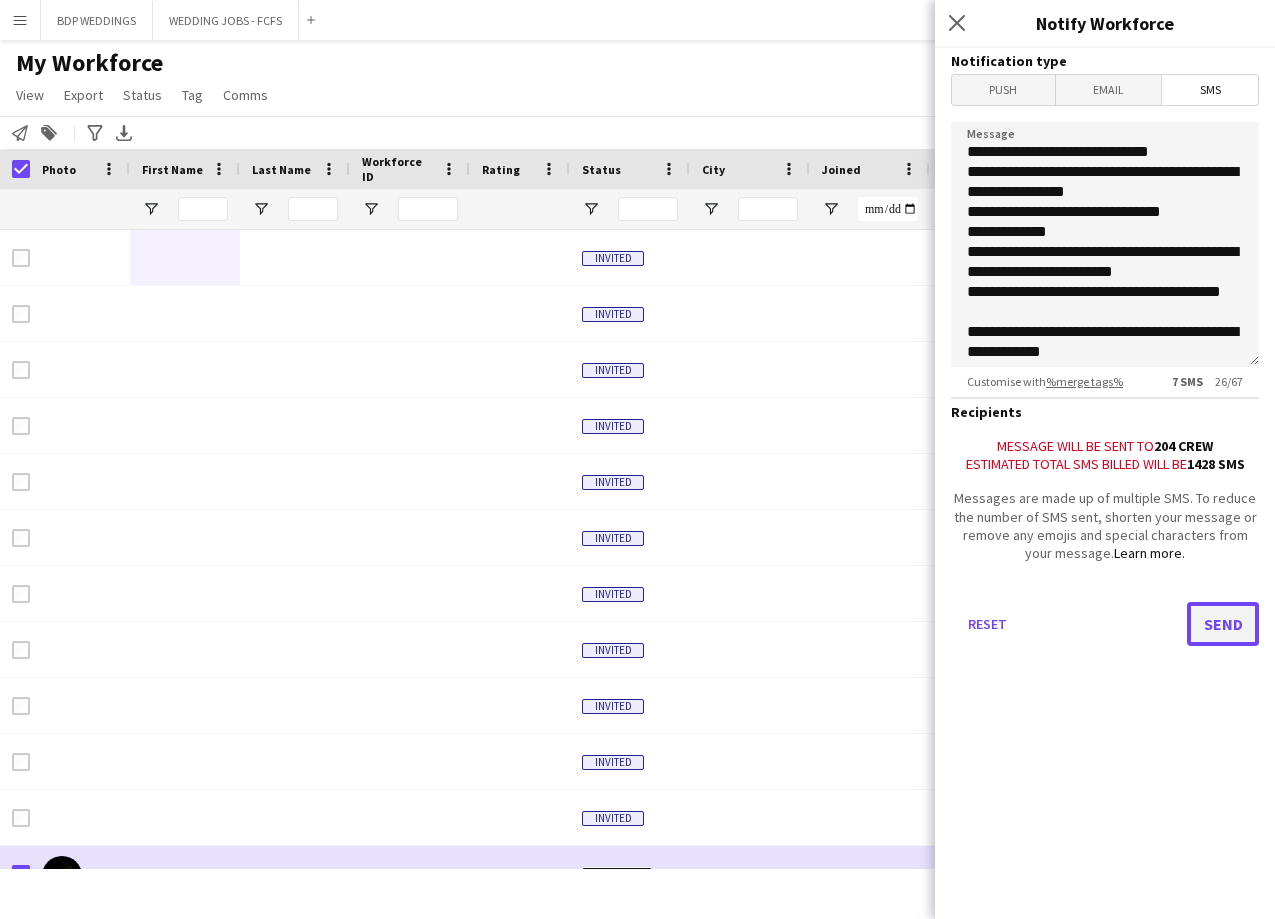 click on "Send" 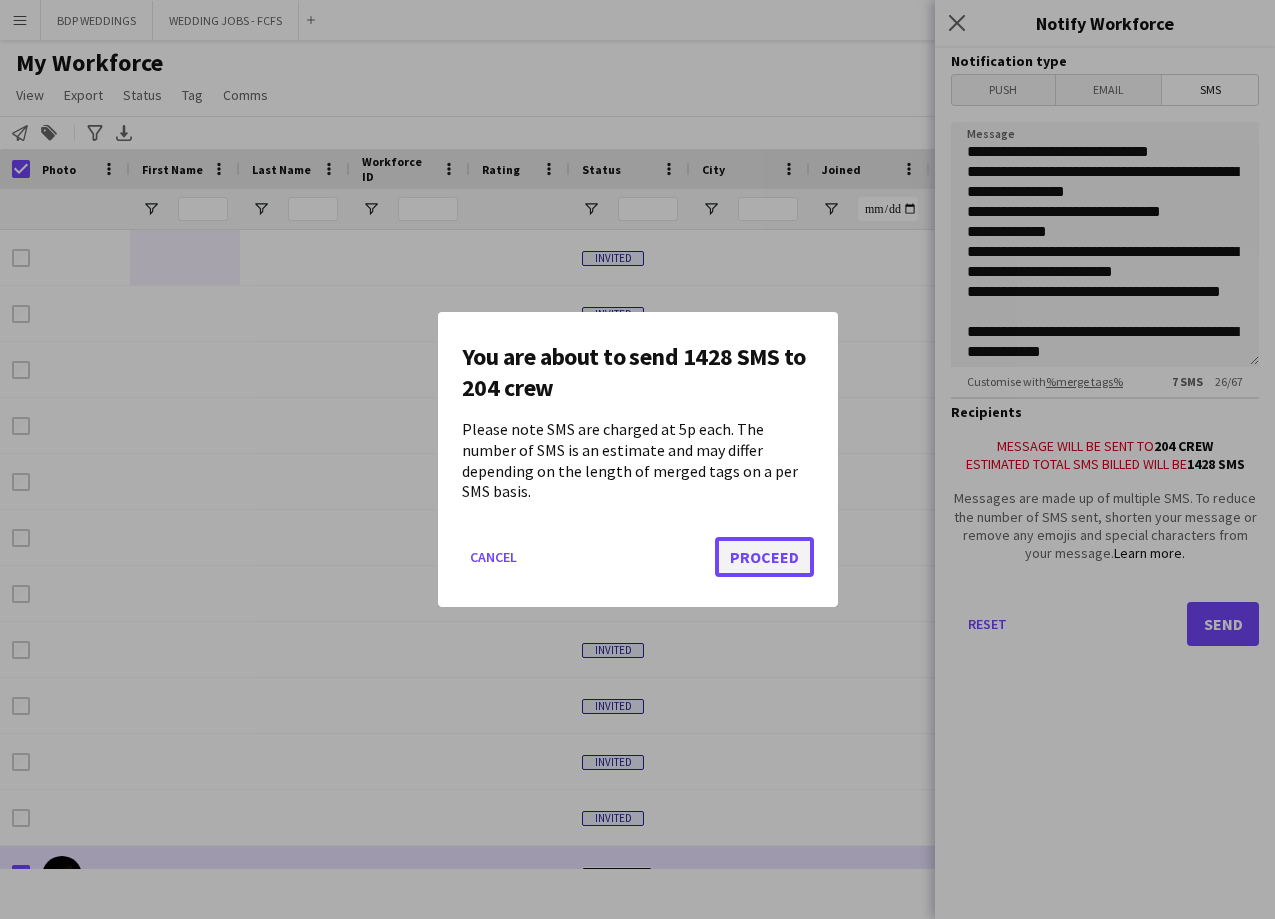 click on "Proceed" 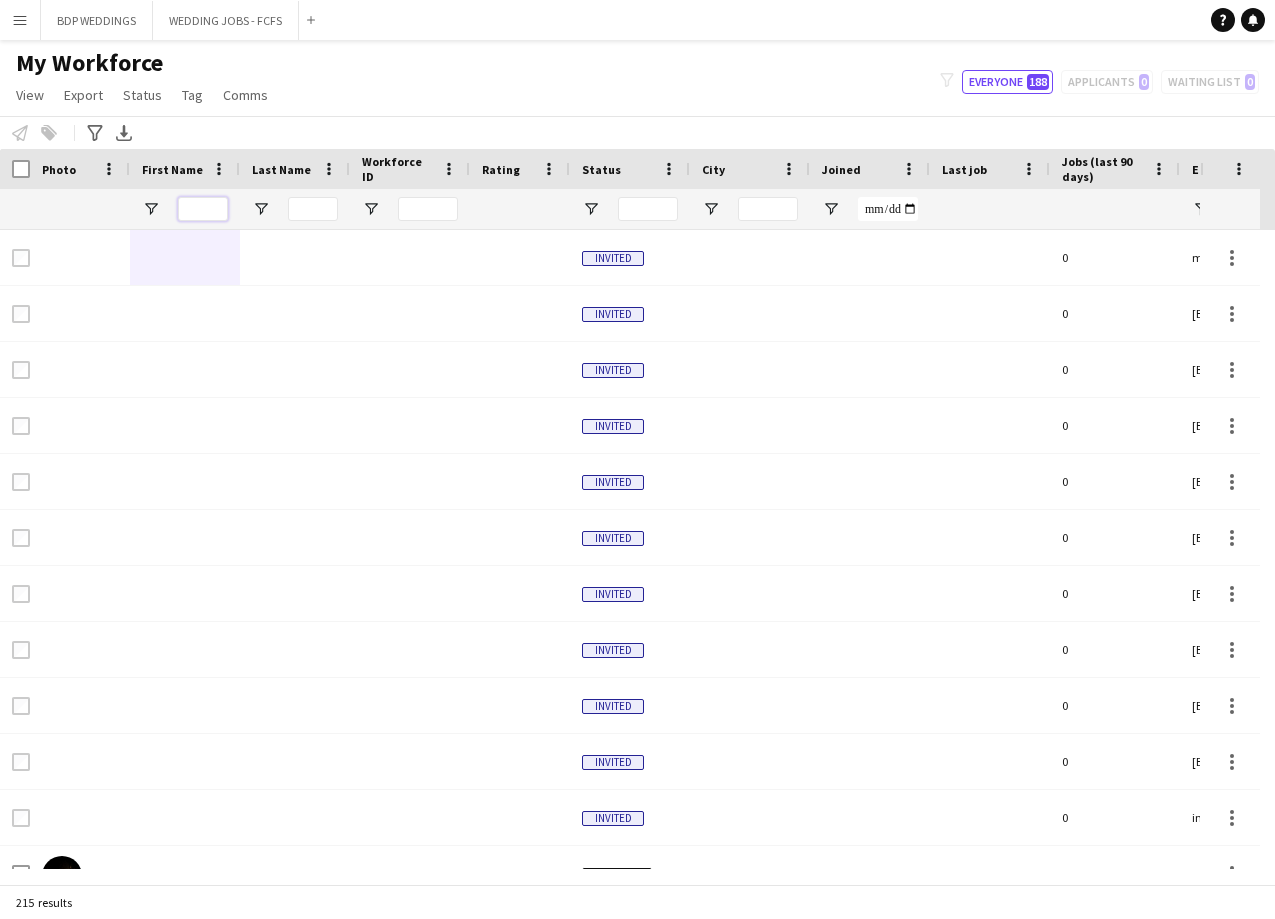 click at bounding box center [203, 209] 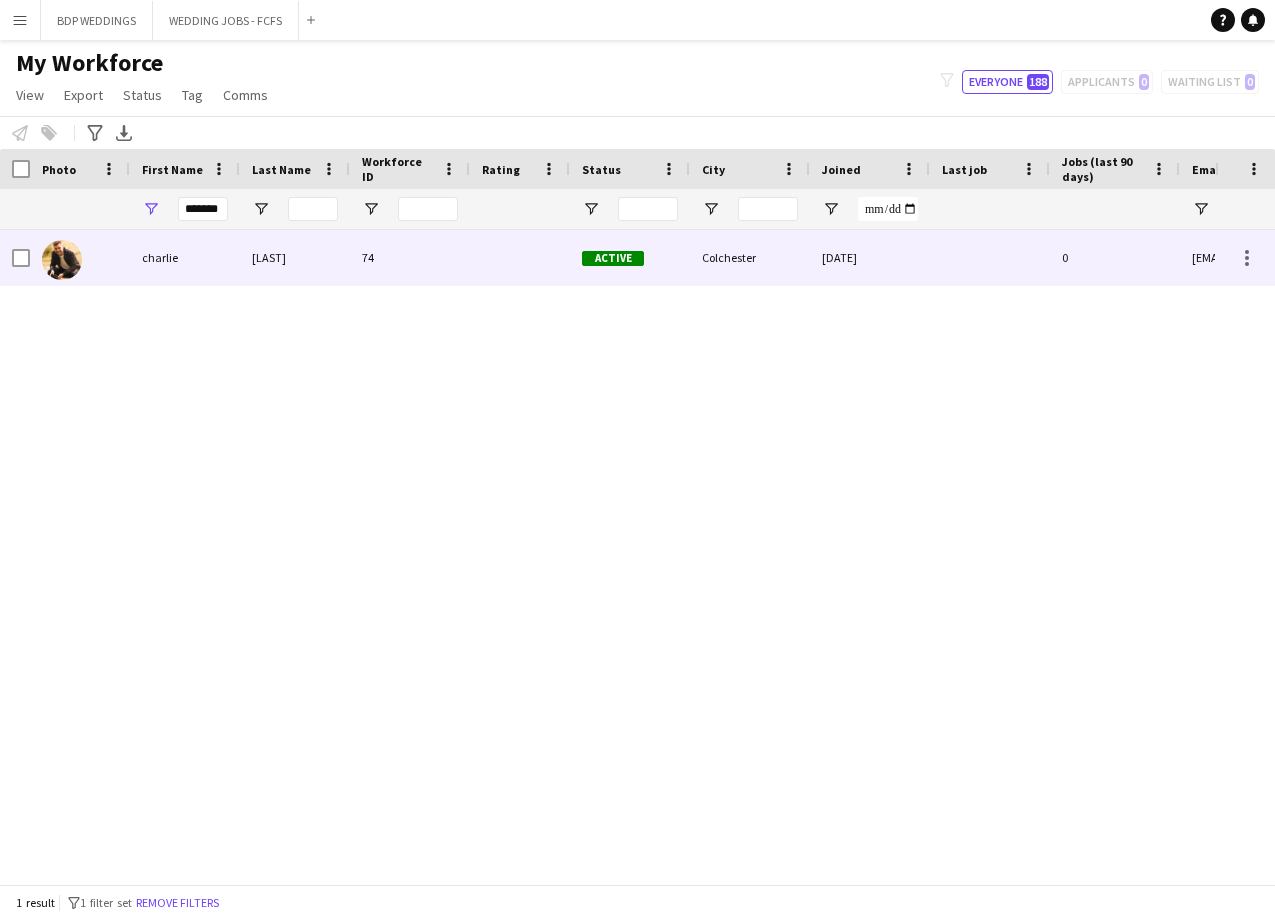 click on "charlie" at bounding box center [185, 257] 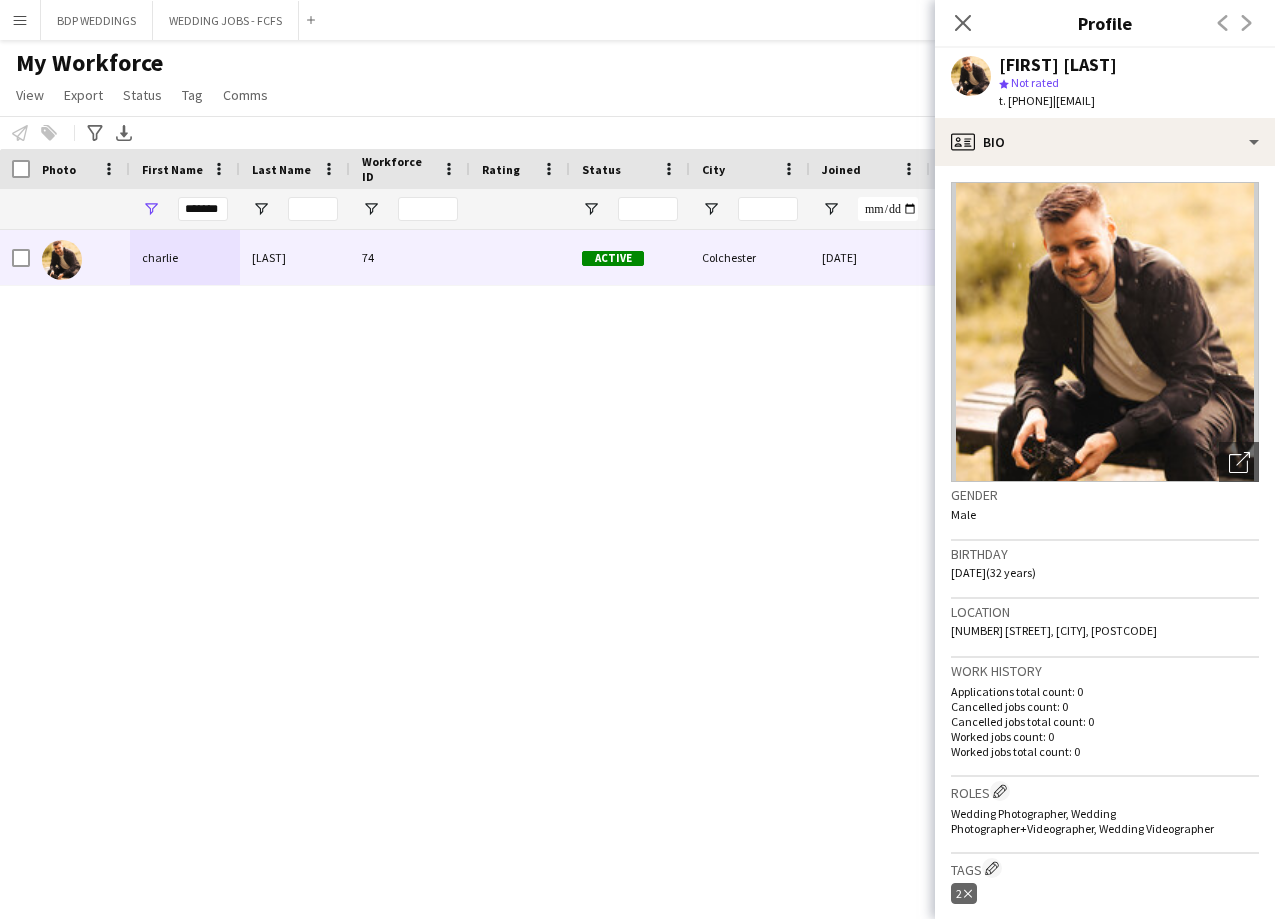 drag, startPoint x: 1095, startPoint y: 99, endPoint x: 1210, endPoint y: 105, distance: 115.15642 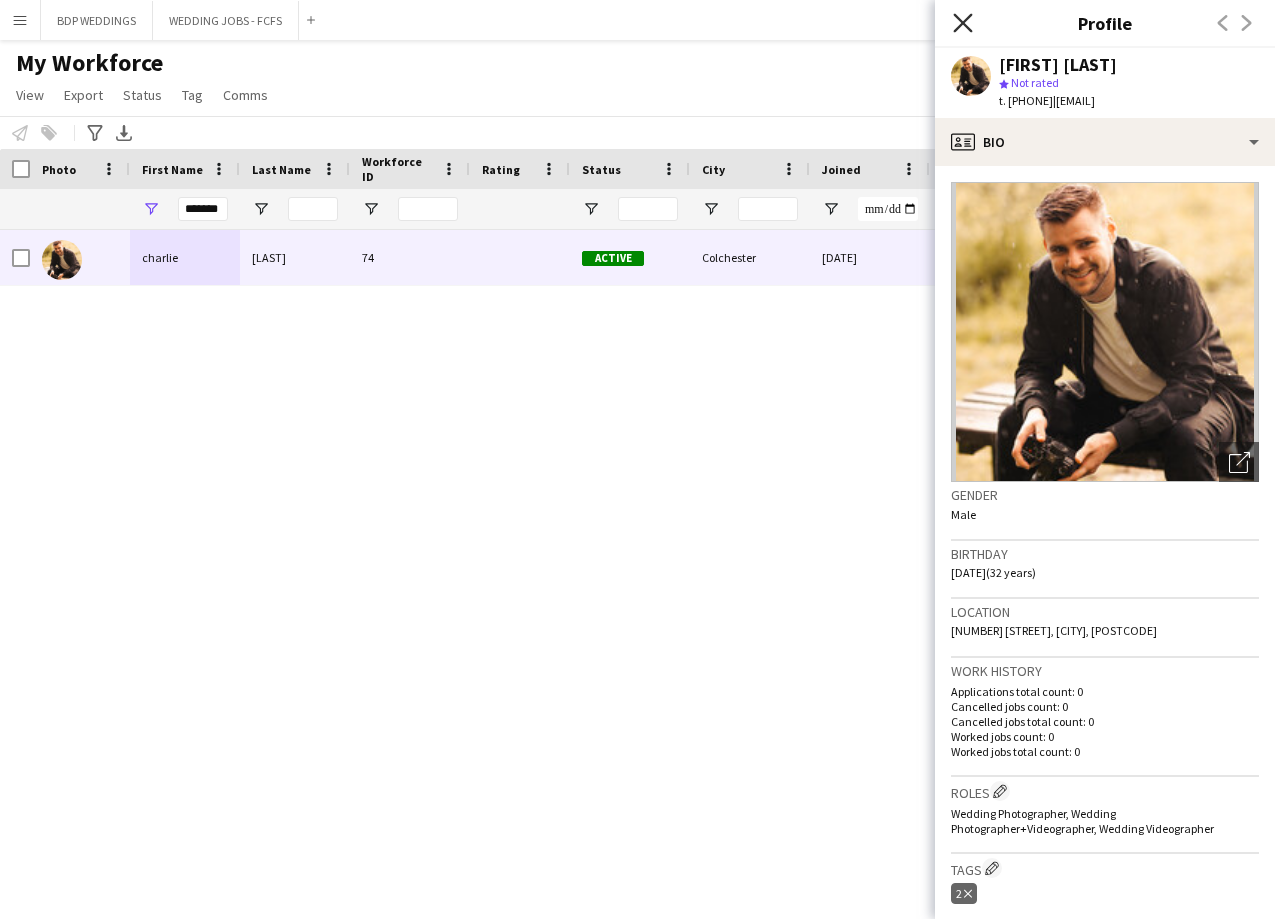 click 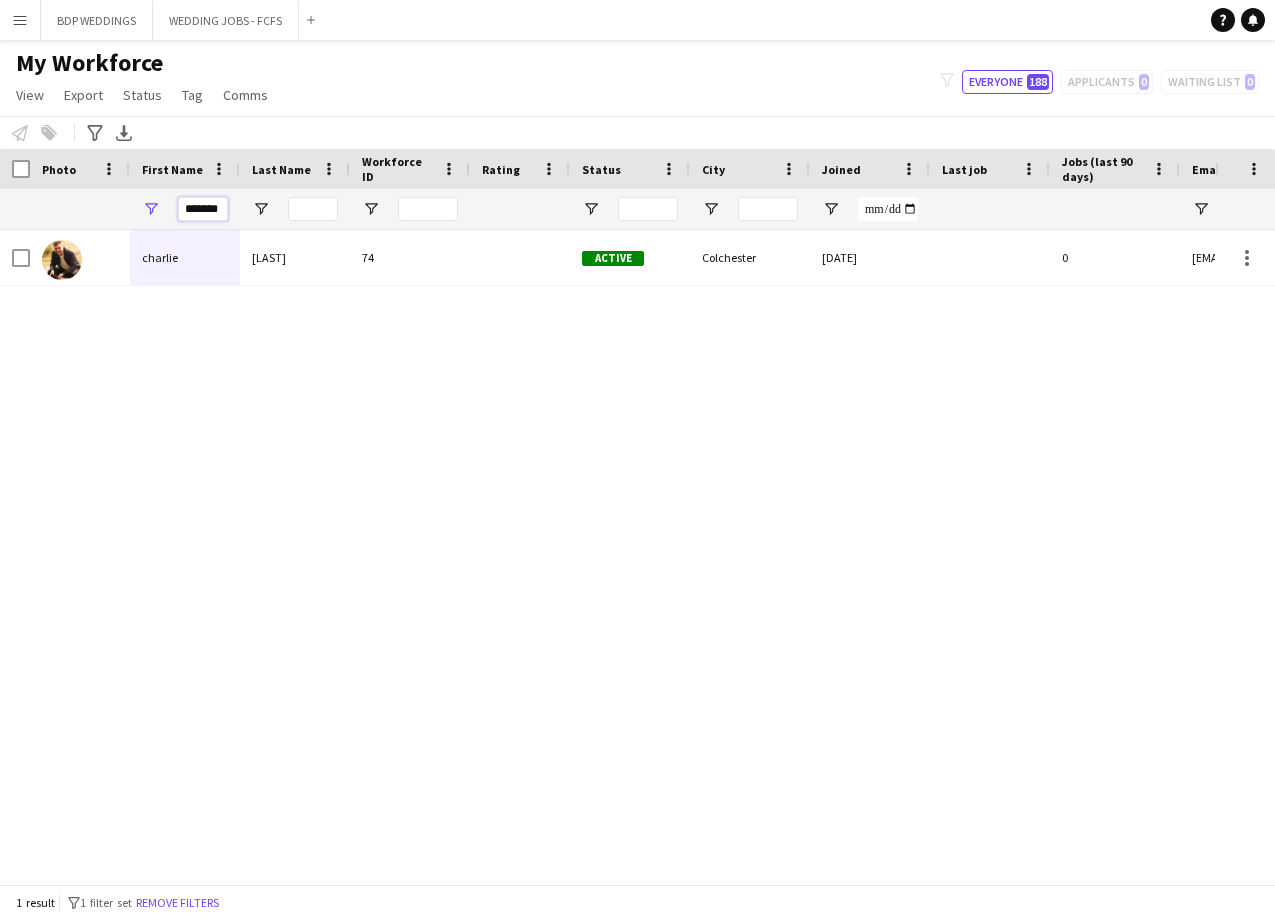 drag, startPoint x: 221, startPoint y: 200, endPoint x: 57, endPoint y: 201, distance: 164.00305 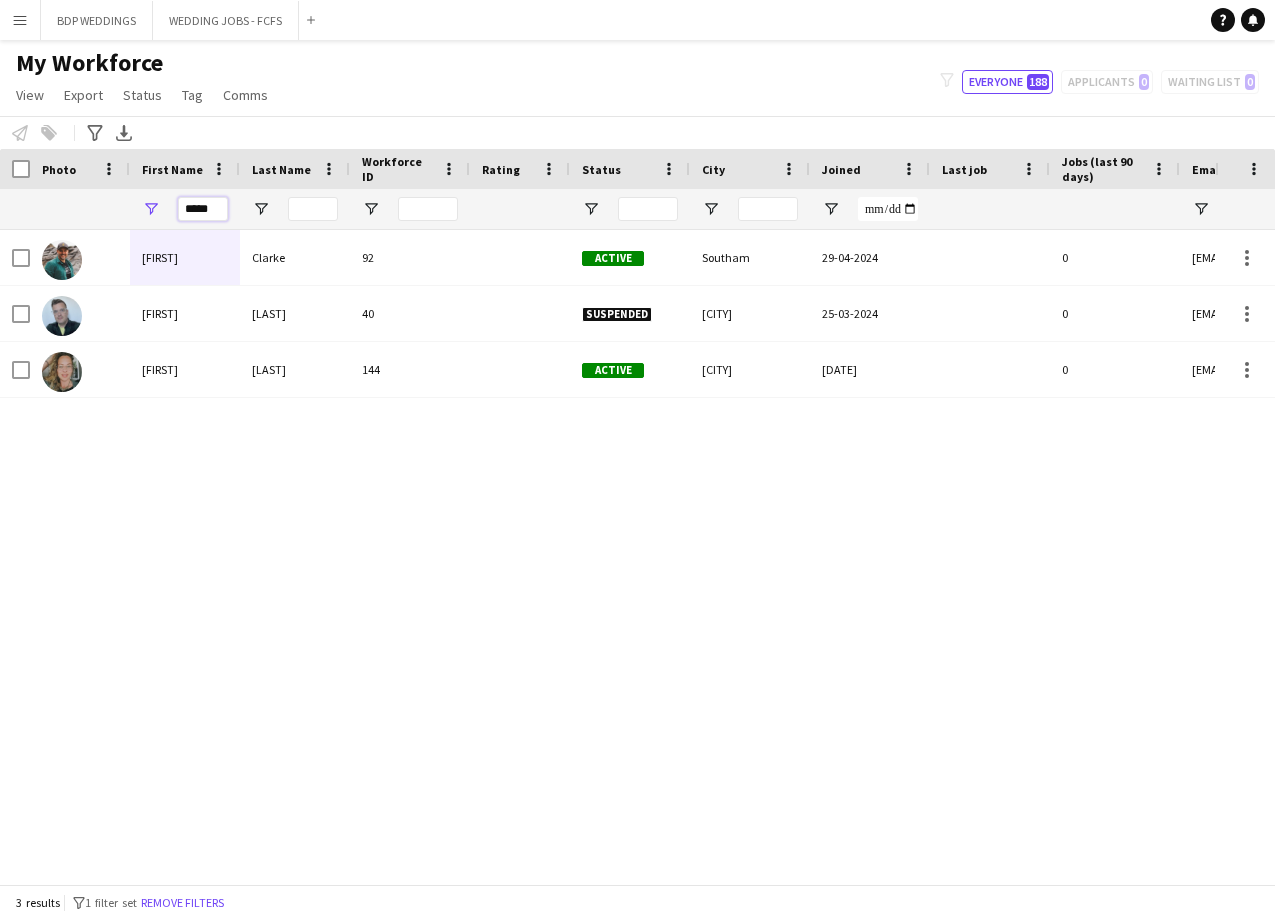 type on "*****" 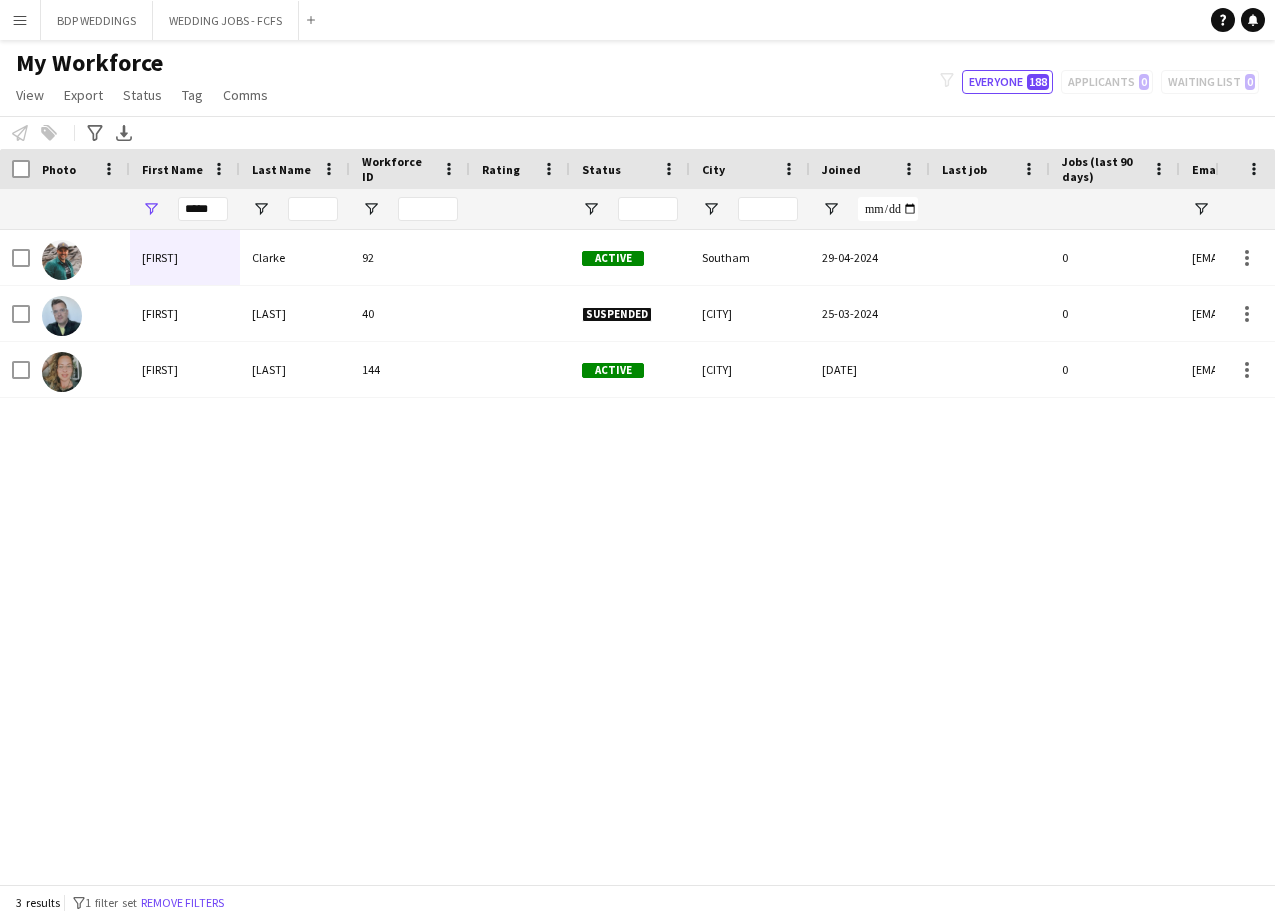 click on "[FIRST] [LAST] [NUMBER] Active [CITY] [DATE] 0 [EMAIL]
[FIRST] [LAST] [NUMBER] Suspended [CITY] [DATE] 0 [EMAIL]
[FIRST] [LAST] [NUMBER] Active [CITY] [DATE] 0 [EMAIL]" at bounding box center [607, 549] 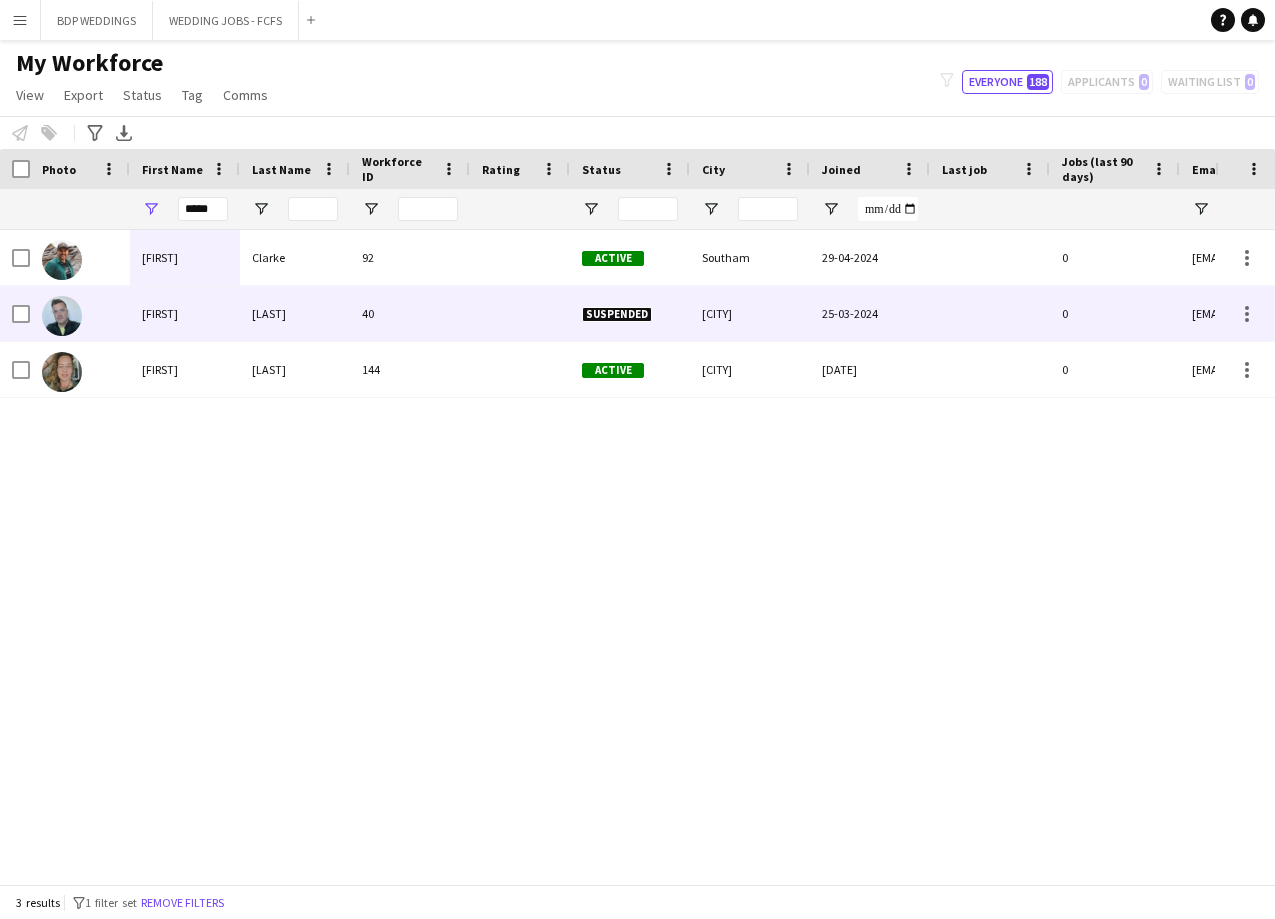 click on "[LAST]" at bounding box center (295, 313) 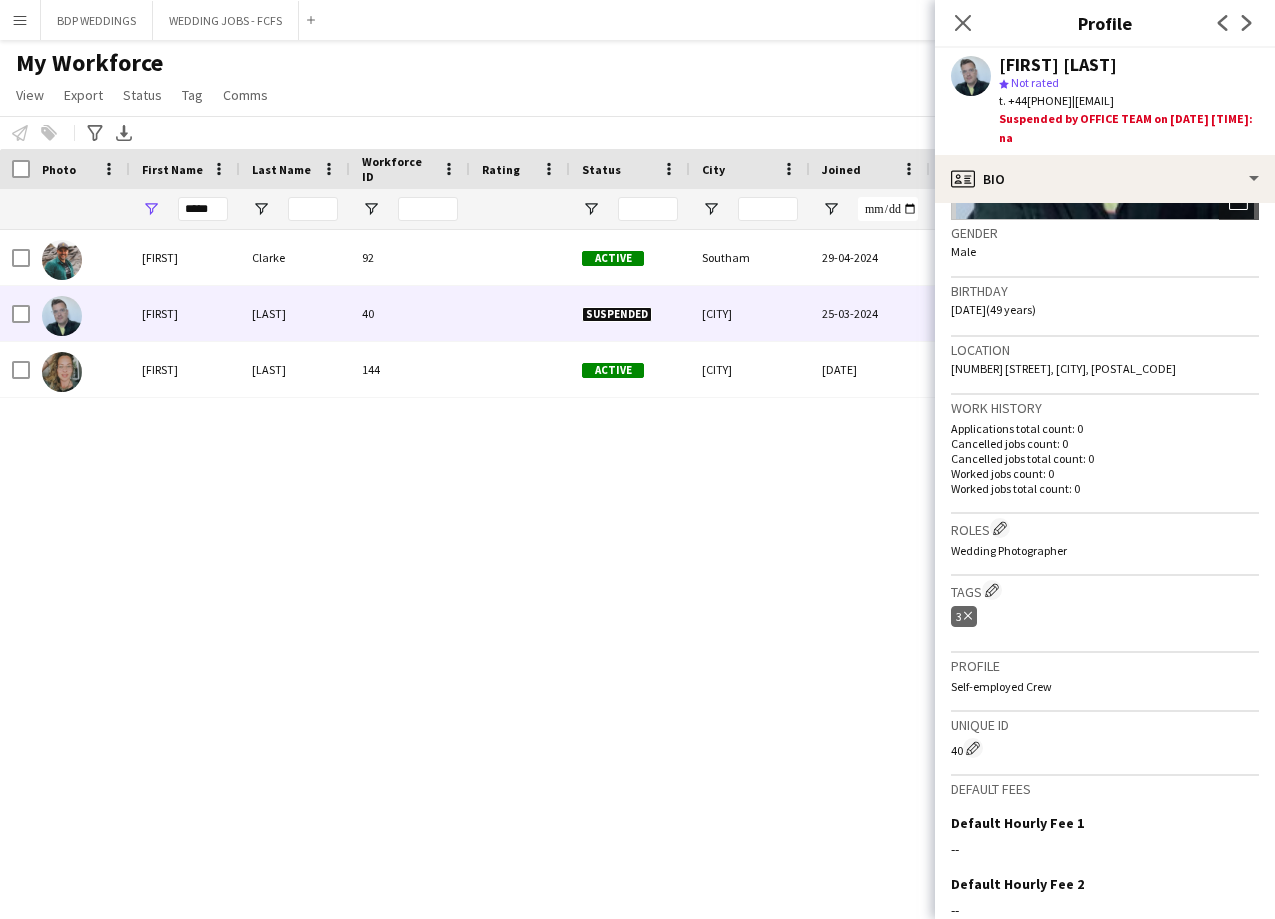 scroll, scrollTop: 0, scrollLeft: 0, axis: both 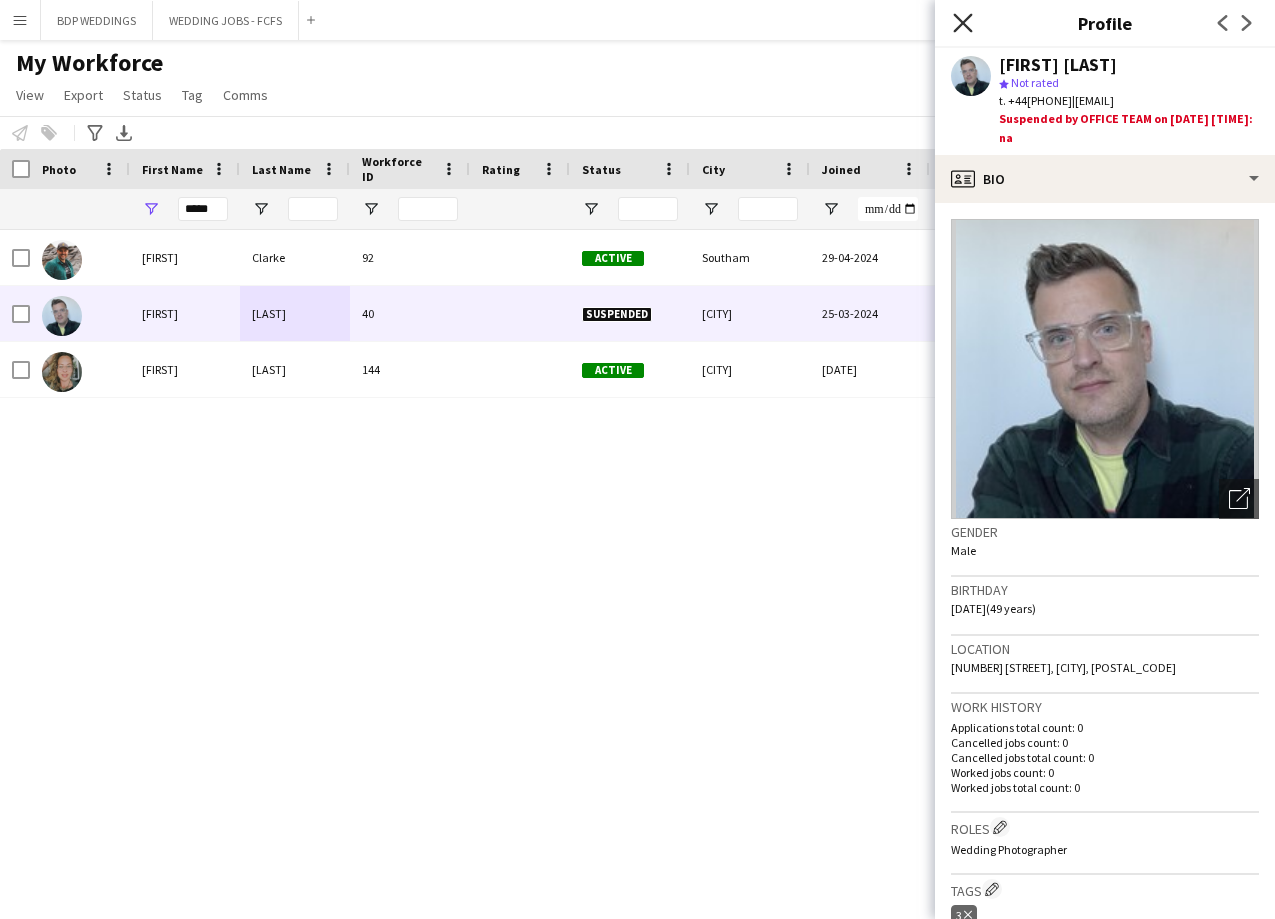 click on "Close pop-in" 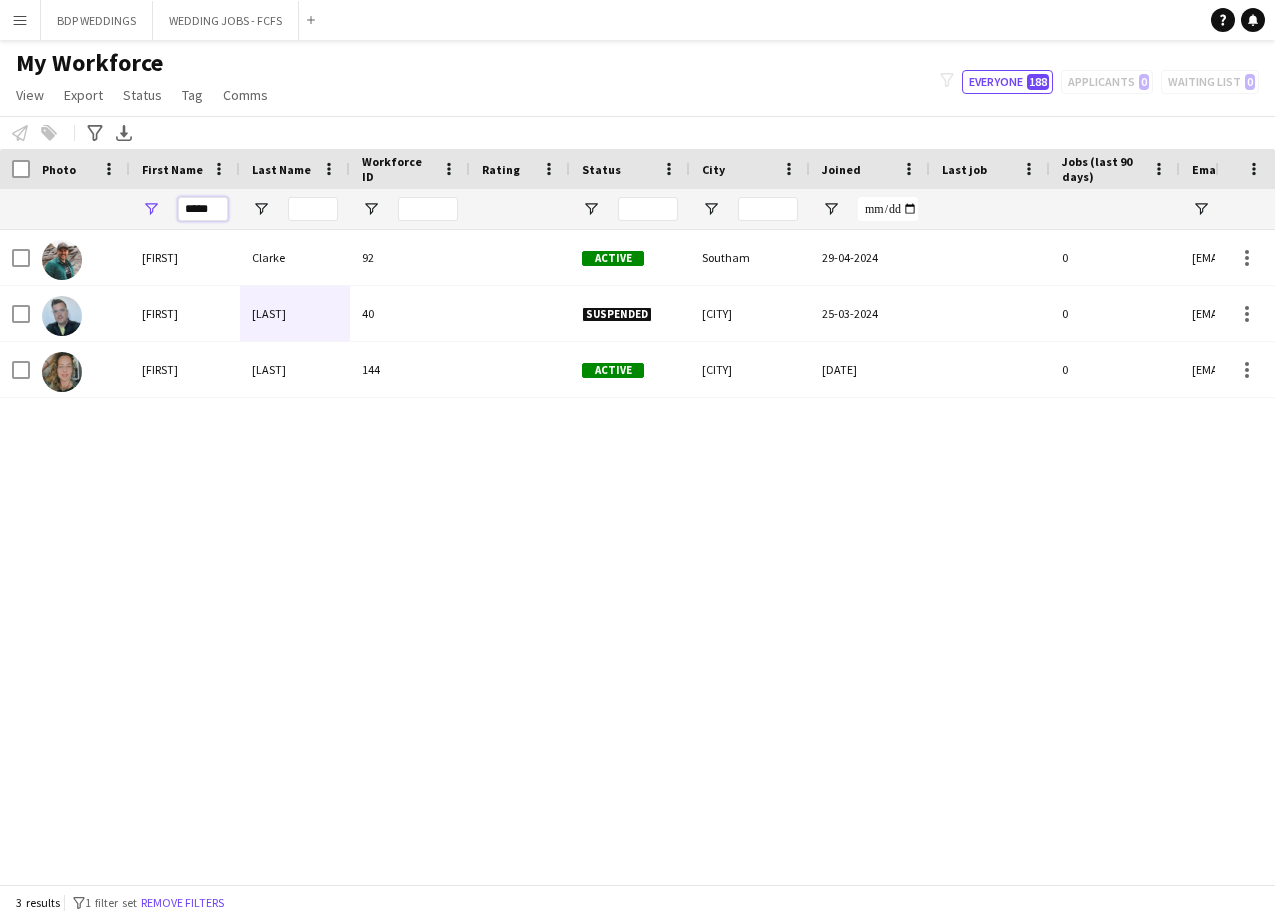 drag, startPoint x: 222, startPoint y: 213, endPoint x: 124, endPoint y: 210, distance: 98.045906 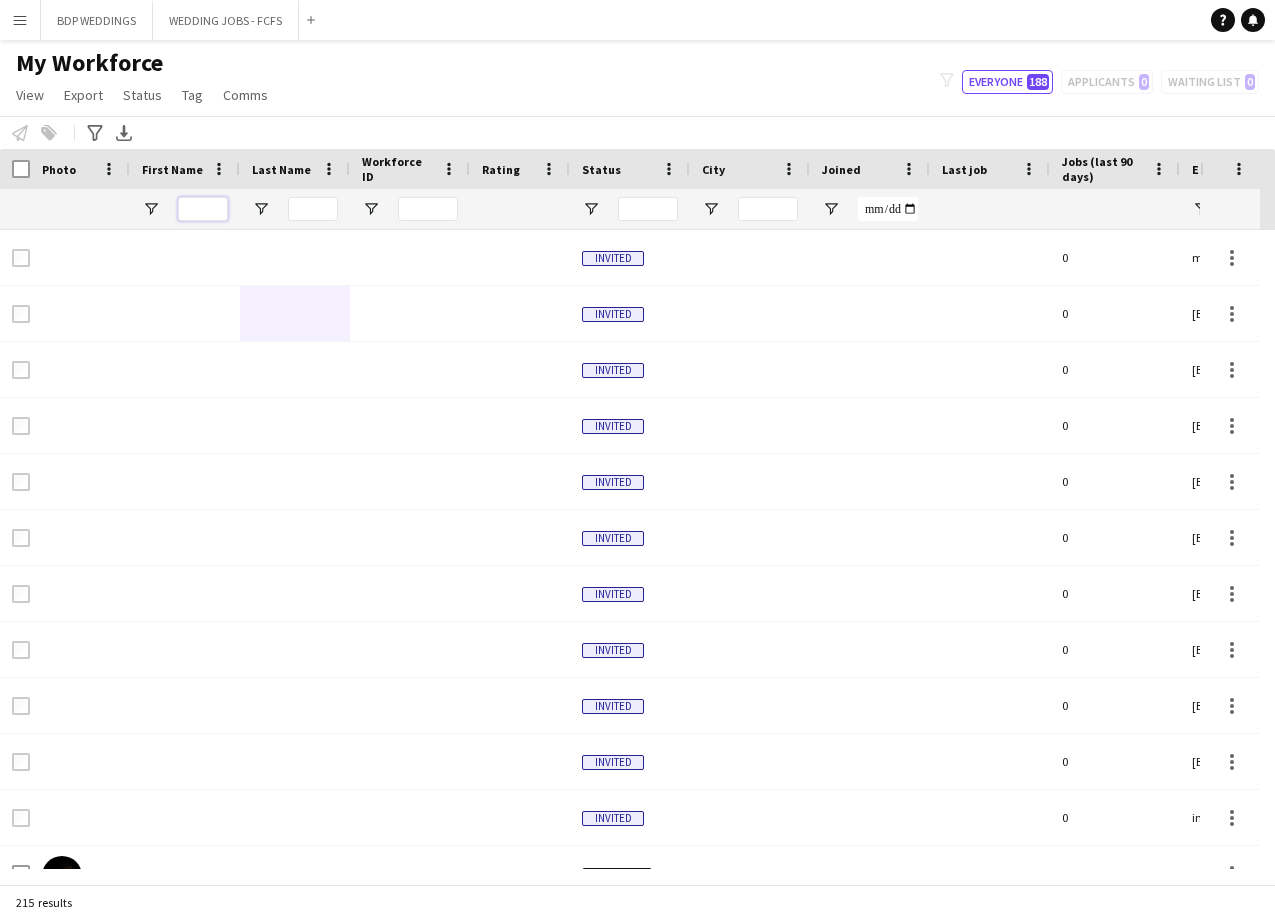 type 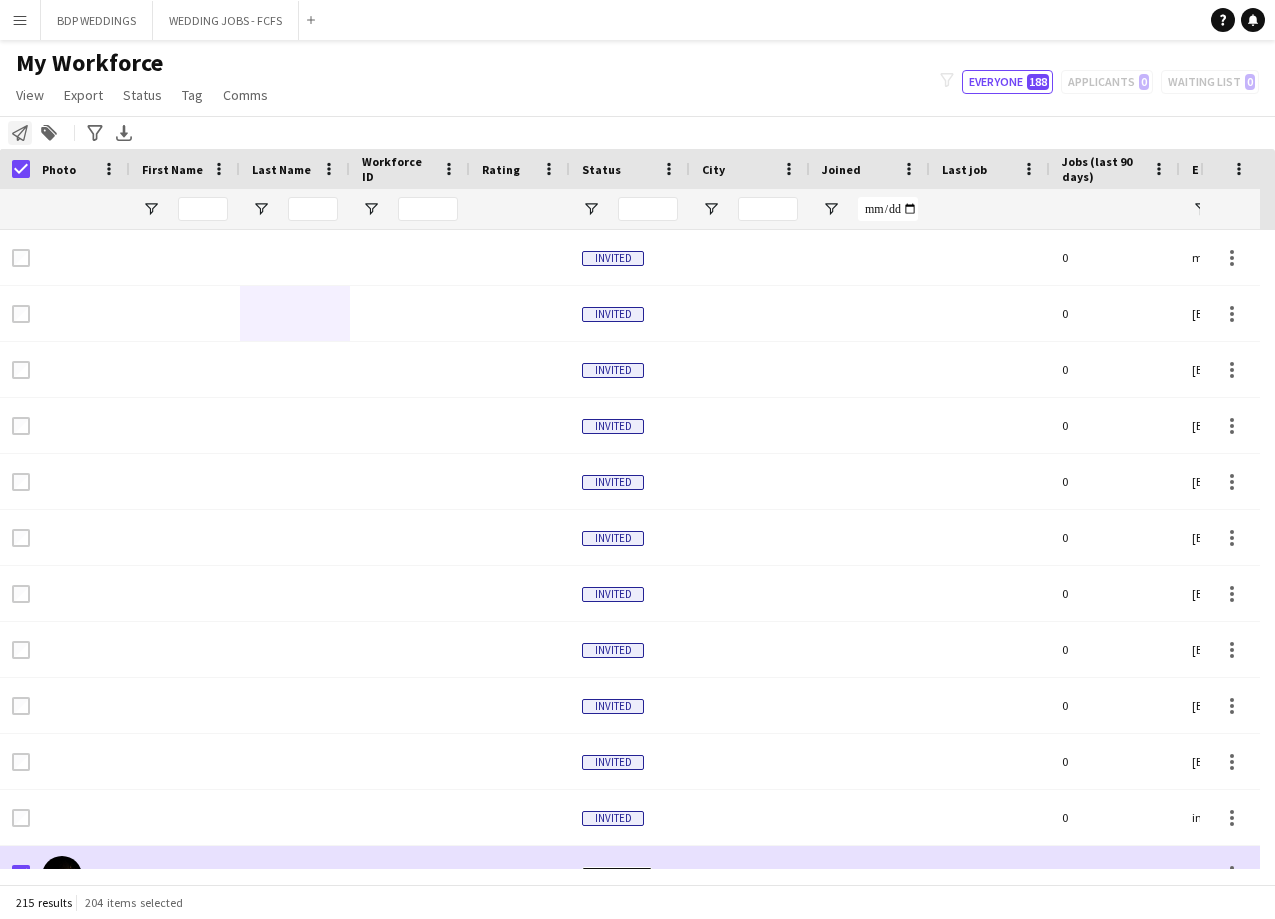 click on "Notify workforce" 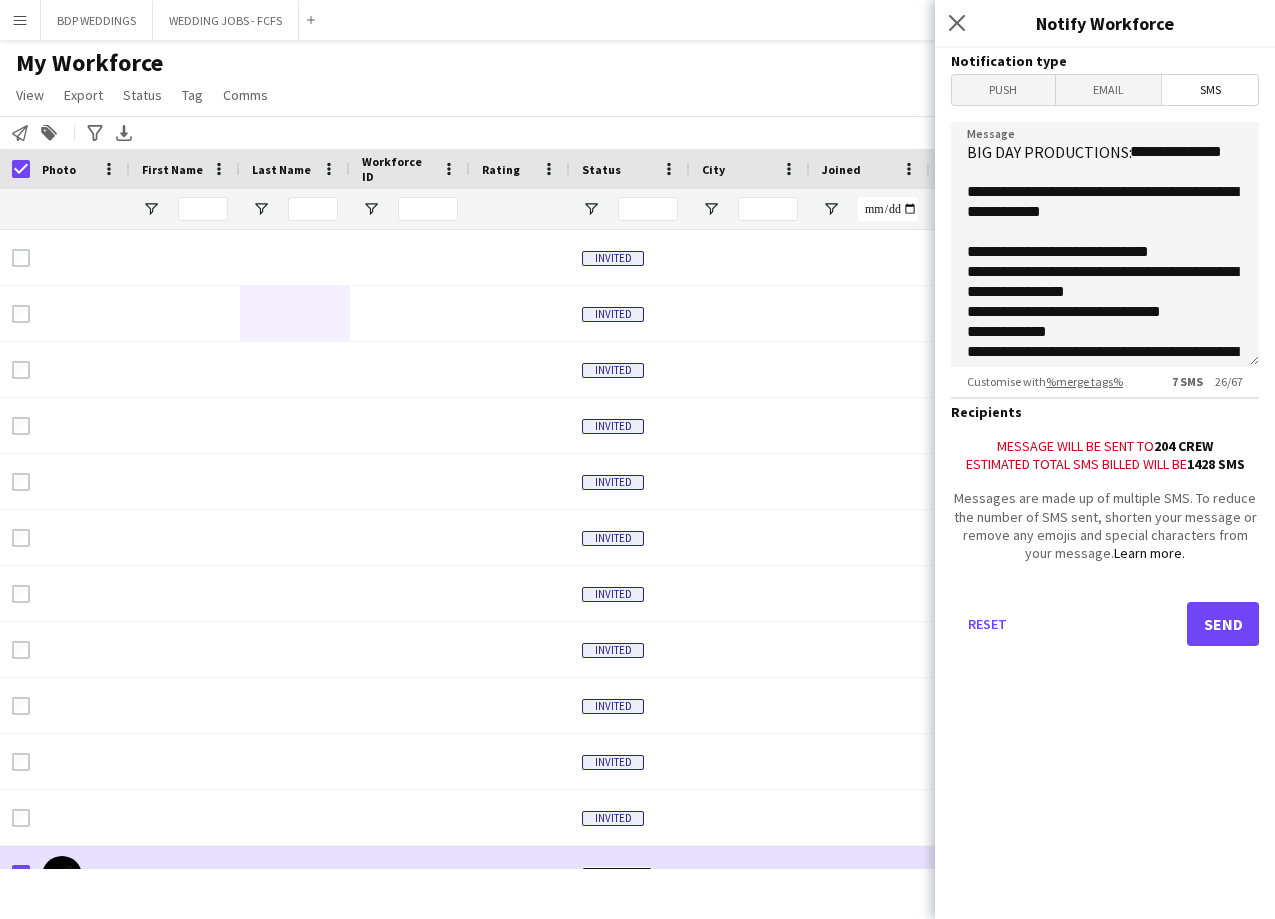 click on "Notification type" 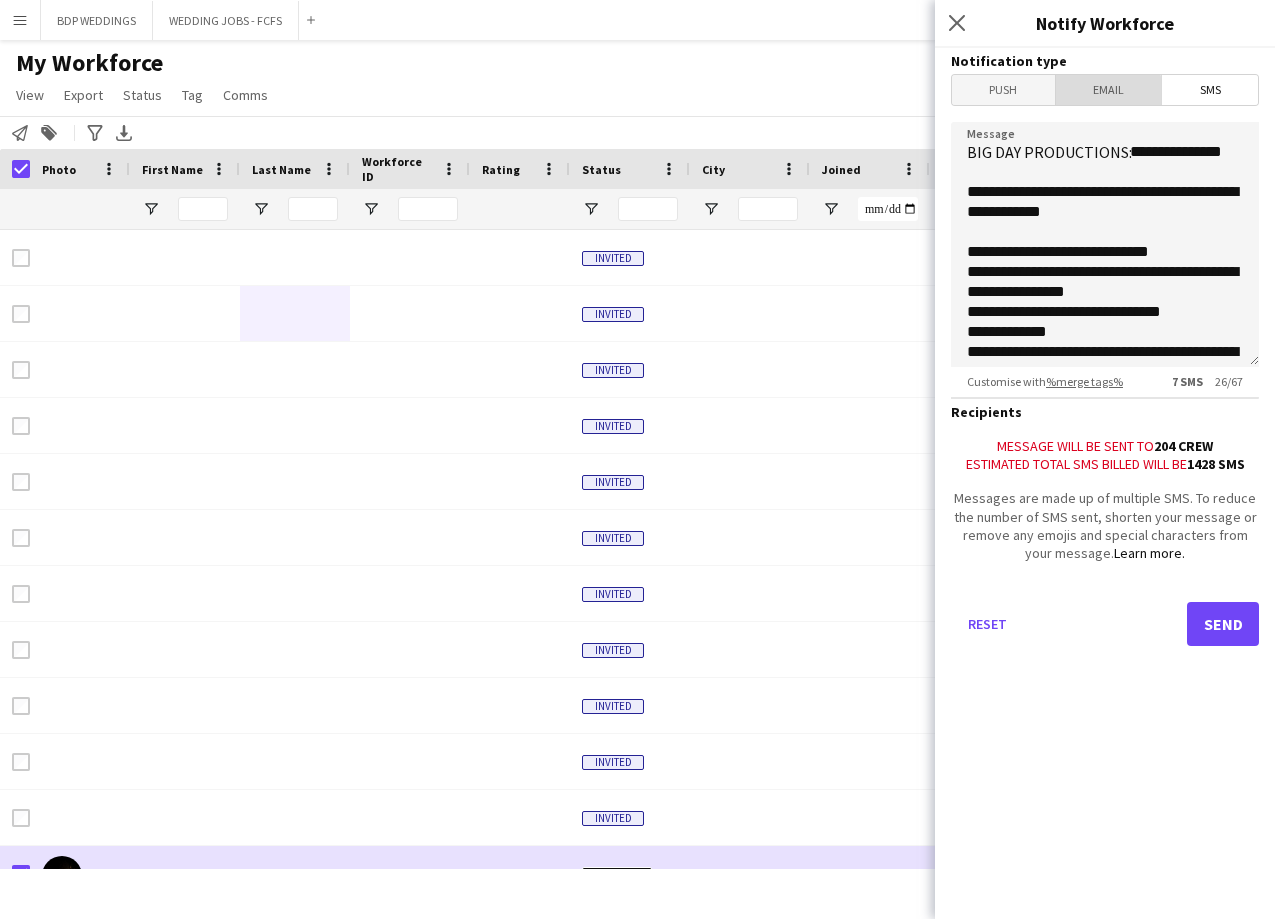 click on "Email" at bounding box center (1109, 90) 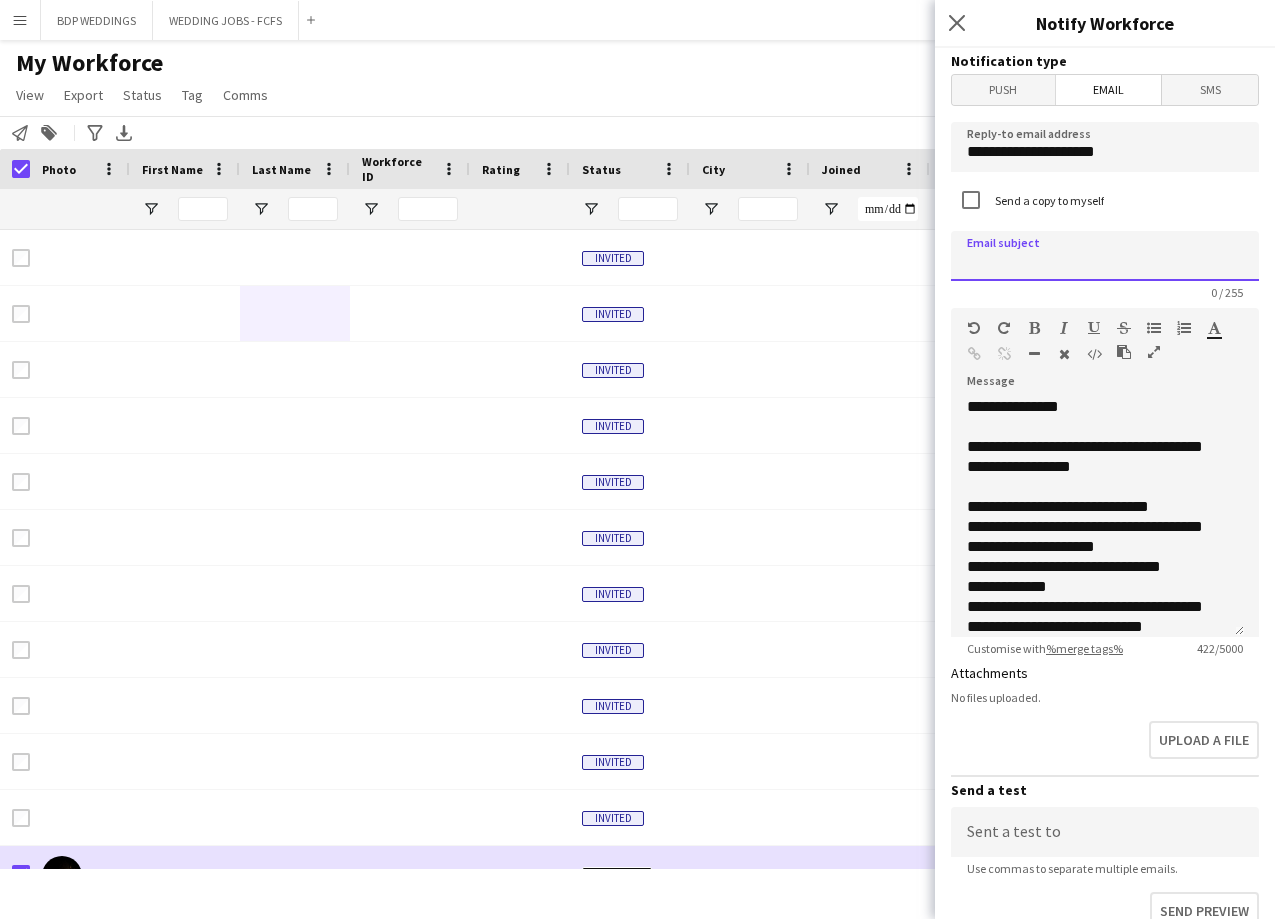 click 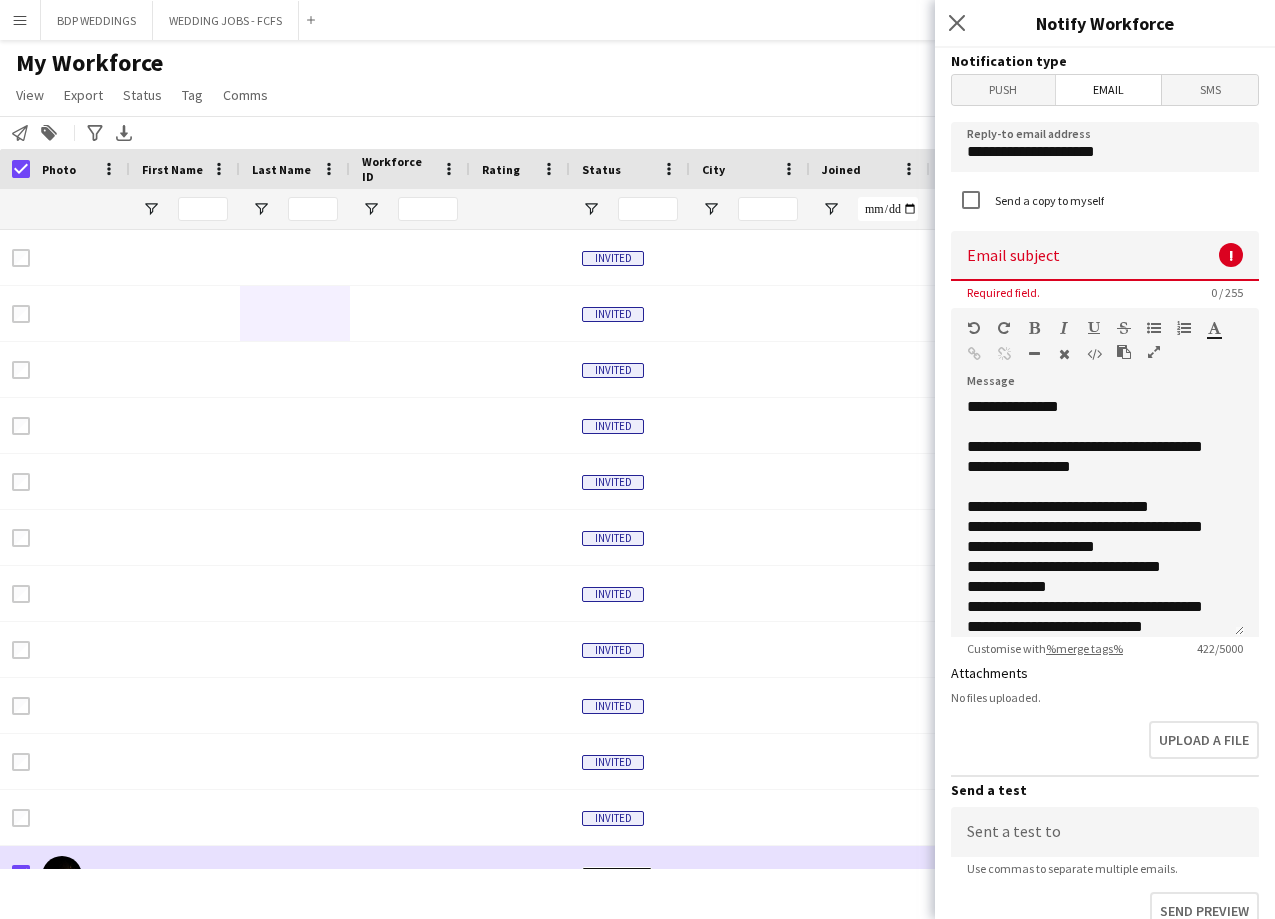 click 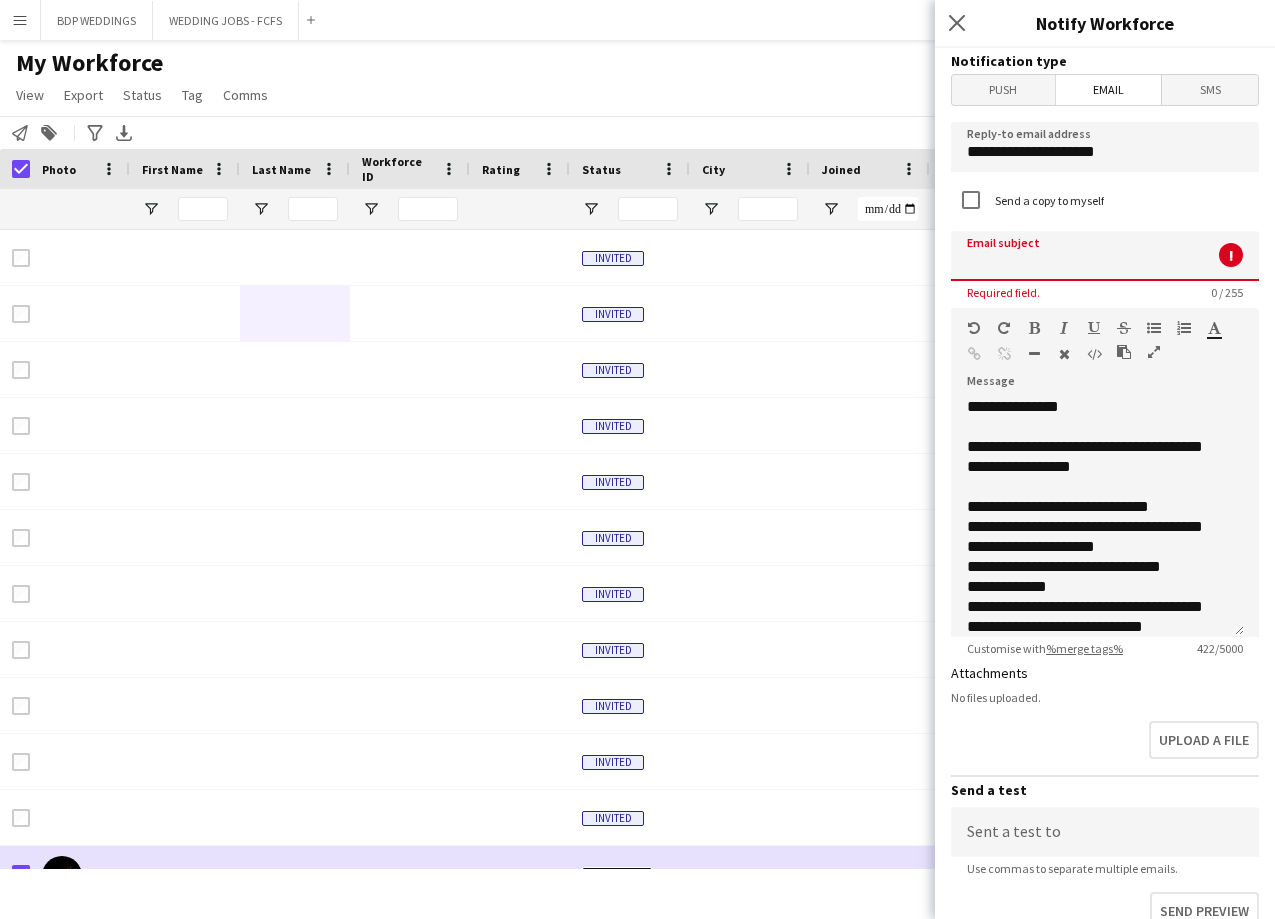 paste on "**********" 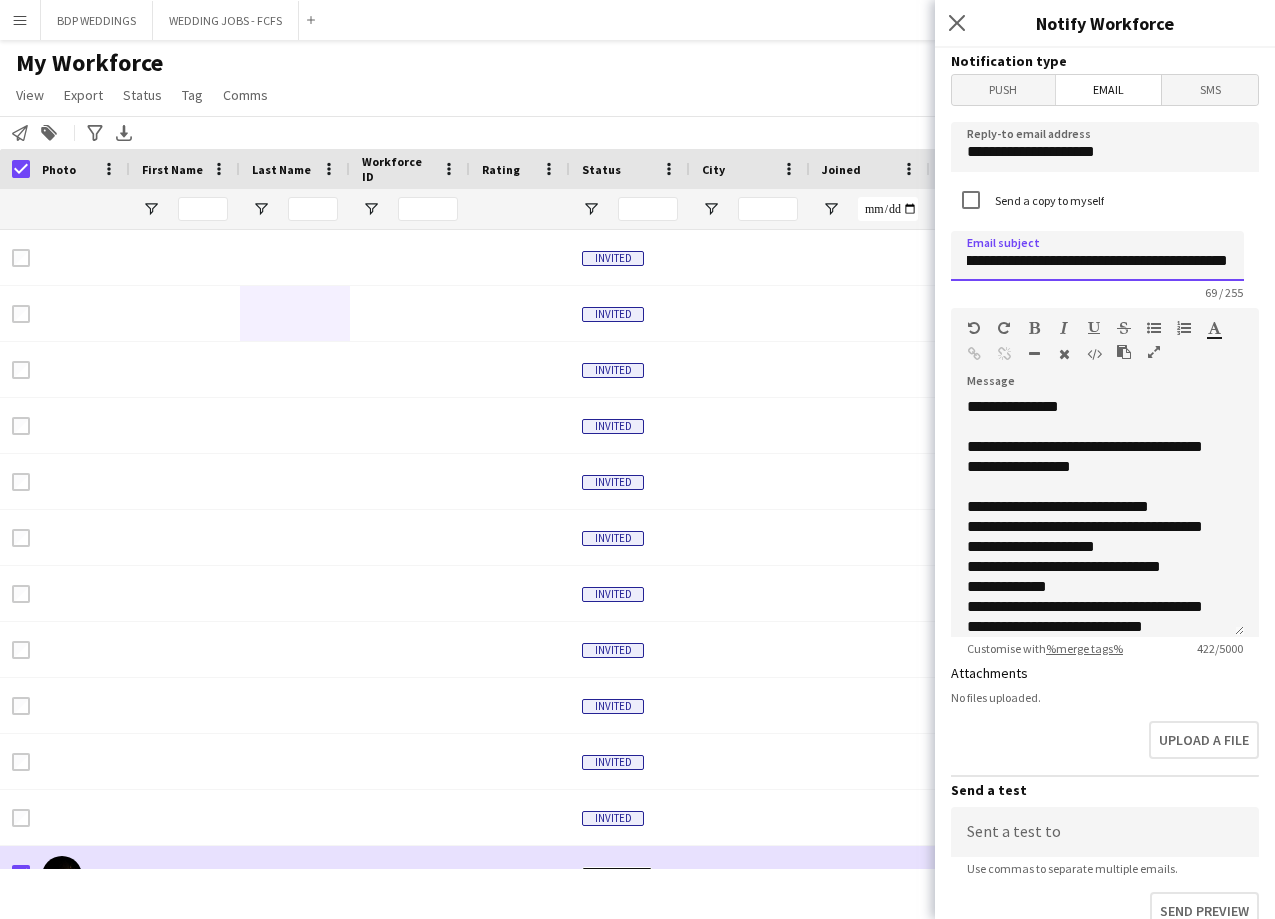 scroll, scrollTop: 0, scrollLeft: 256, axis: horizontal 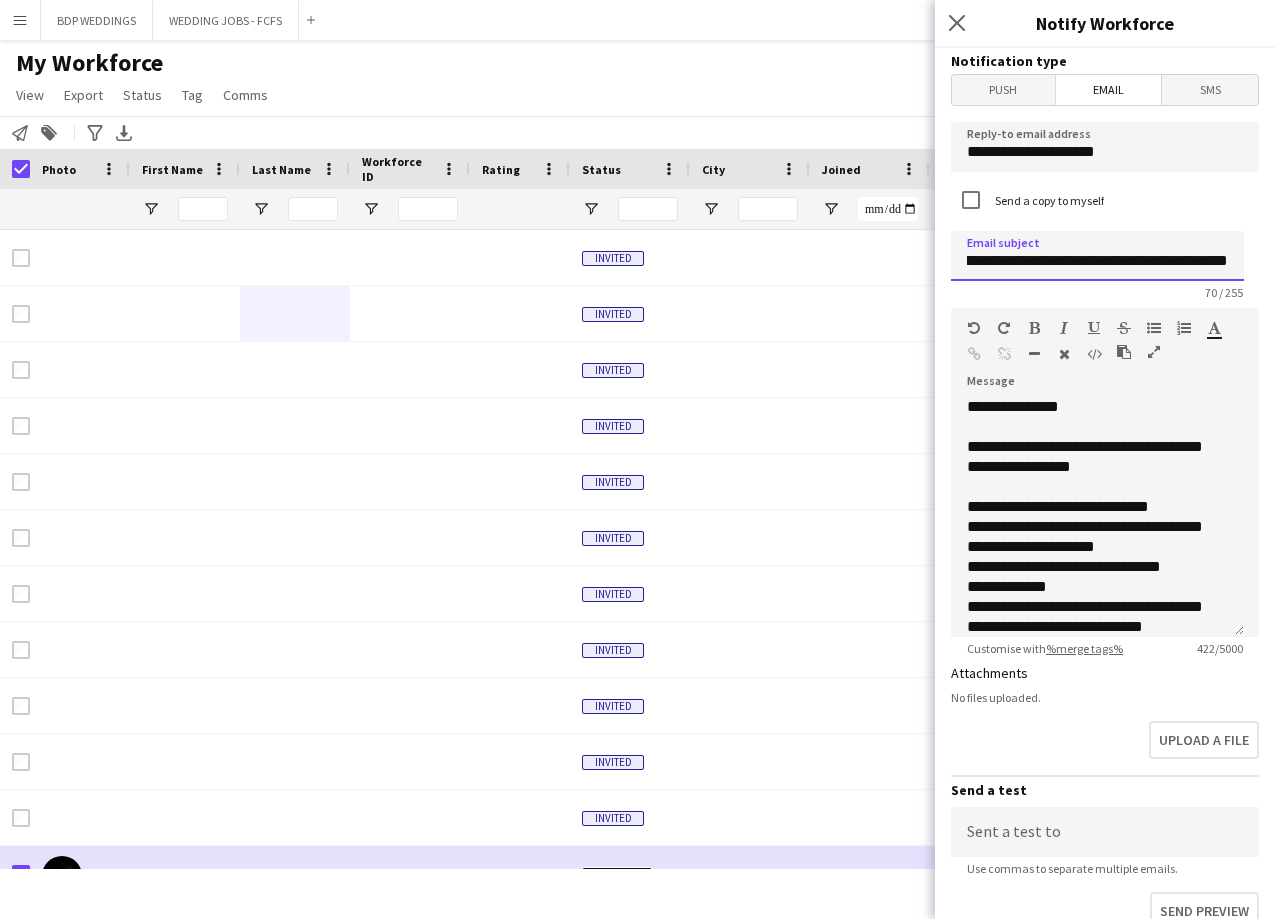 type on "**********" 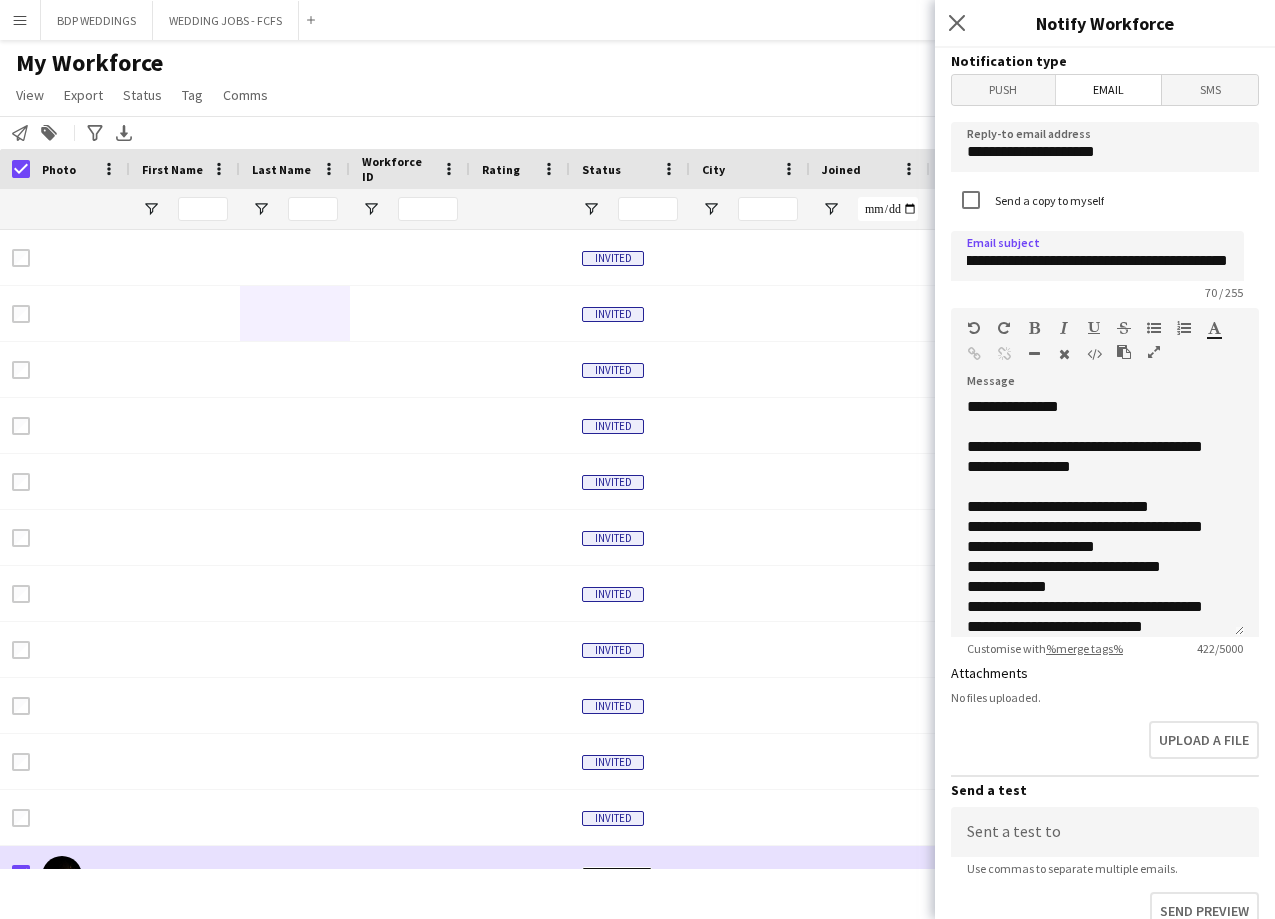 scroll, scrollTop: 0, scrollLeft: 0, axis: both 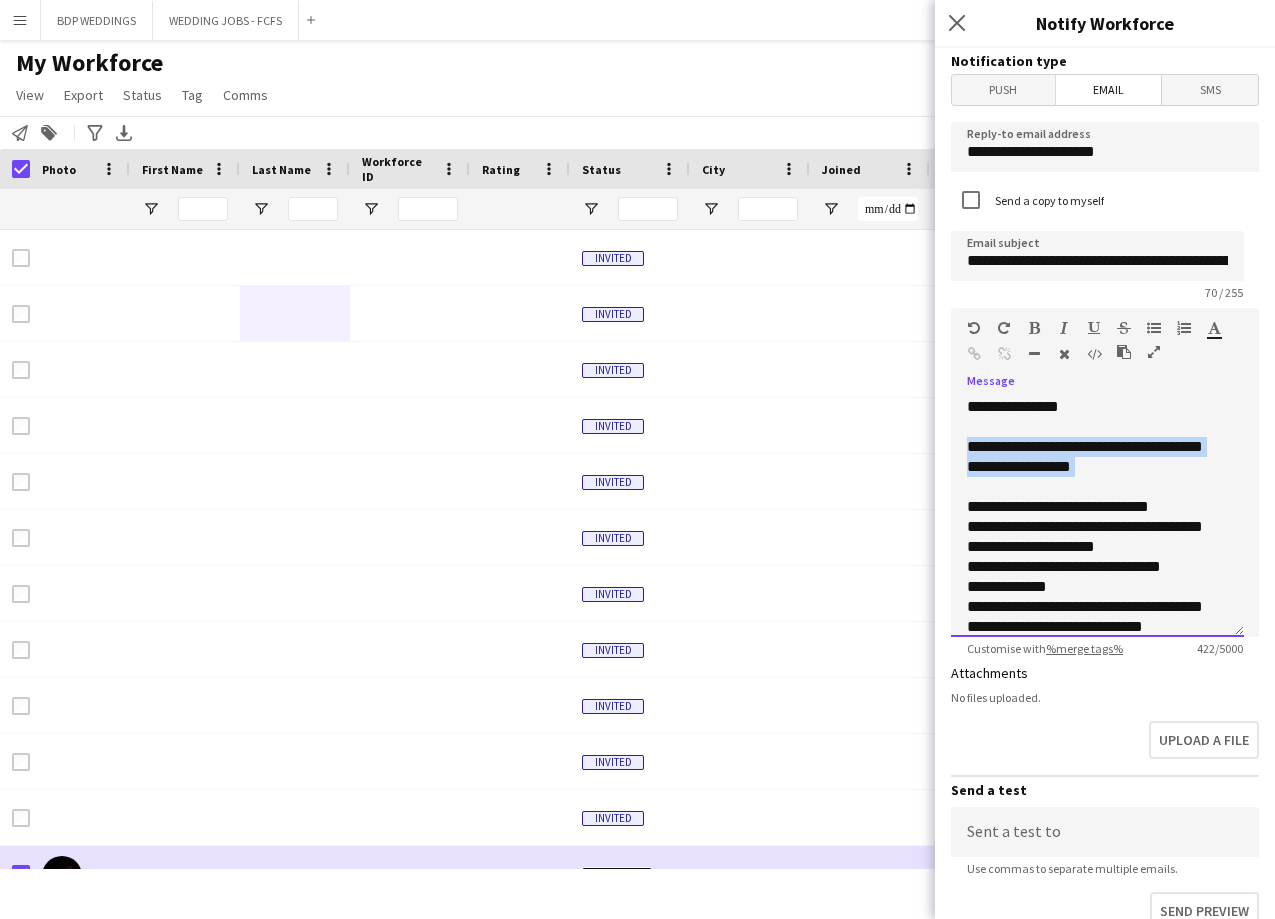 drag, startPoint x: 1180, startPoint y: 480, endPoint x: 970, endPoint y: 448, distance: 212.4241 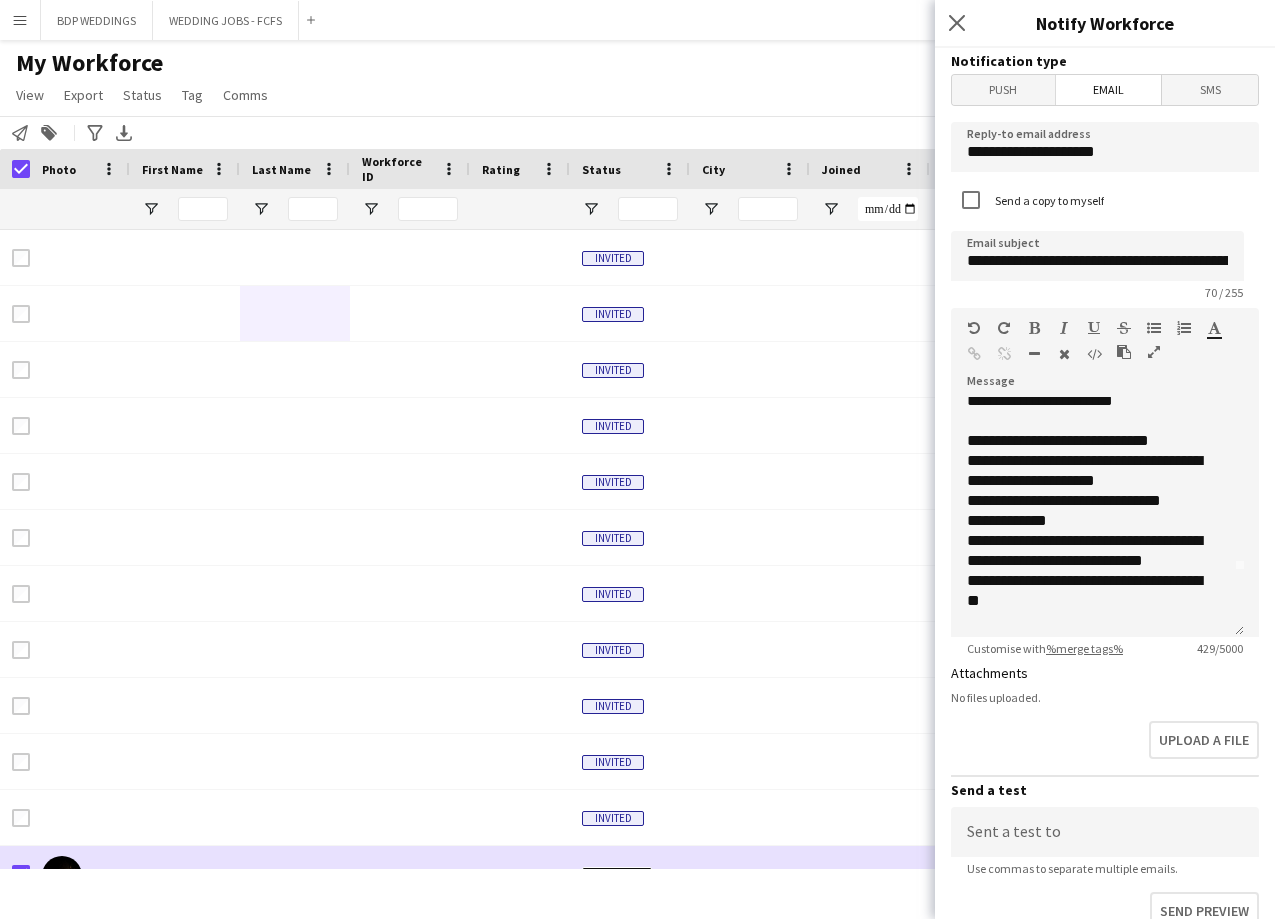 scroll, scrollTop: 196, scrollLeft: 0, axis: vertical 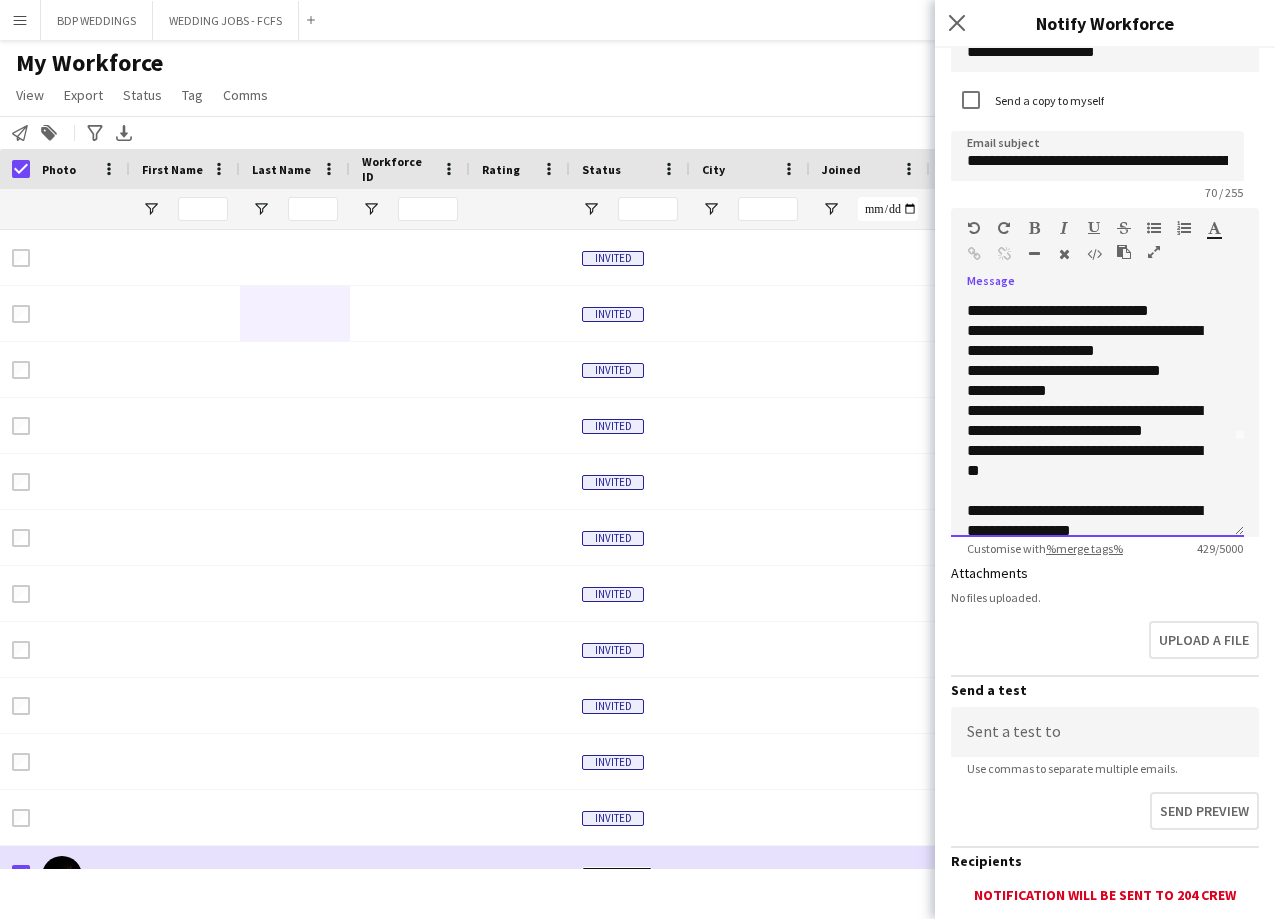 click on "**********" 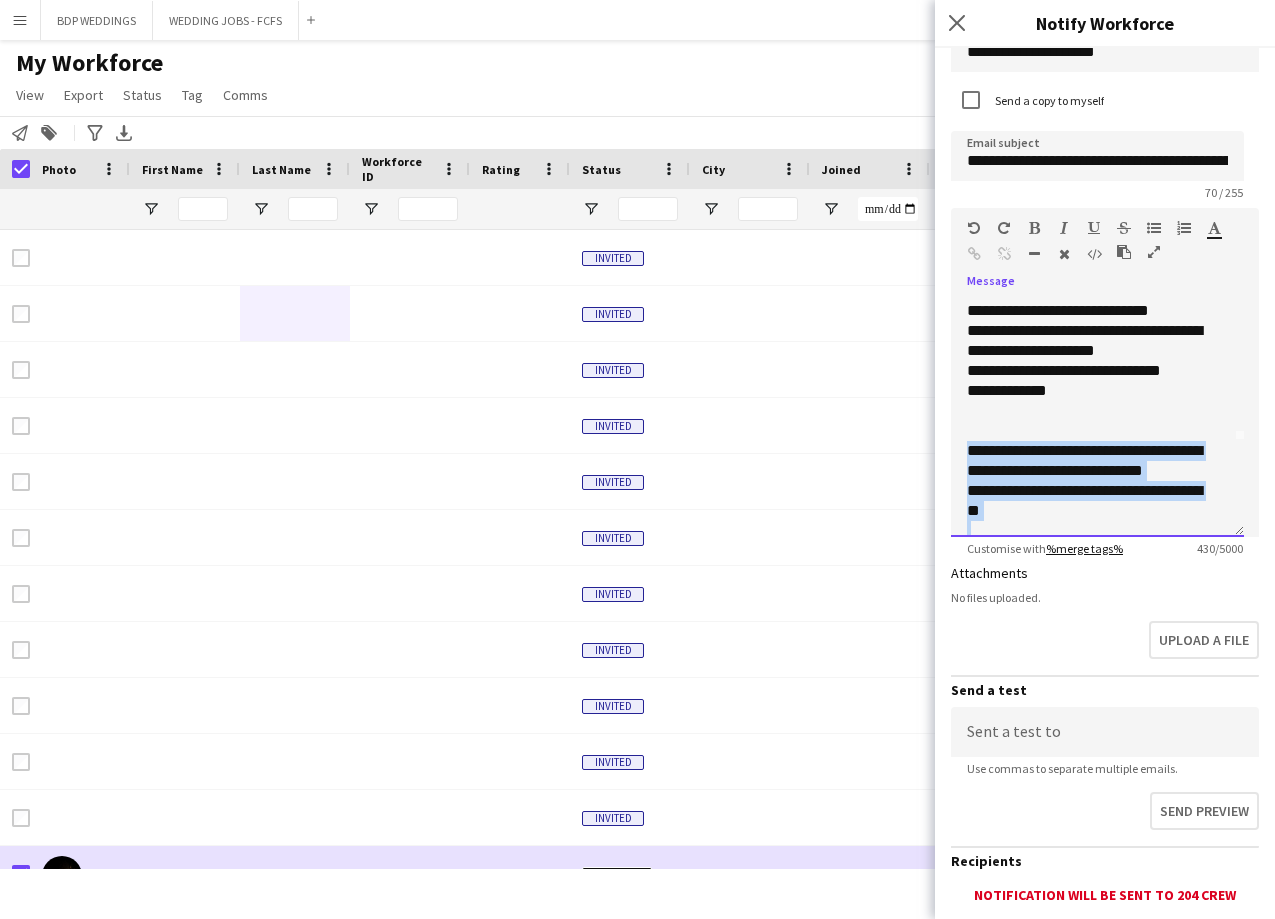 scroll, scrollTop: 216, scrollLeft: 0, axis: vertical 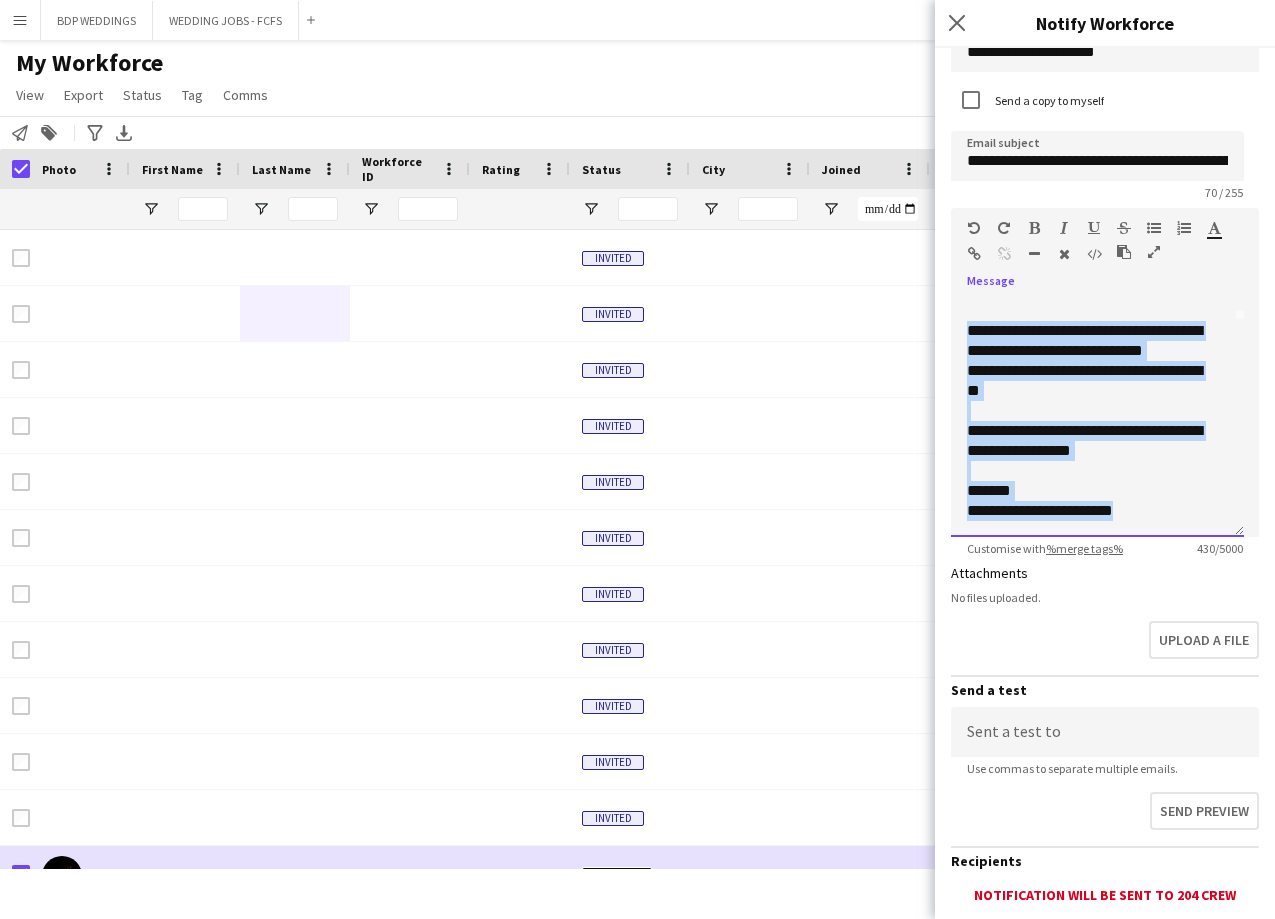 drag, startPoint x: 967, startPoint y: 454, endPoint x: 1162, endPoint y: 506, distance: 201.81427 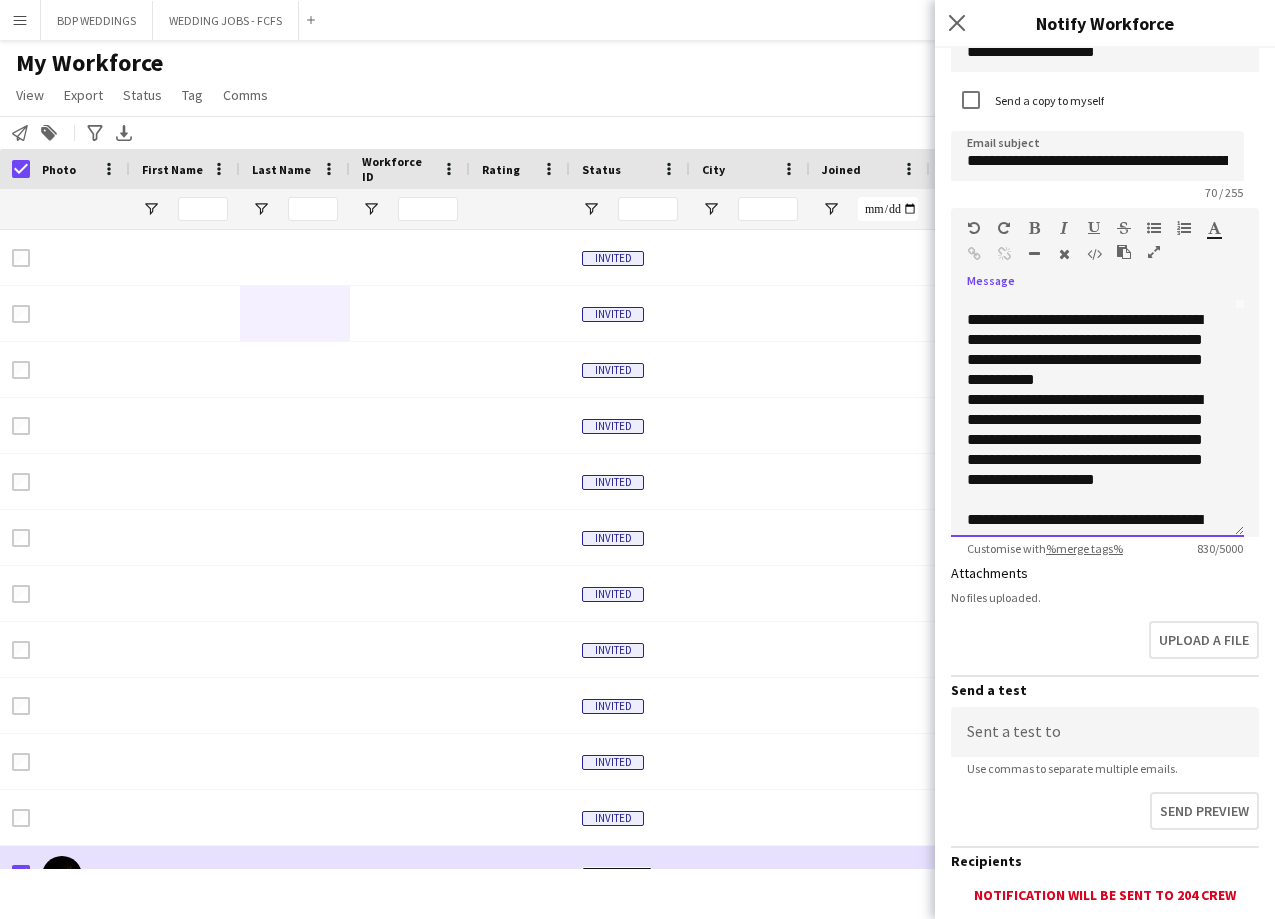 scroll, scrollTop: 262, scrollLeft: 0, axis: vertical 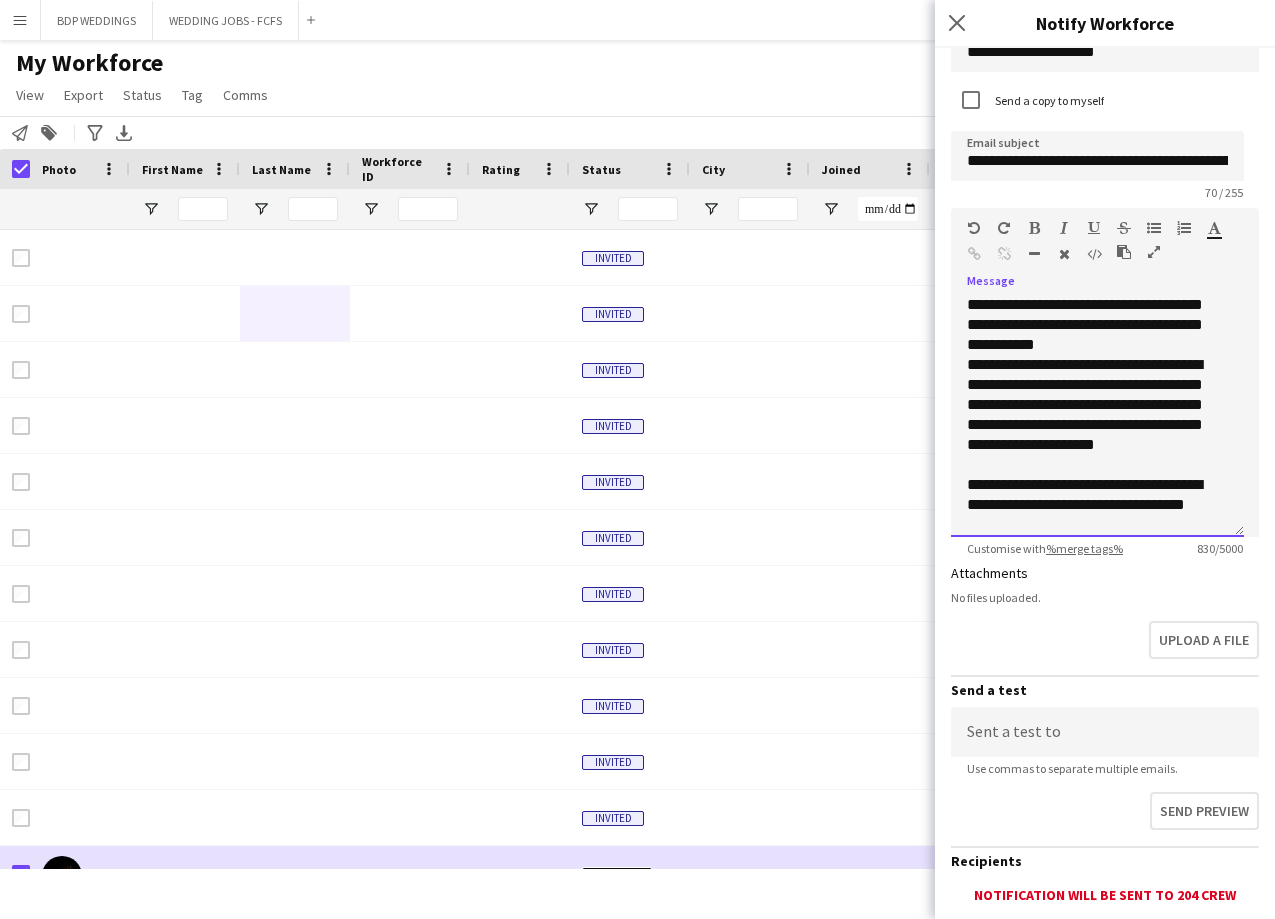 click on "**********" 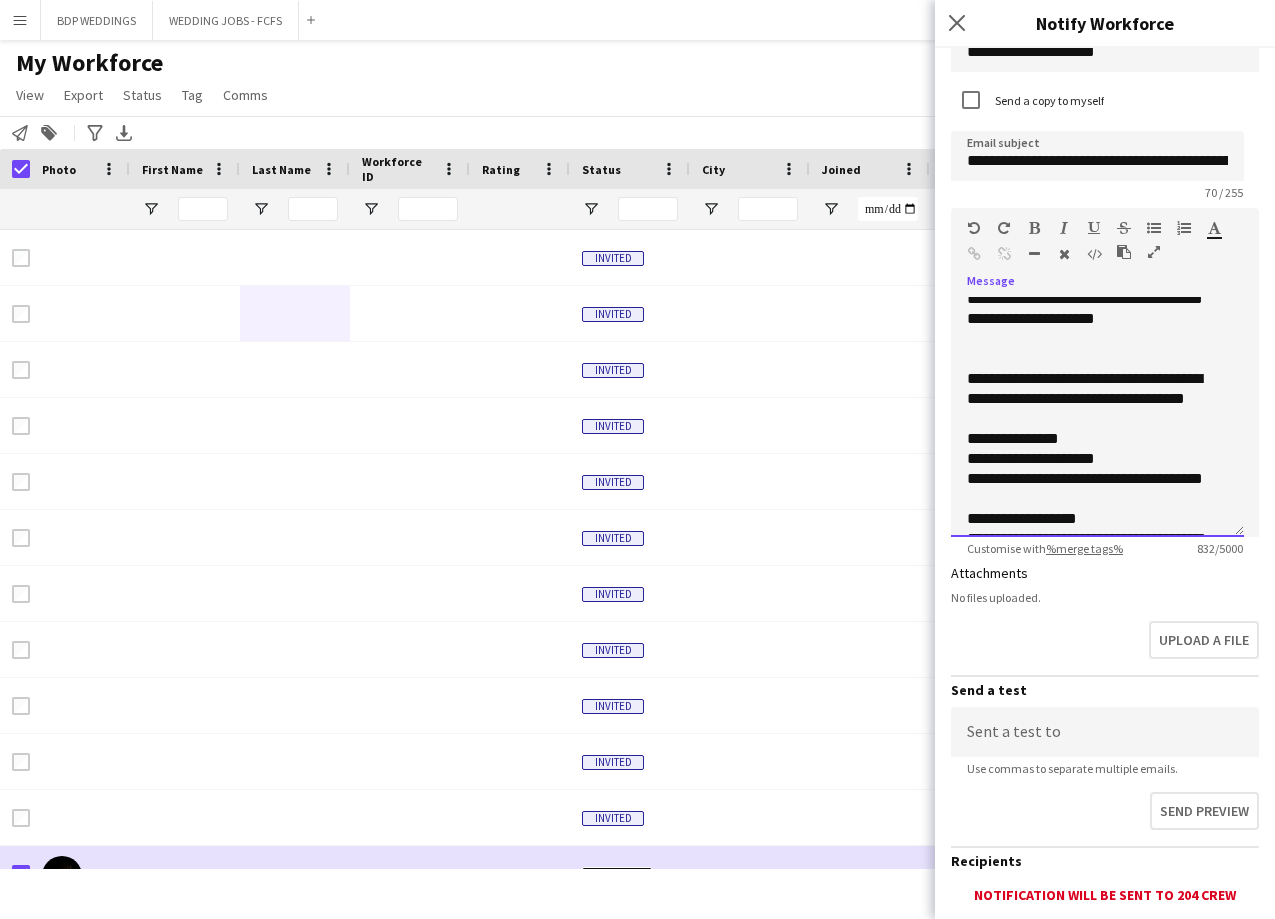 scroll, scrollTop: 462, scrollLeft: 0, axis: vertical 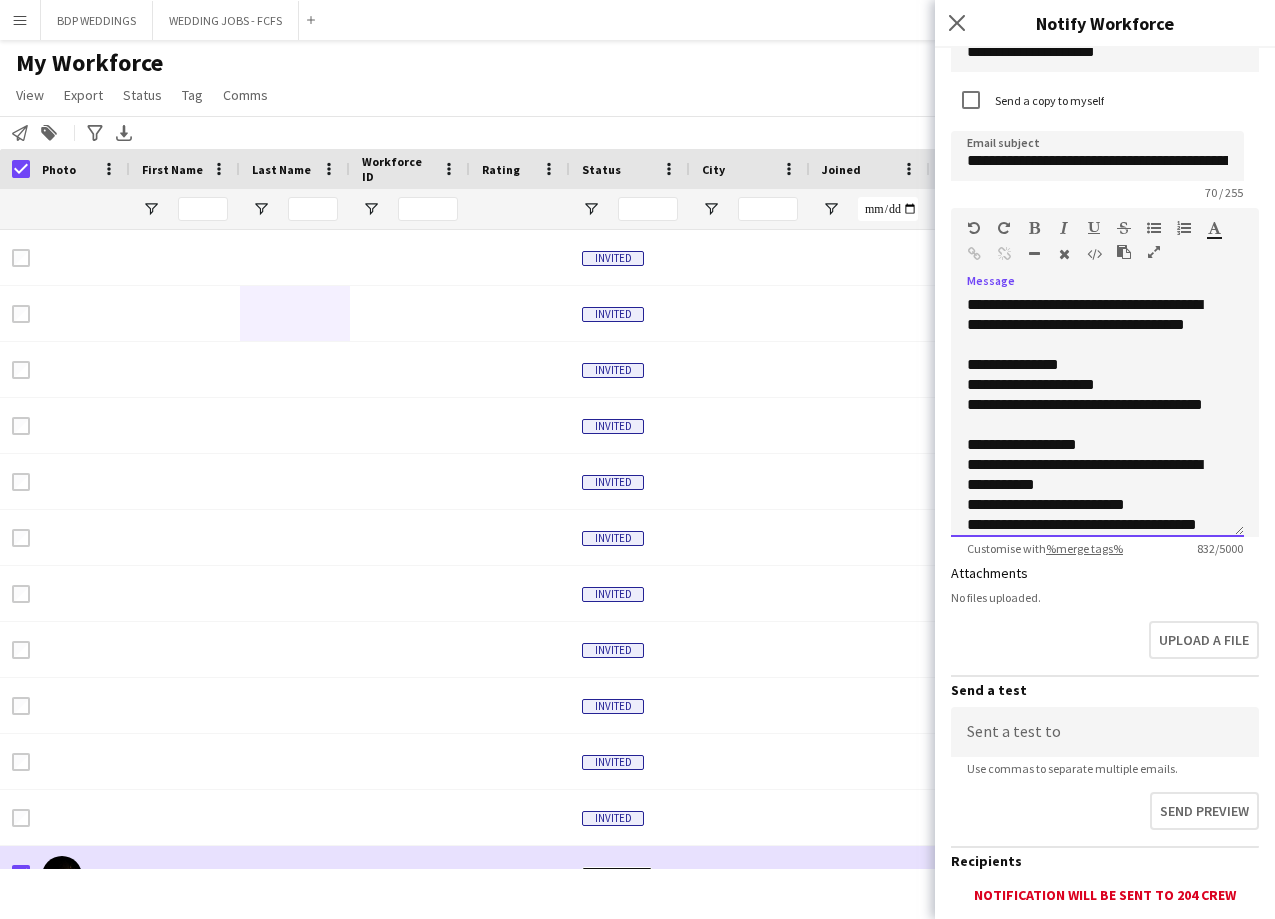 click on "**********" 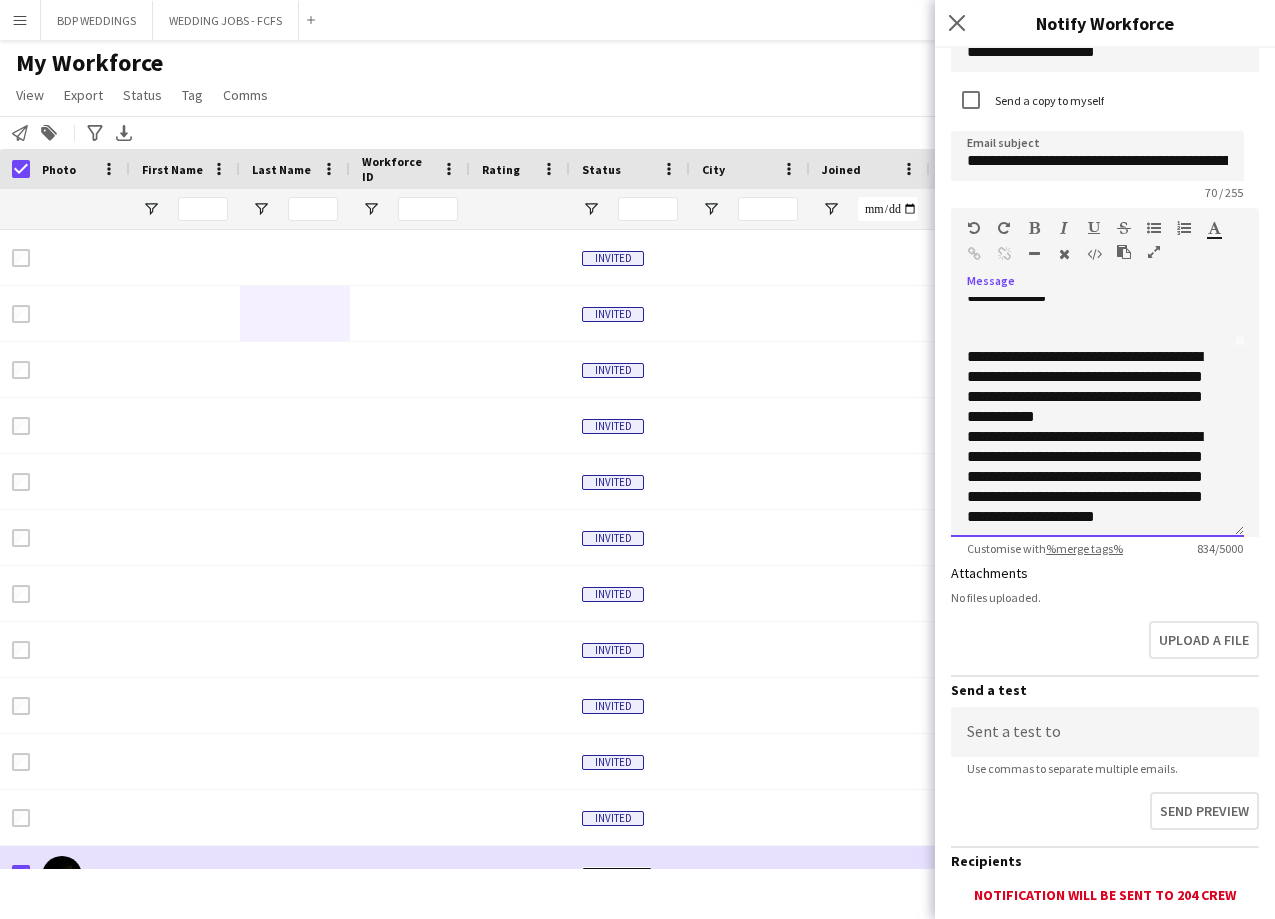 scroll, scrollTop: 162, scrollLeft: 0, axis: vertical 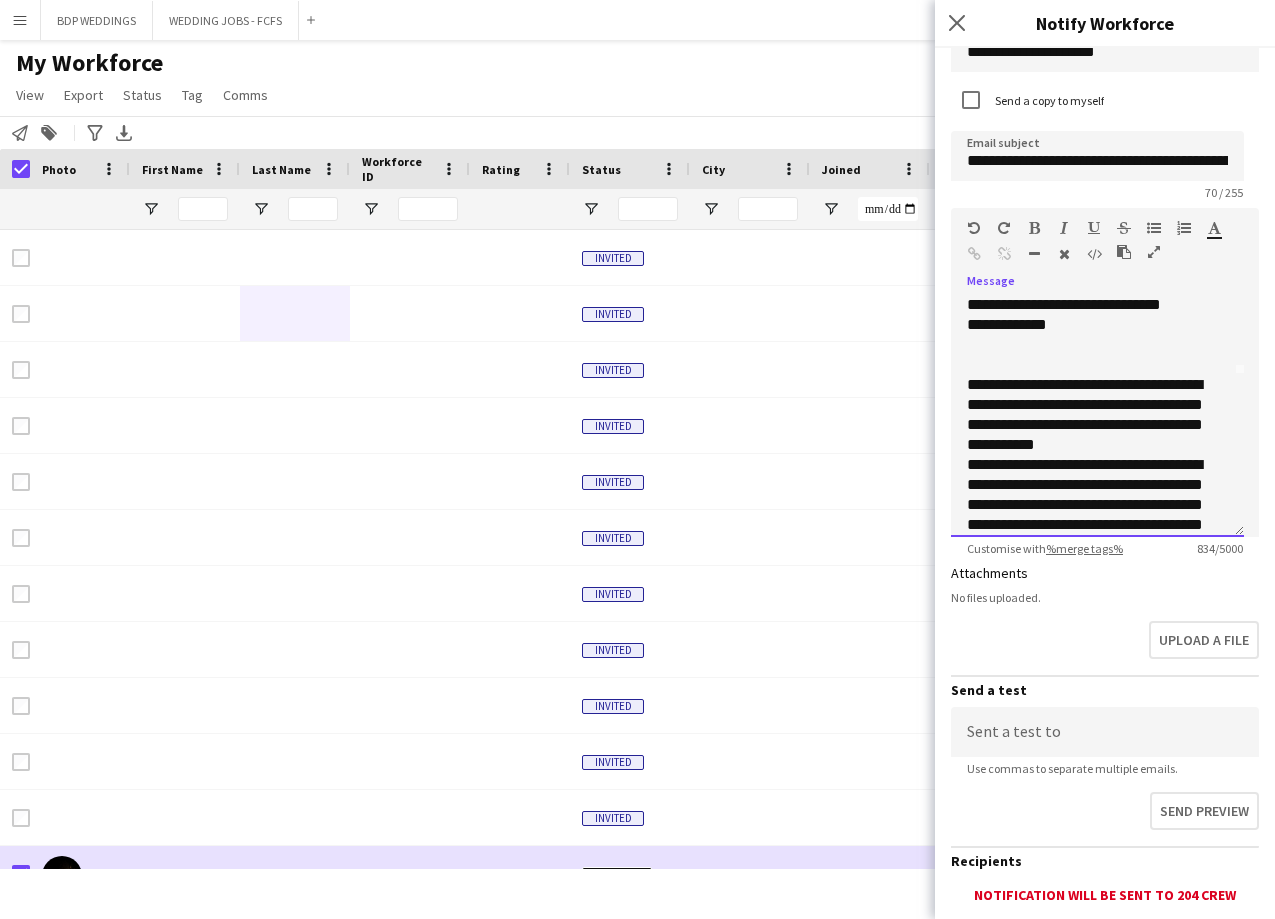 click on "**********" 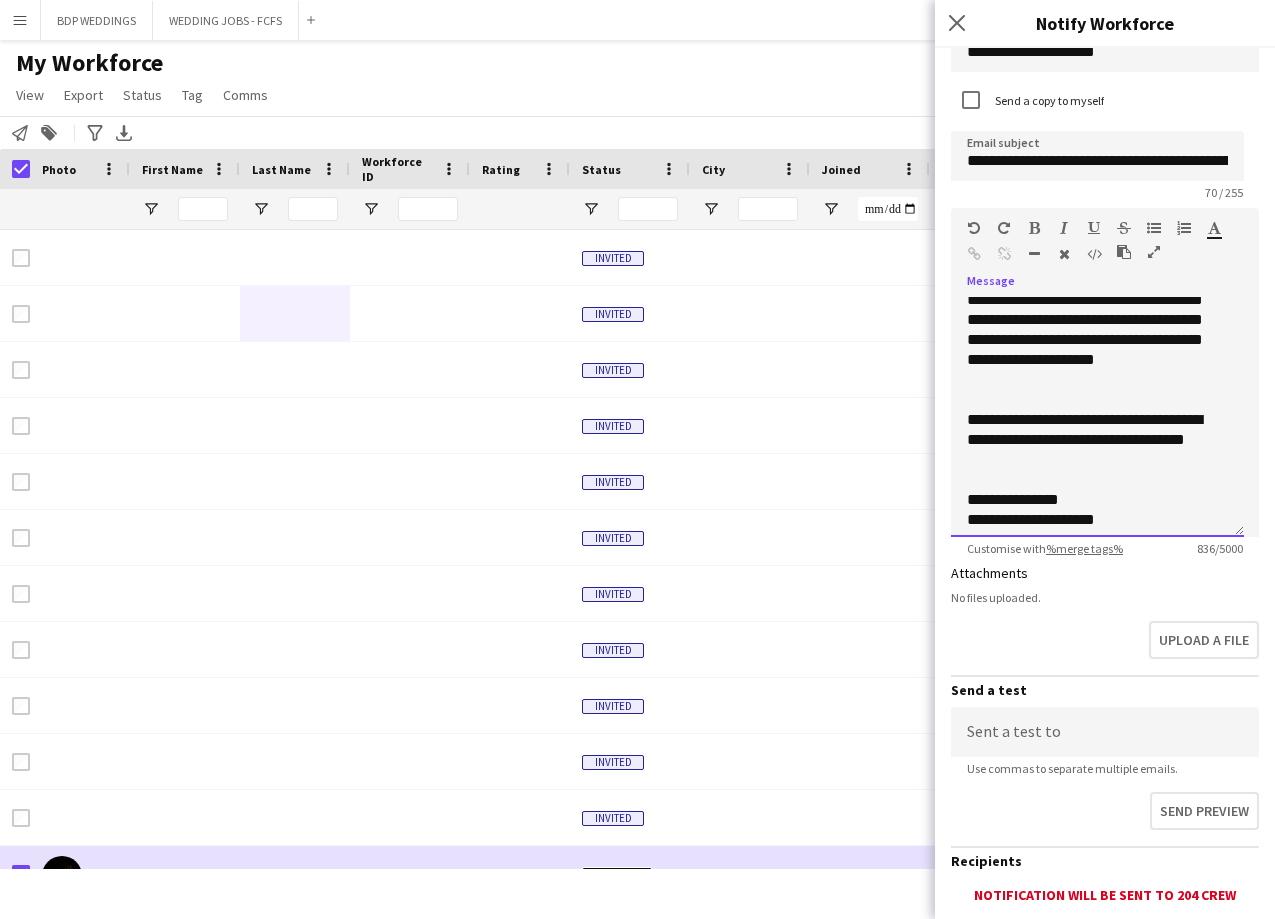 scroll, scrollTop: 400, scrollLeft: 0, axis: vertical 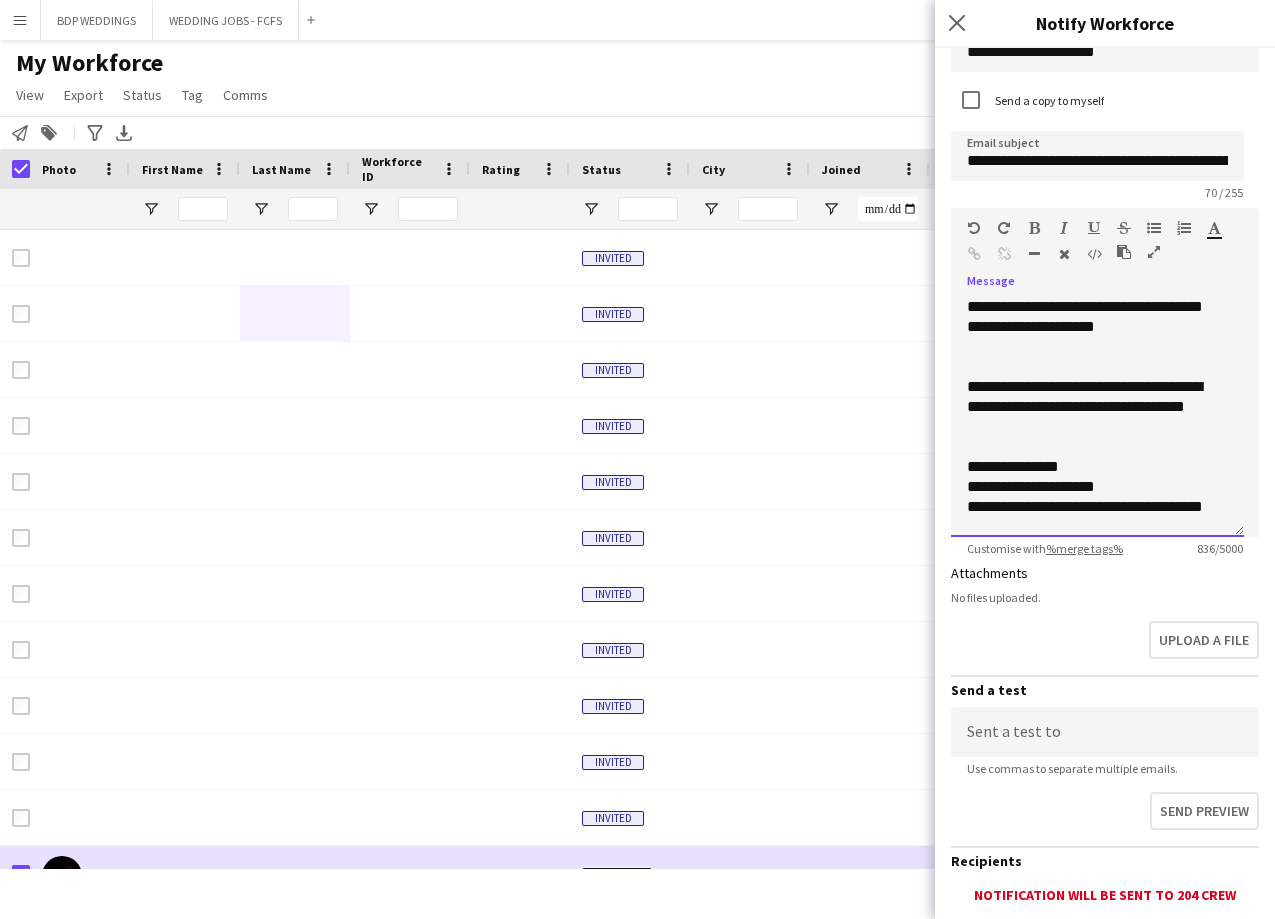 click on "**********" 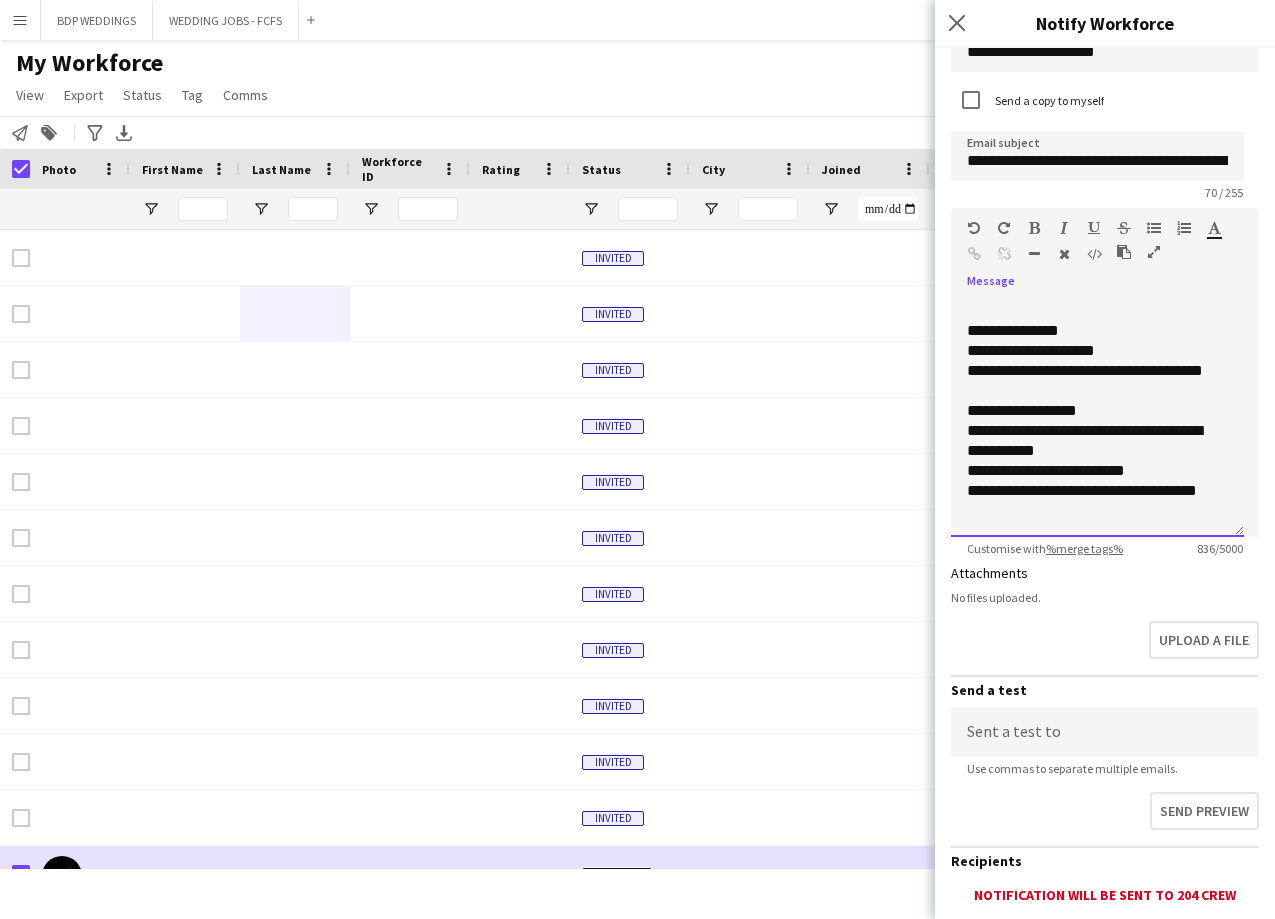 scroll, scrollTop: 0, scrollLeft: 0, axis: both 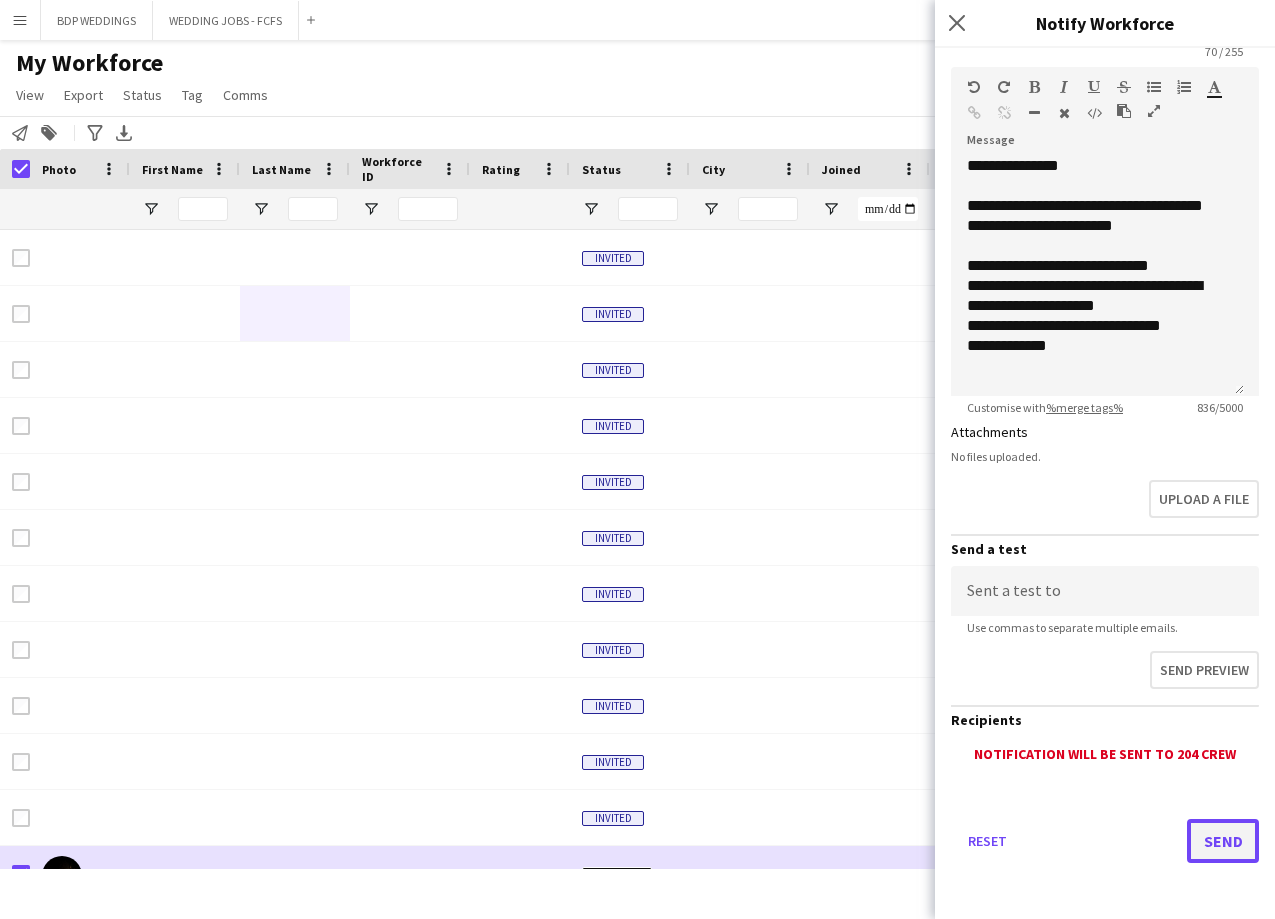 click on "Send" 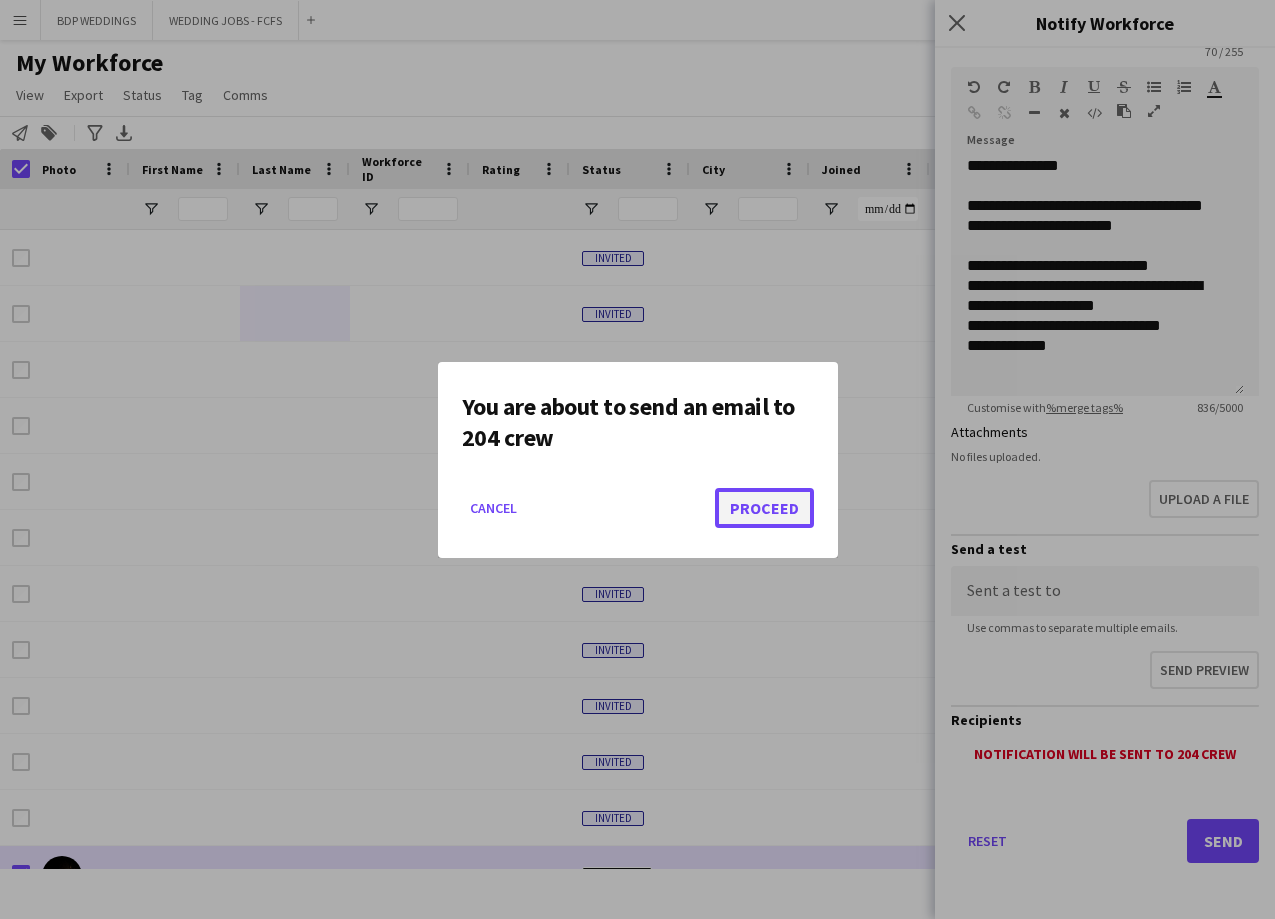 click on "Proceed" 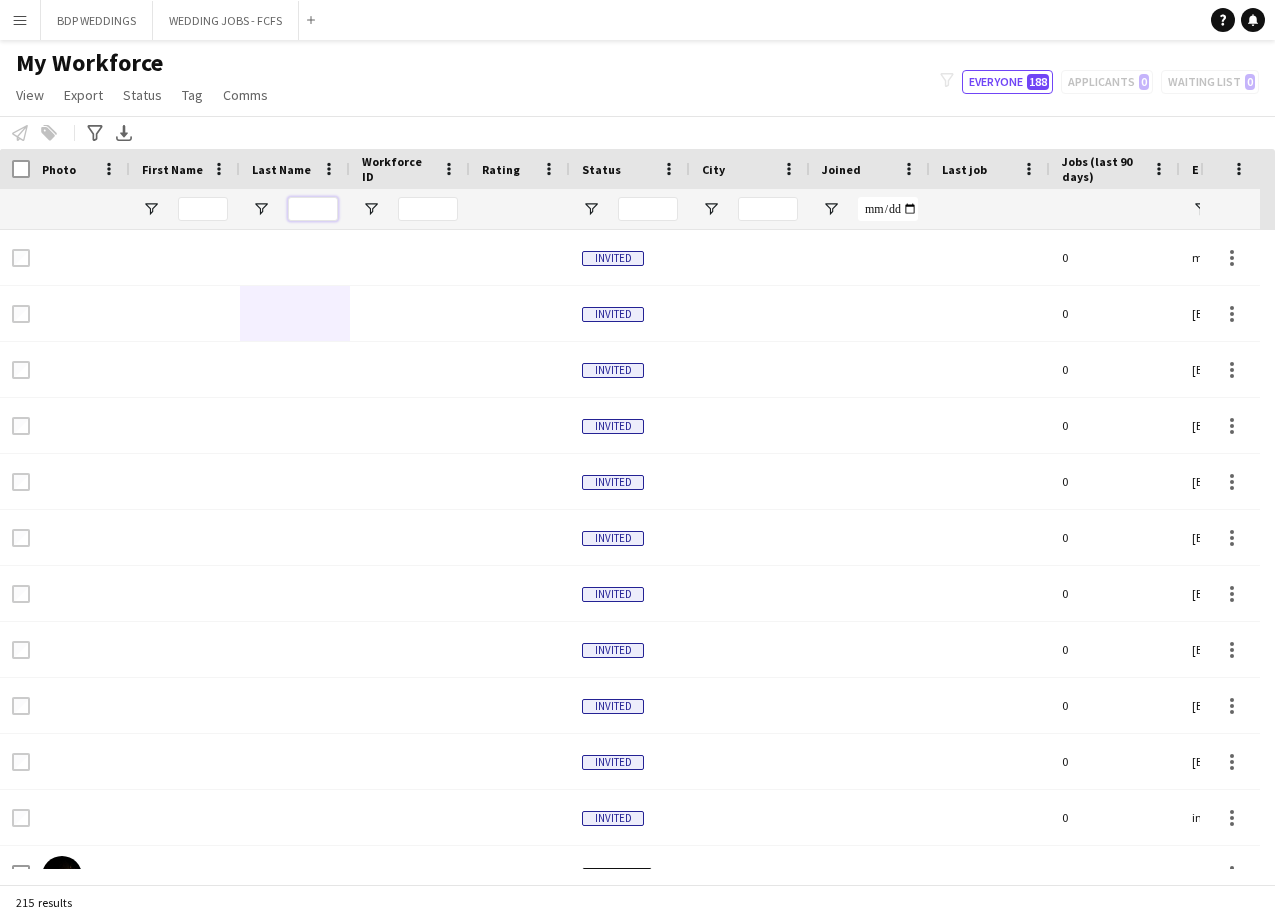 click at bounding box center [313, 209] 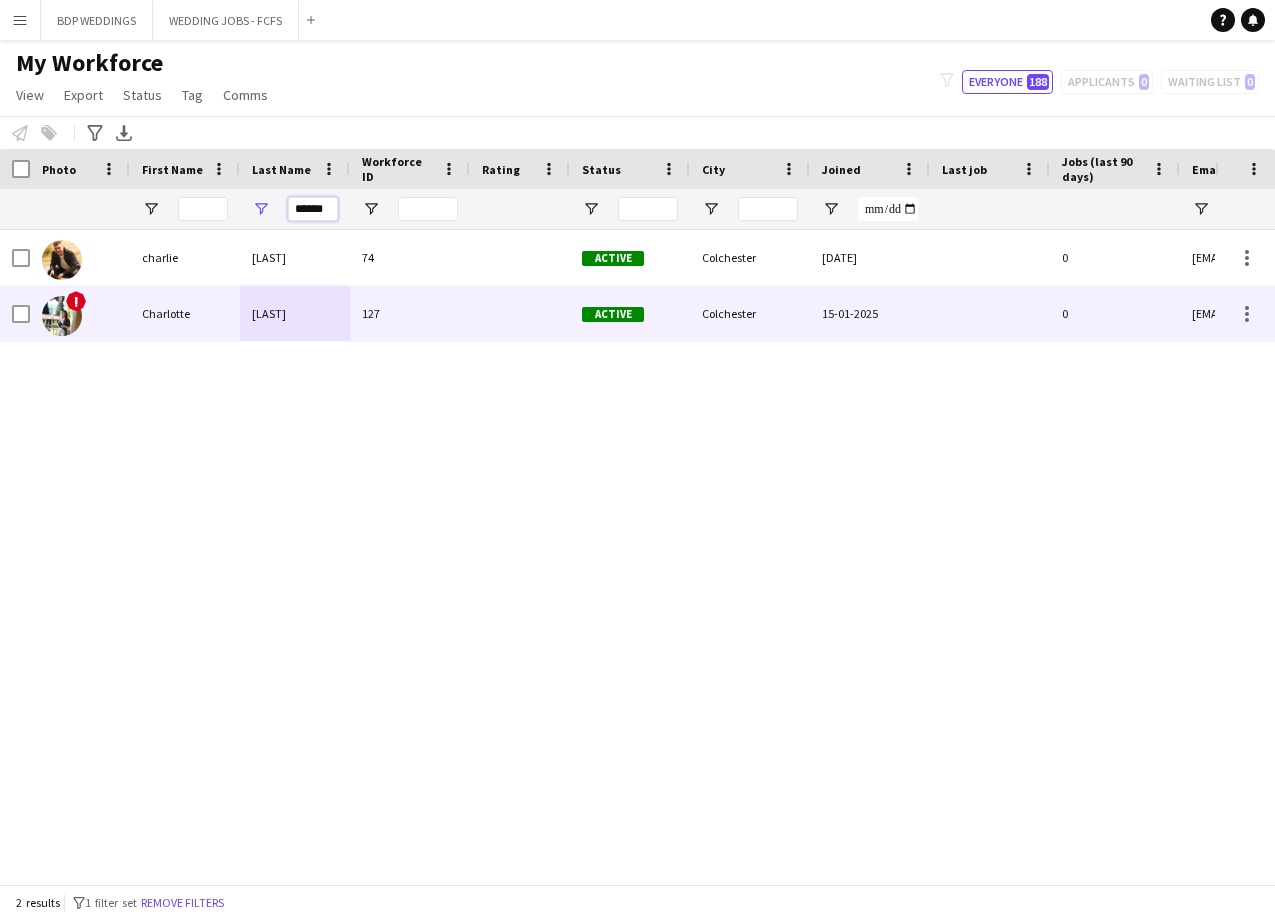 type on "******" 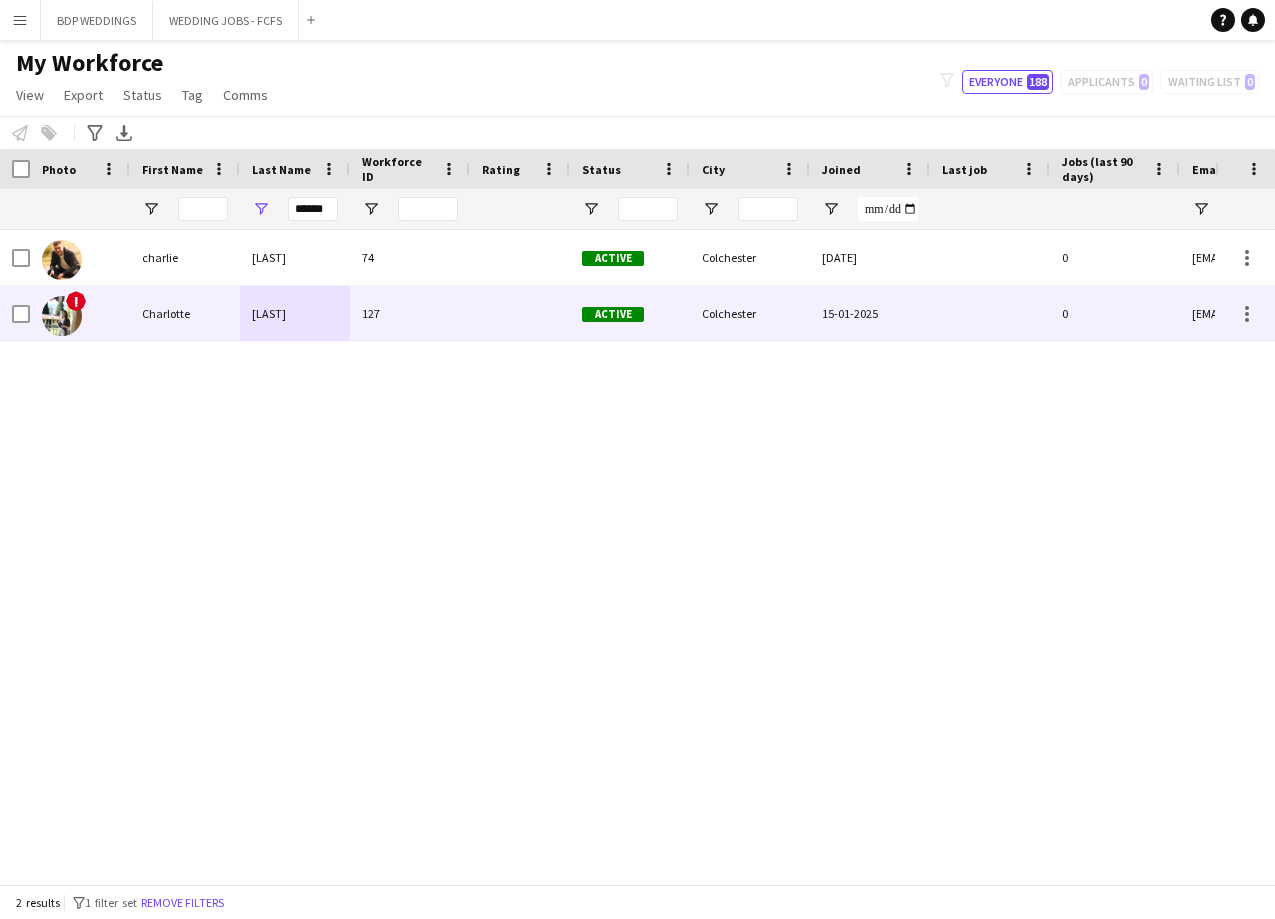 click on "[LAST]" at bounding box center (295, 313) 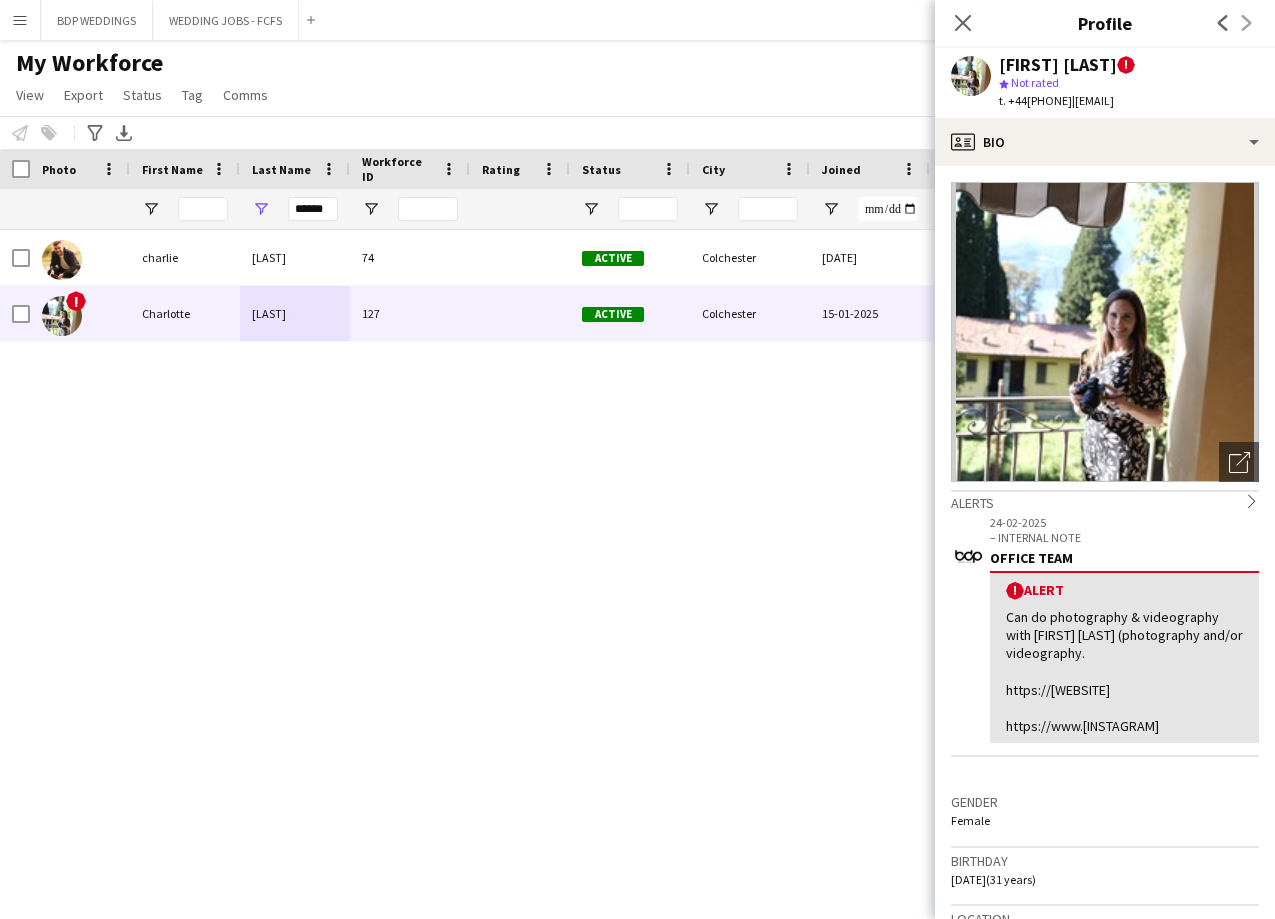 drag, startPoint x: 1083, startPoint y: 98, endPoint x: 1010, endPoint y: 96, distance: 73.02739 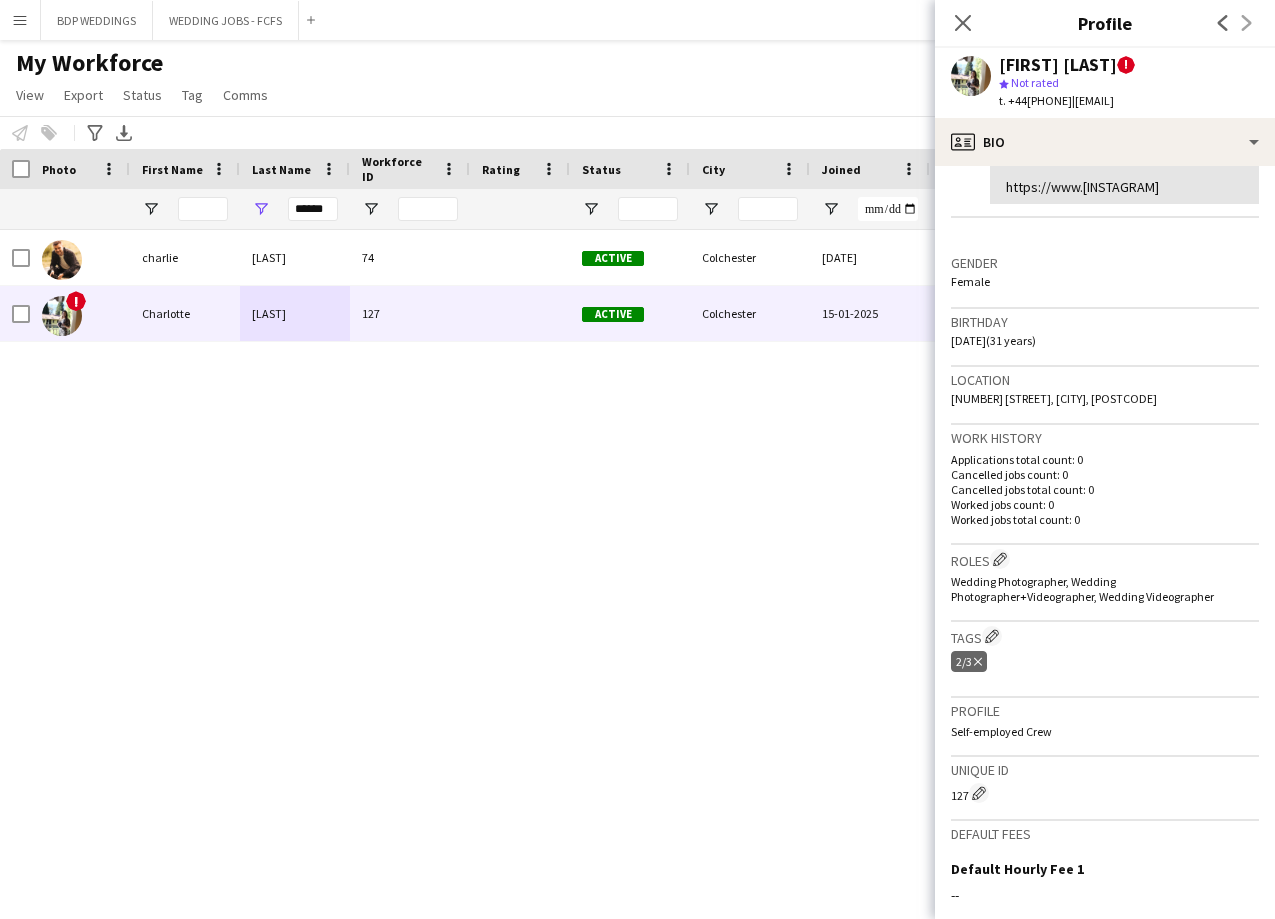 scroll, scrollTop: 0, scrollLeft: 0, axis: both 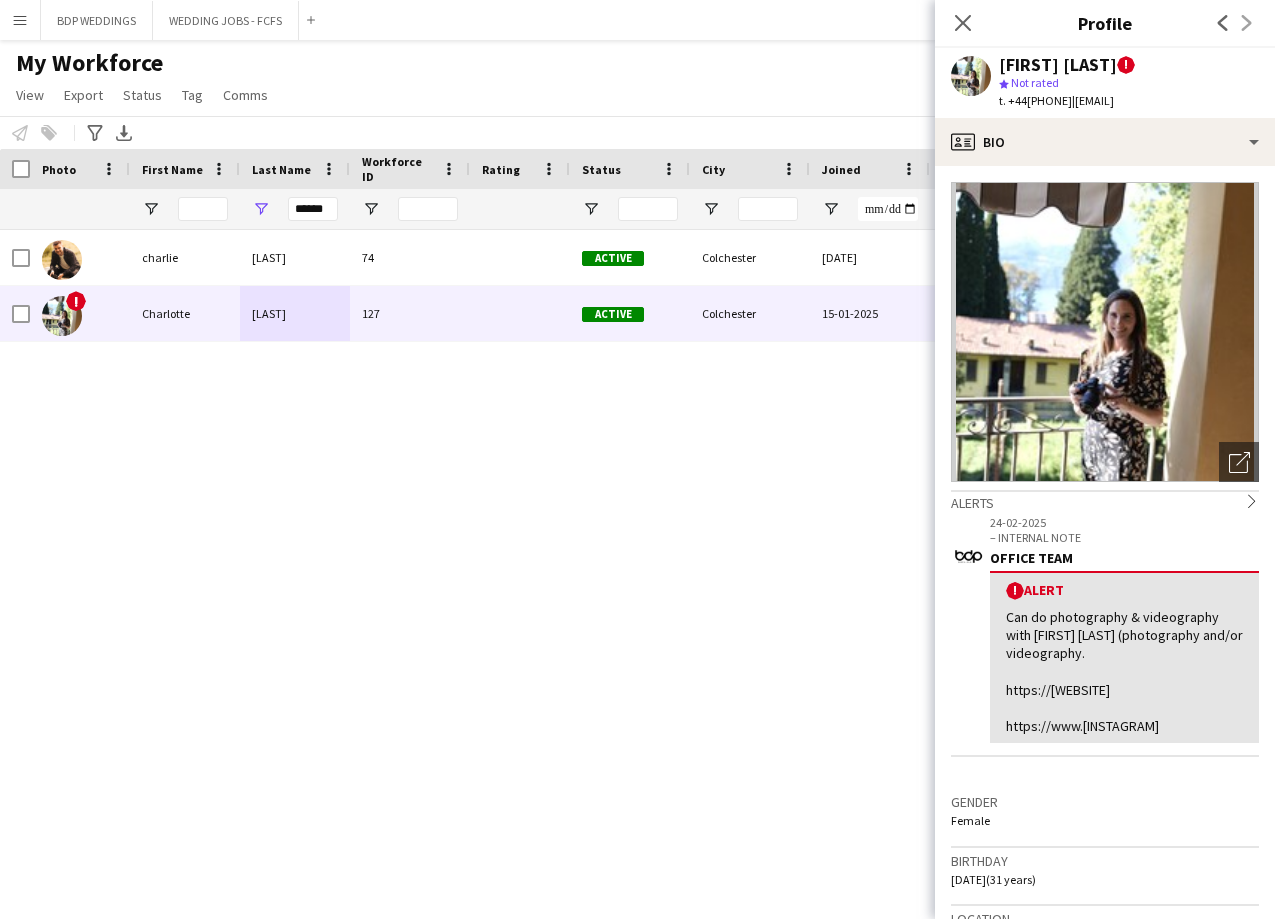 click on "Close pop-in" 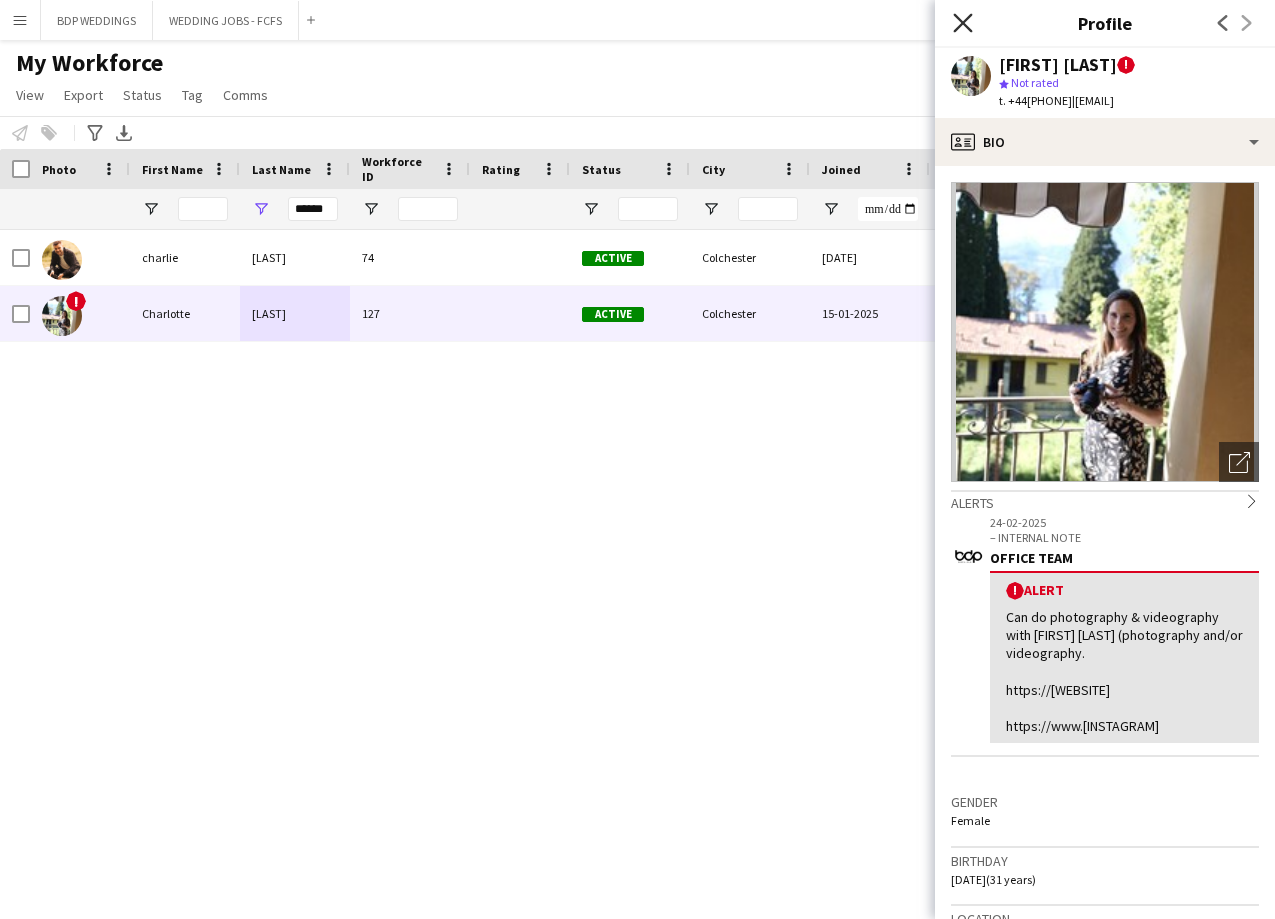 click on "Close pop-in" 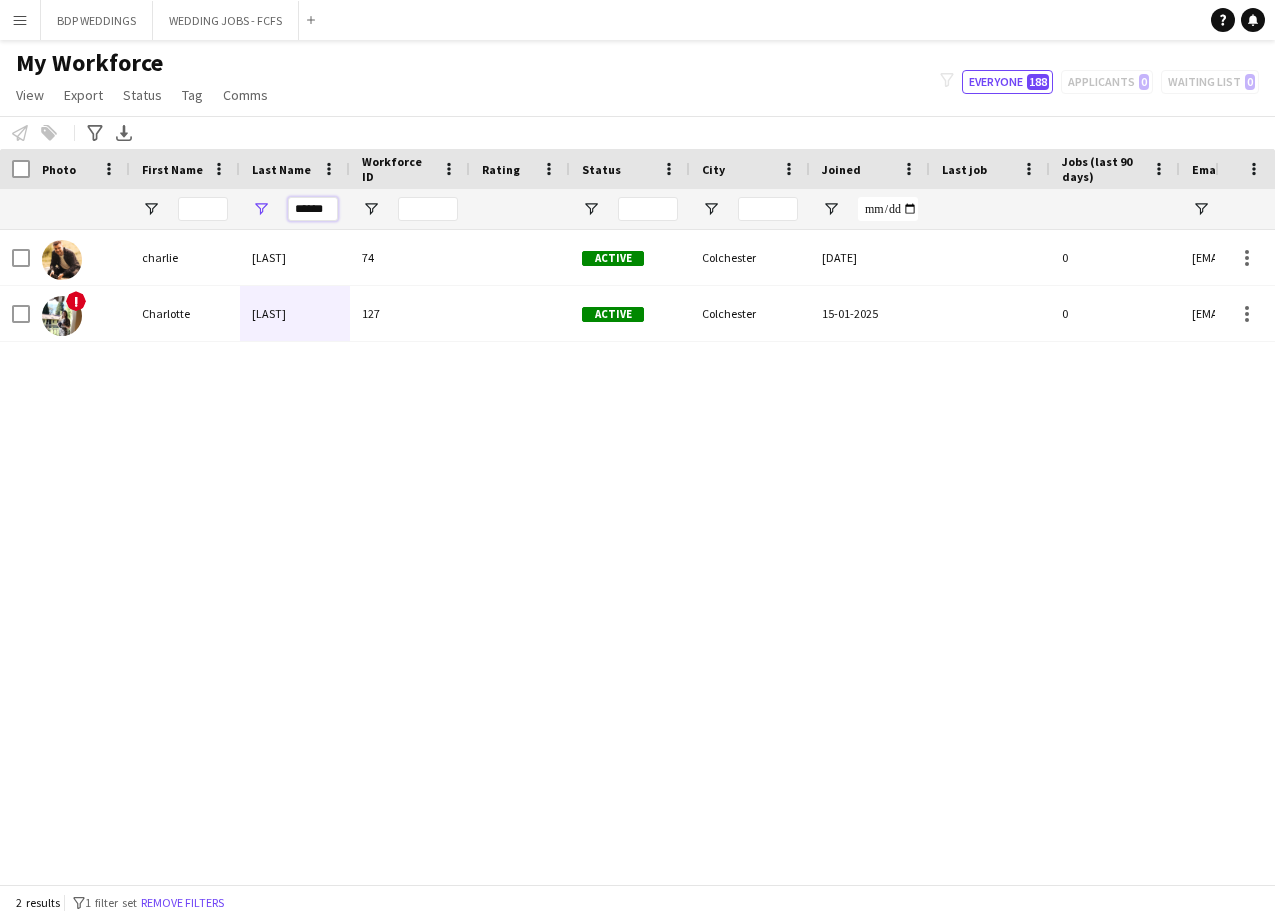 drag, startPoint x: 328, startPoint y: 213, endPoint x: 178, endPoint y: 217, distance: 150.05333 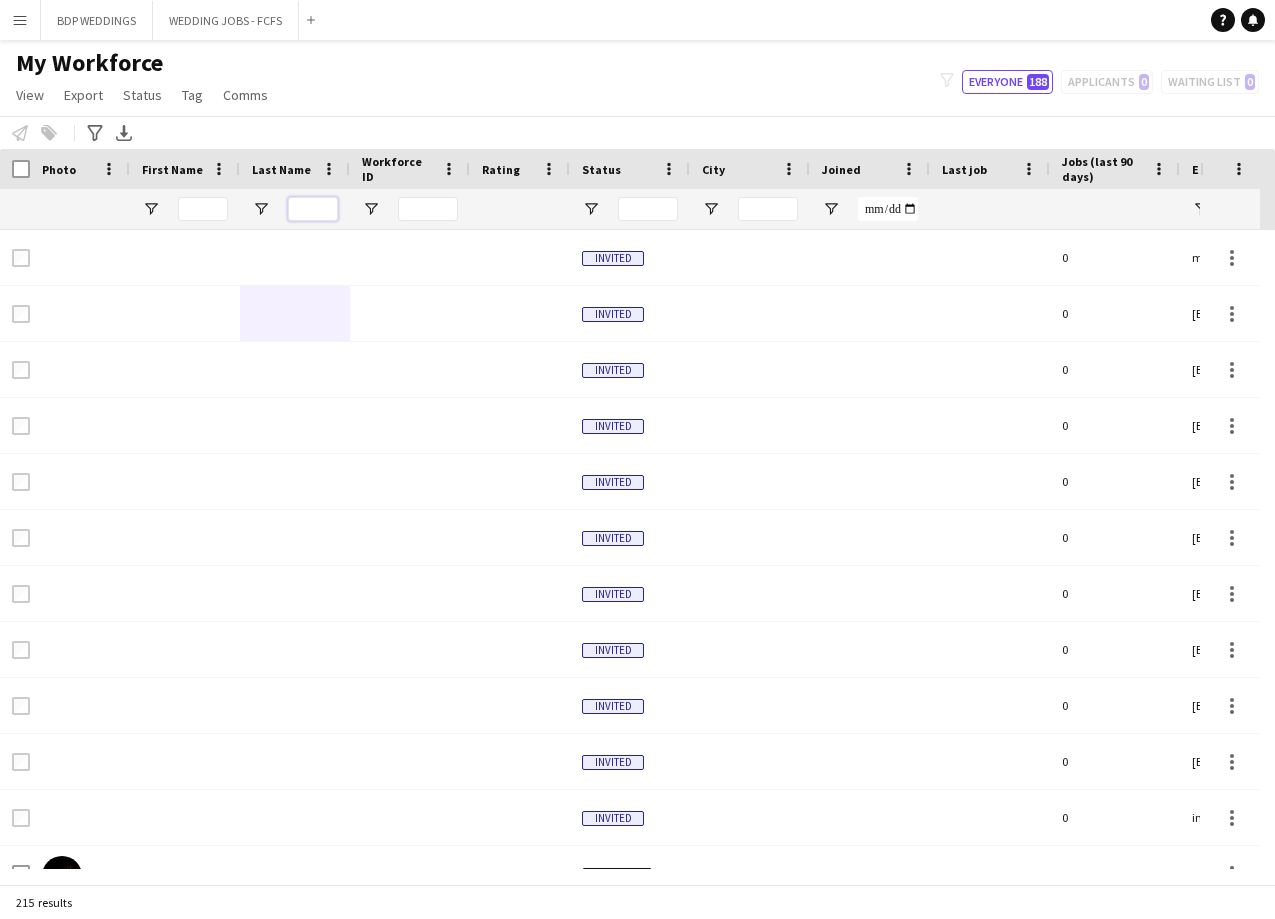 type 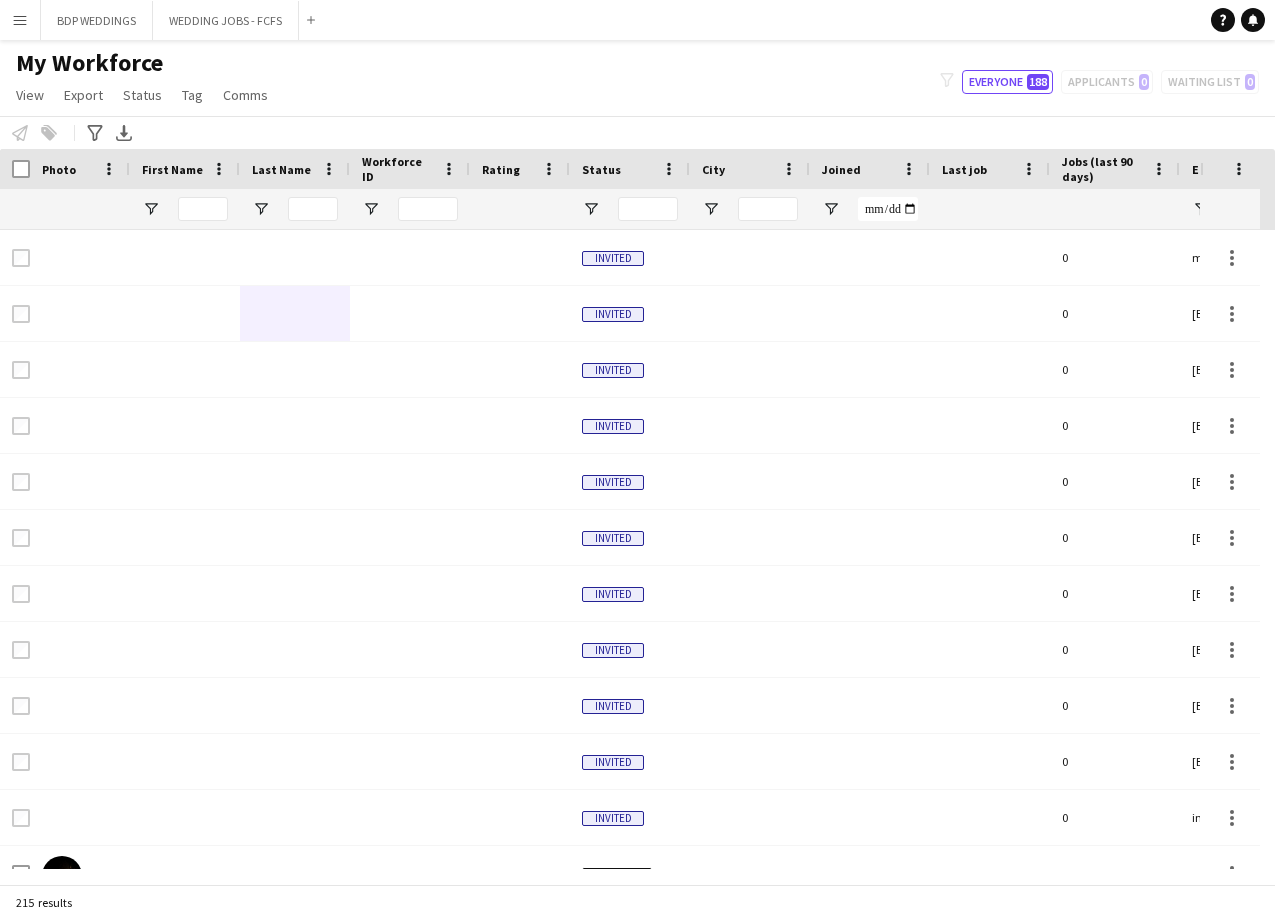 click on "Menu" at bounding box center [20, 20] 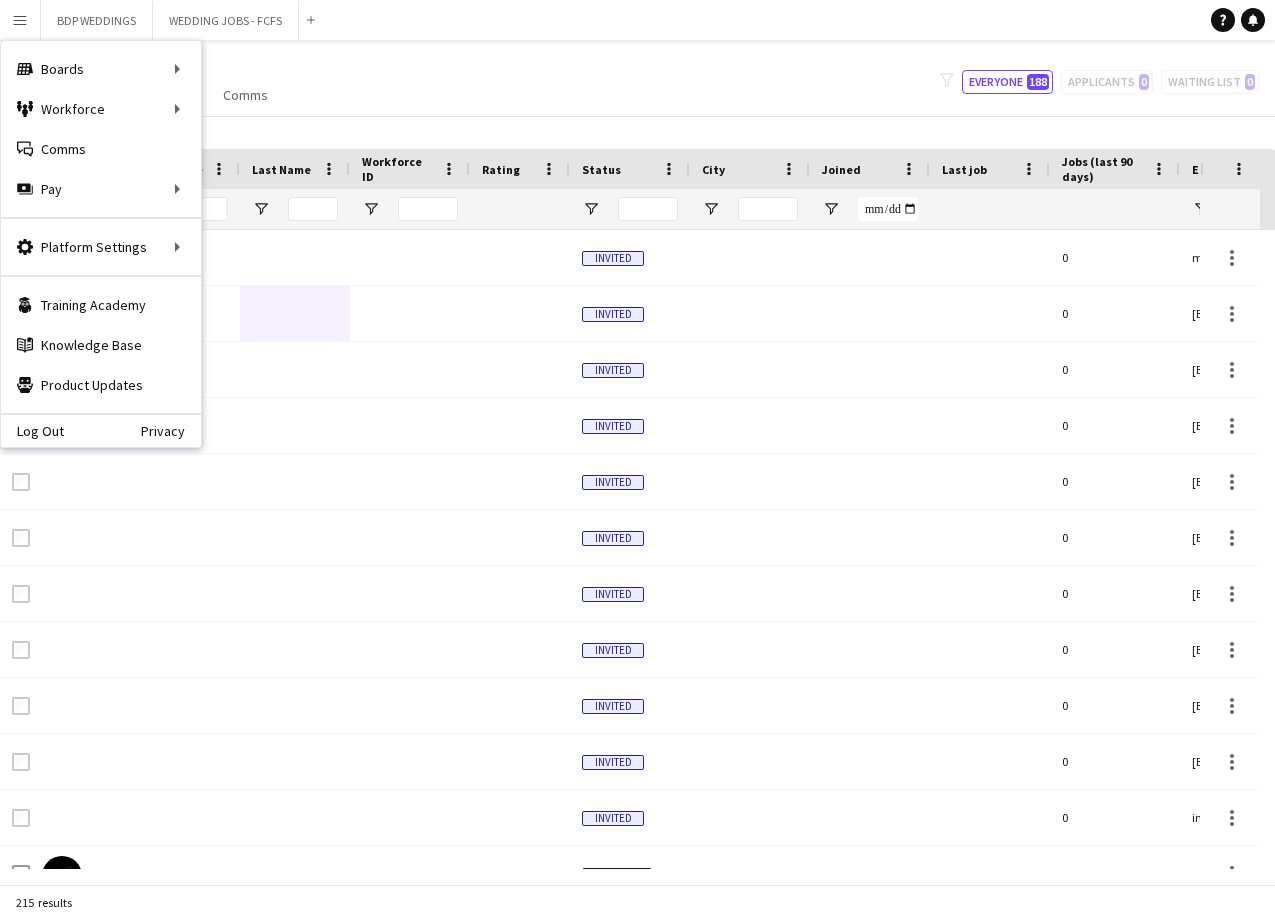drag, startPoint x: 523, startPoint y: 82, endPoint x: 497, endPoint y: 82, distance: 26 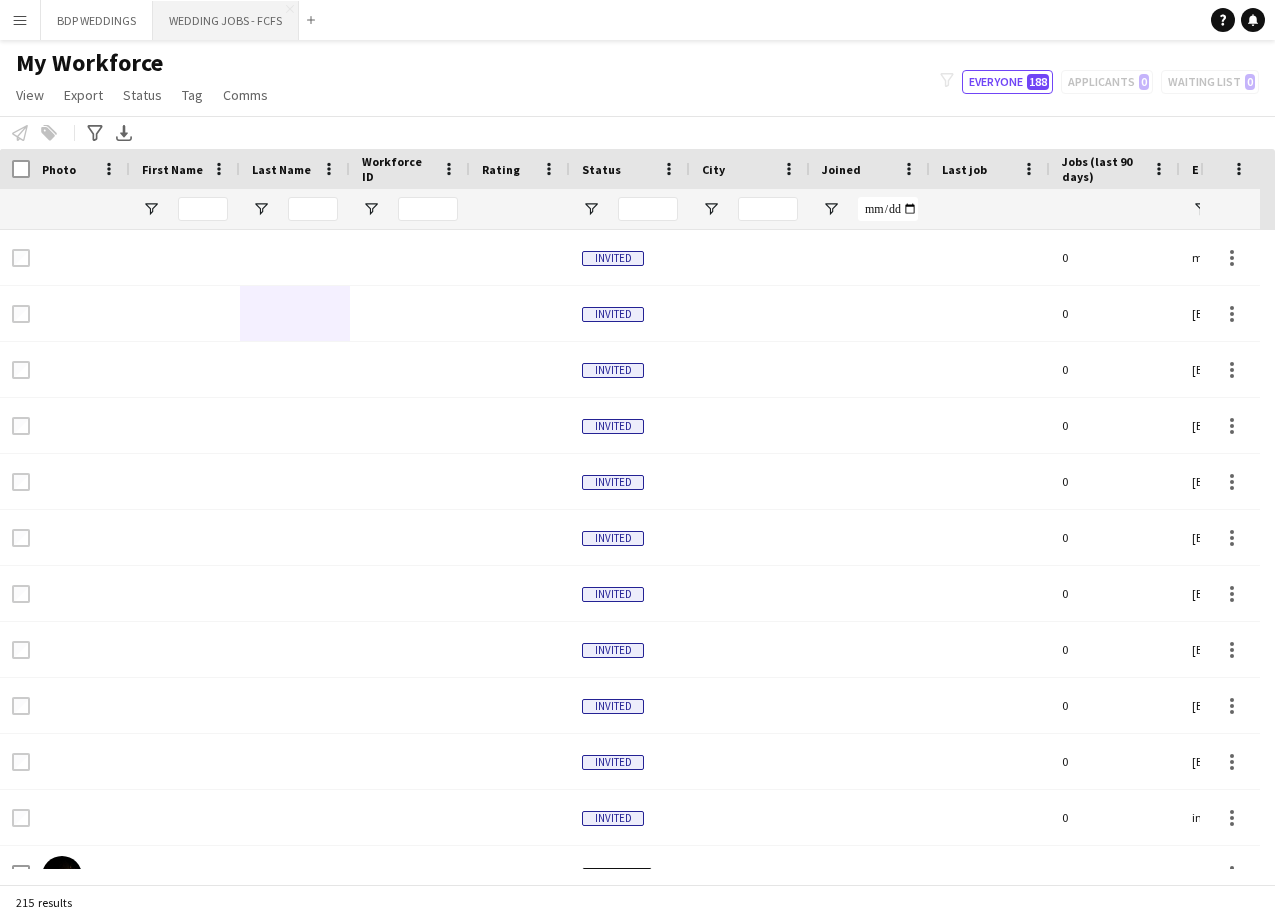 click on "WEDDING JOBS - FCFS
Close" at bounding box center (226, 20) 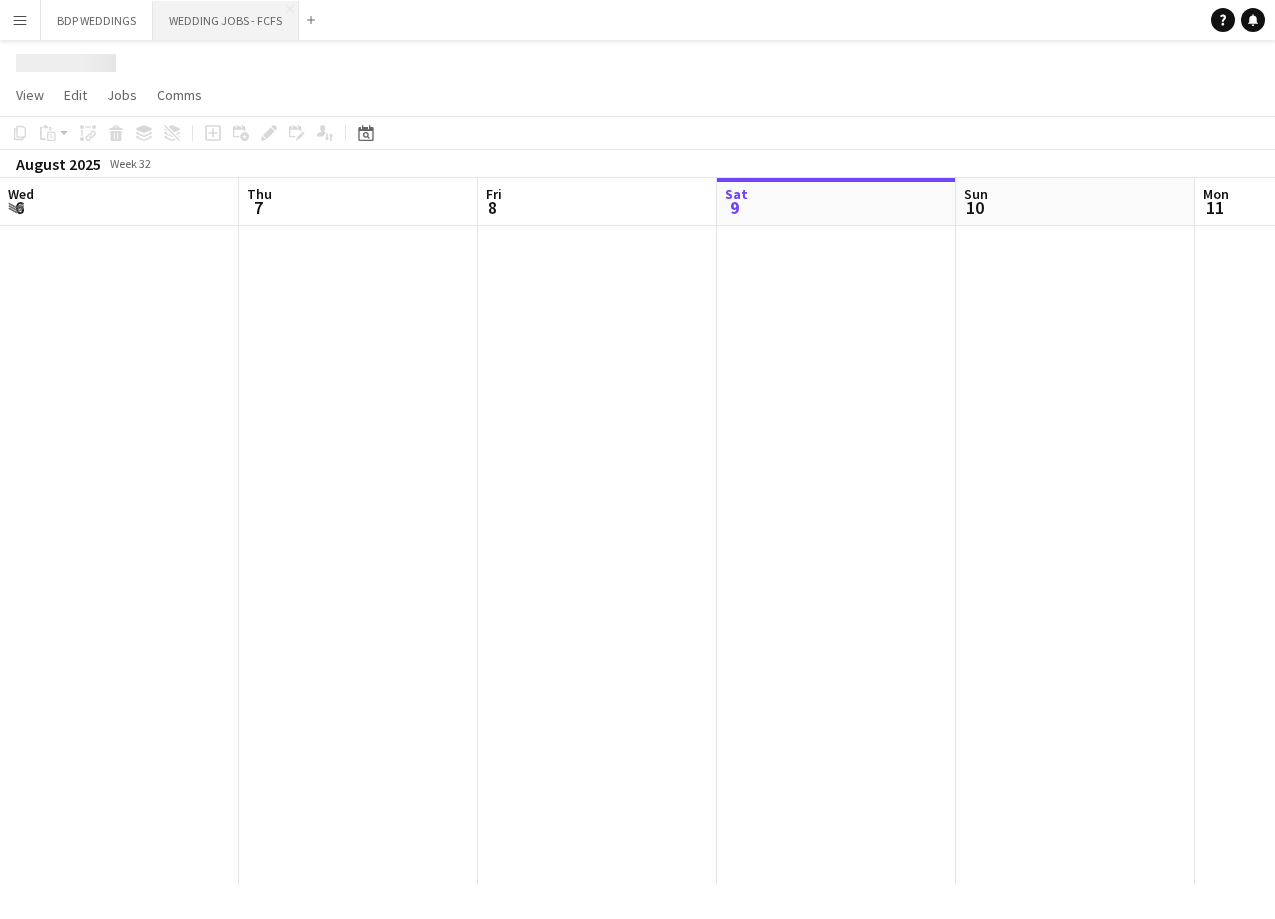 scroll, scrollTop: 0, scrollLeft: 478, axis: horizontal 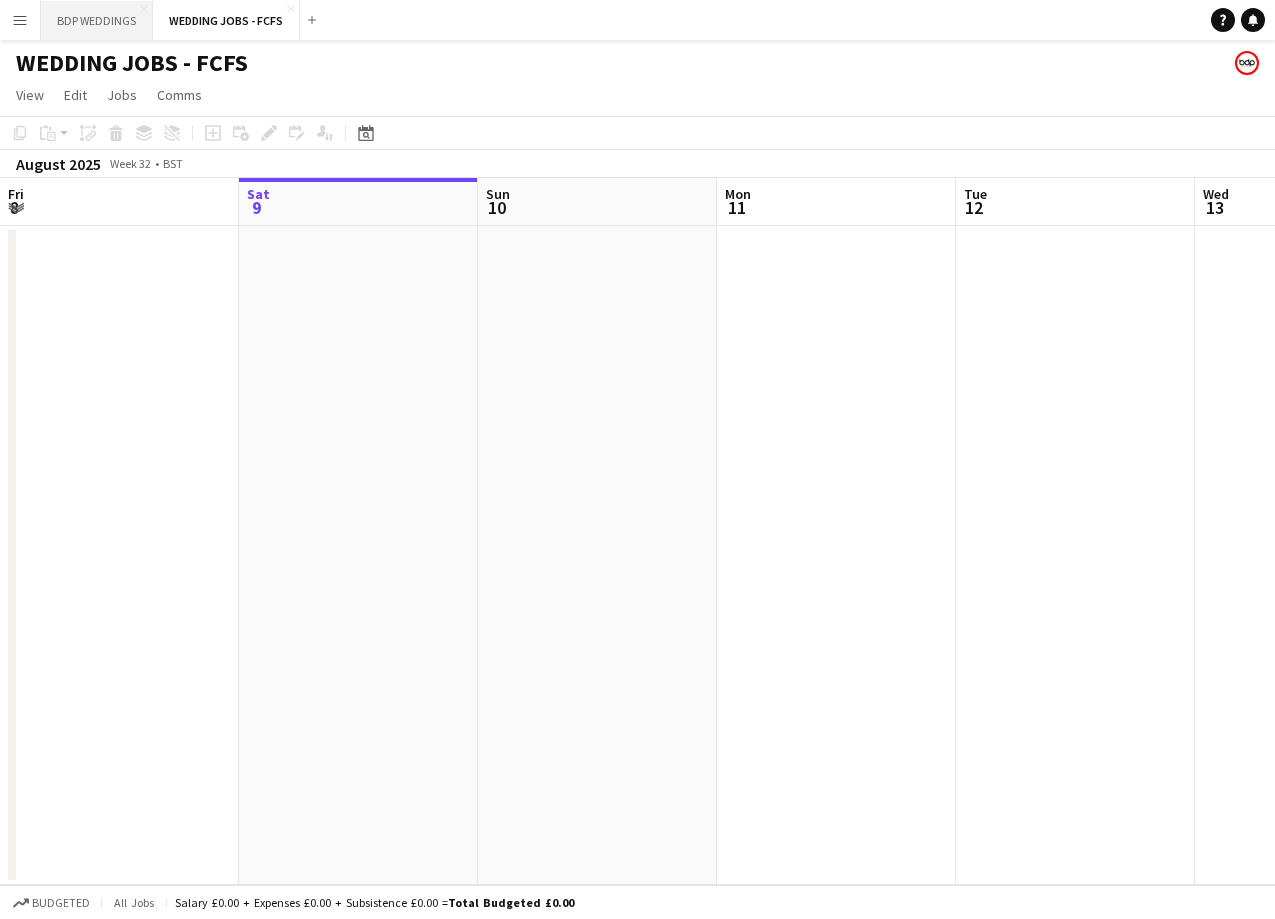 click on "BDP WEDDINGS
Close" at bounding box center (97, 20) 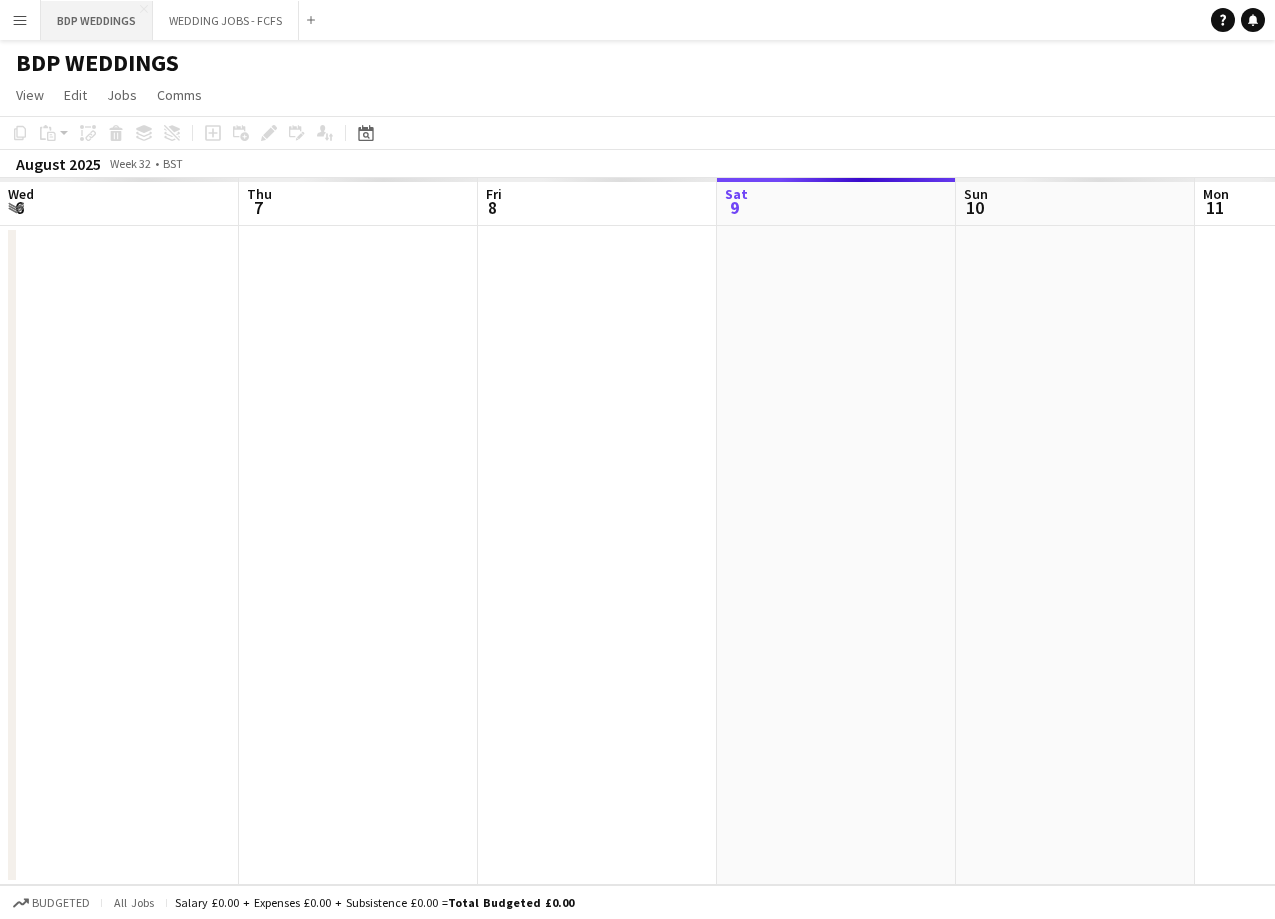 scroll, scrollTop: 0, scrollLeft: 478, axis: horizontal 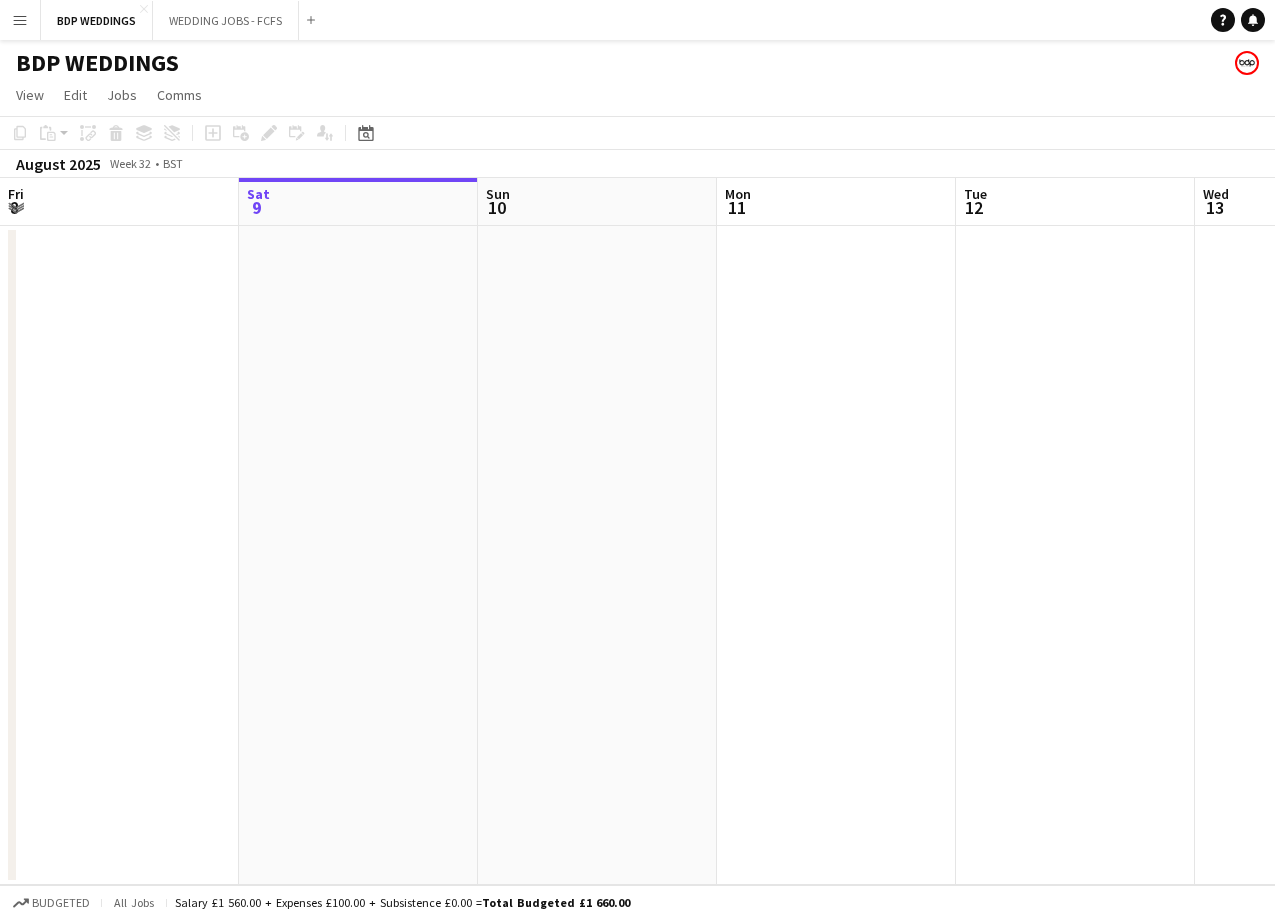 click on "Menu" at bounding box center (20, 20) 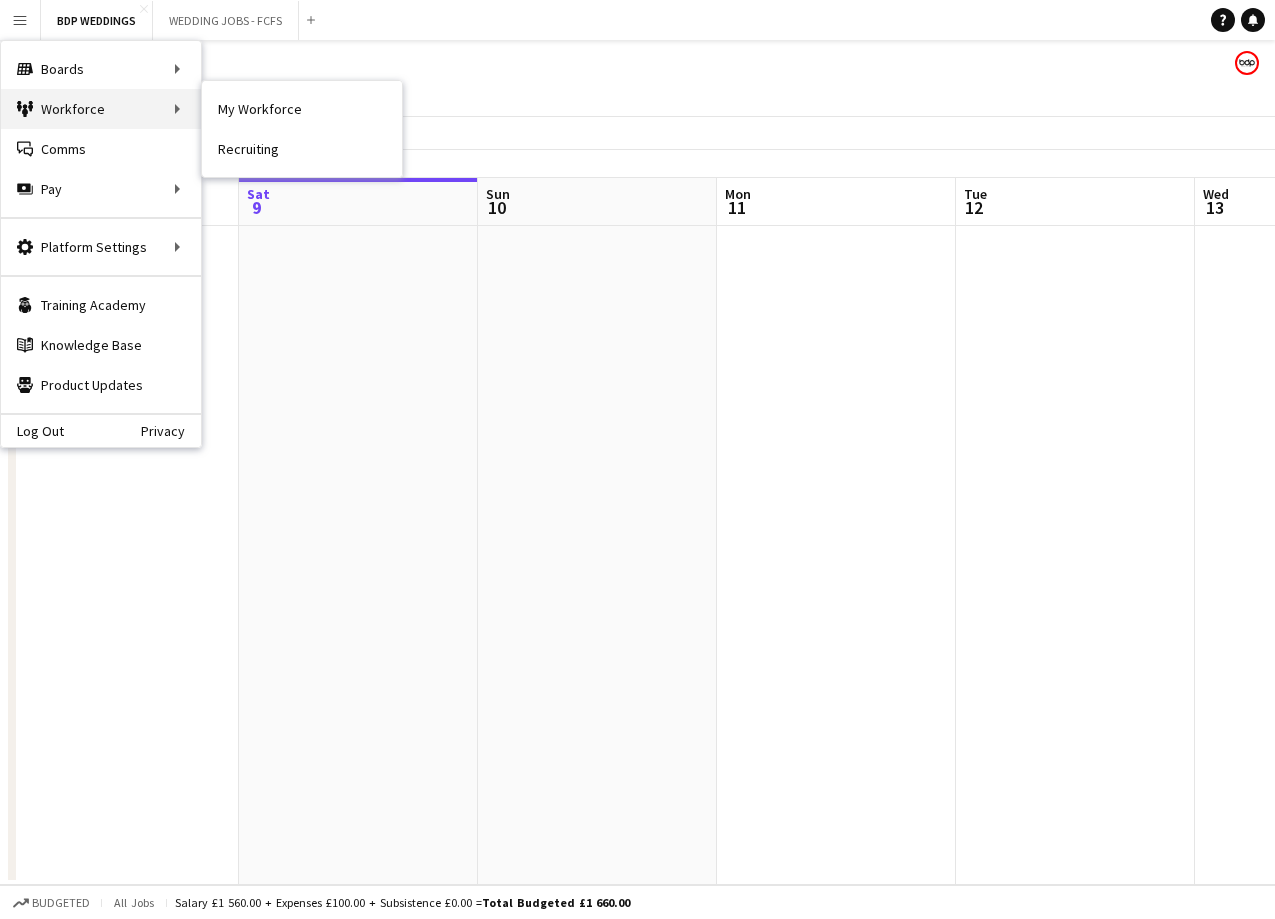 click on "Workforce
Workforce" at bounding box center [101, 109] 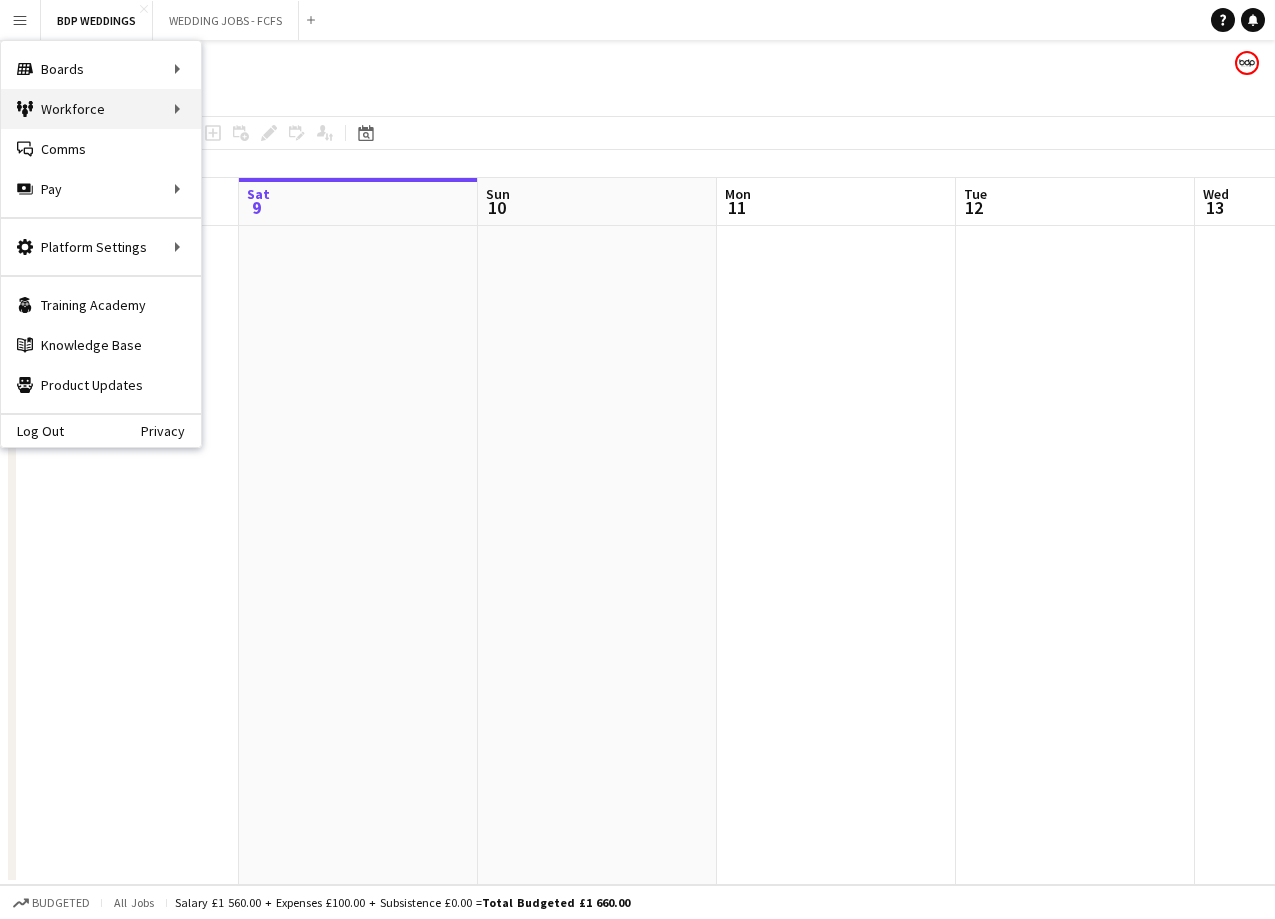 click on "Workforce
Workforce" at bounding box center (101, 109) 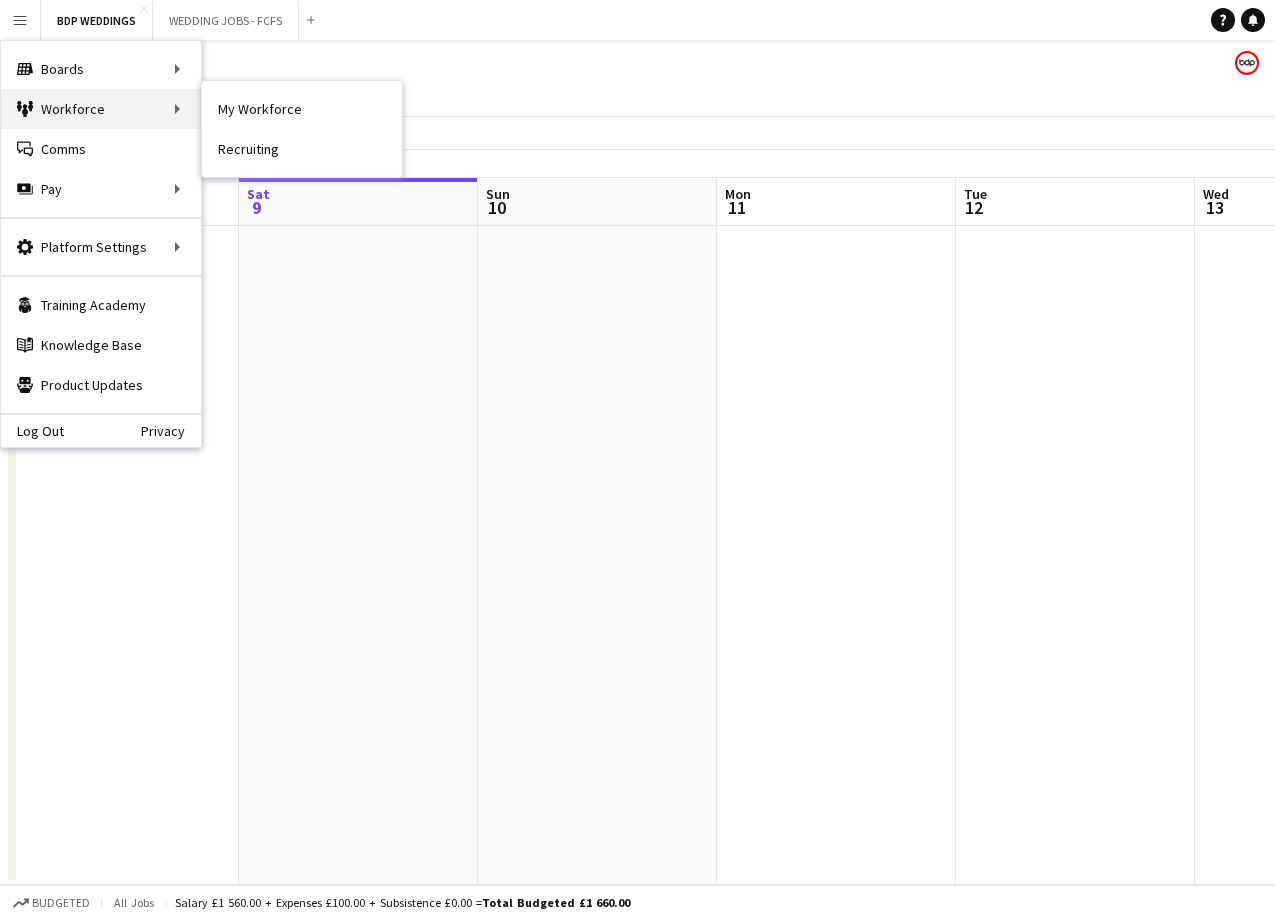 click on "Workforce
Workforce" at bounding box center (101, 109) 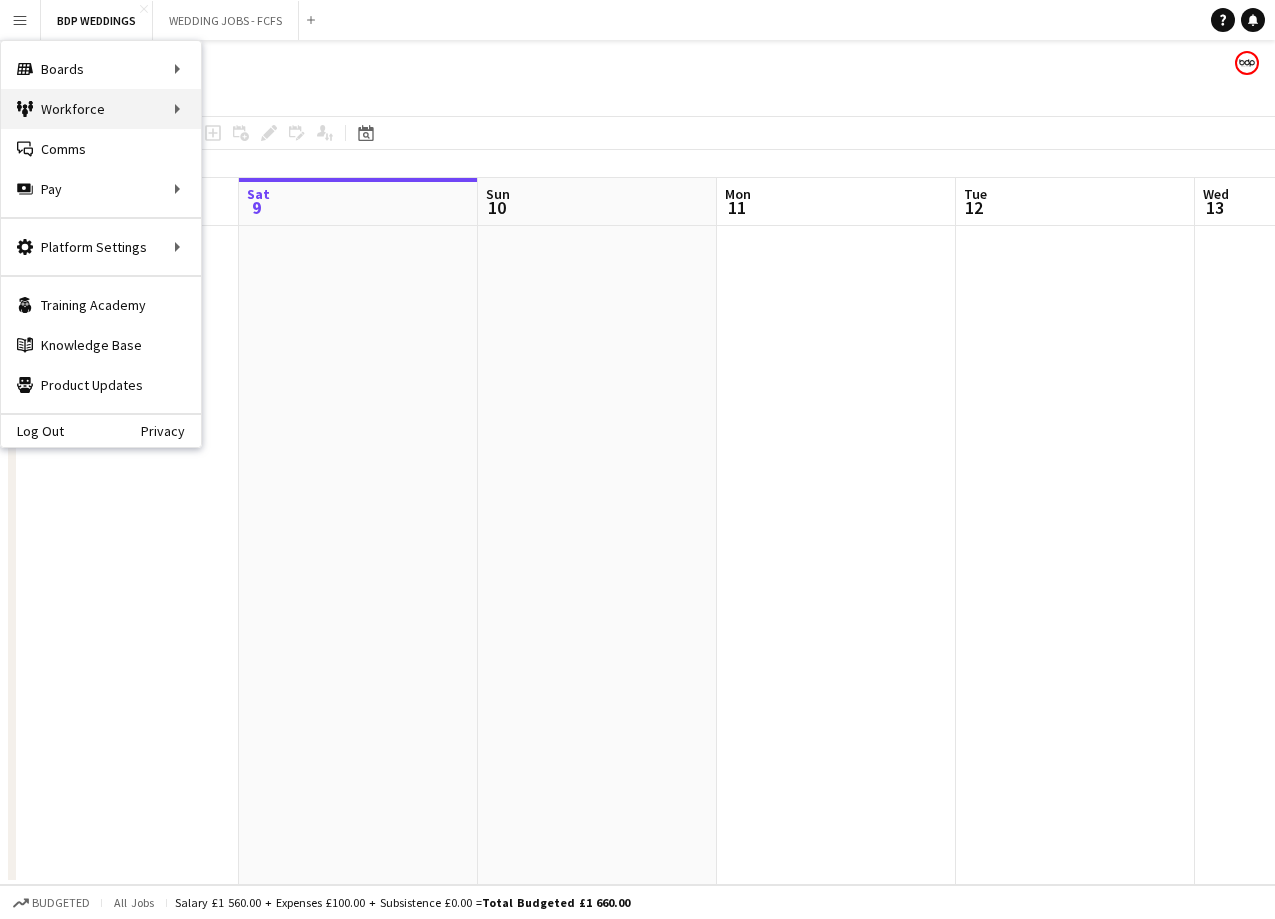 click on "Workforce
Workforce" at bounding box center (101, 109) 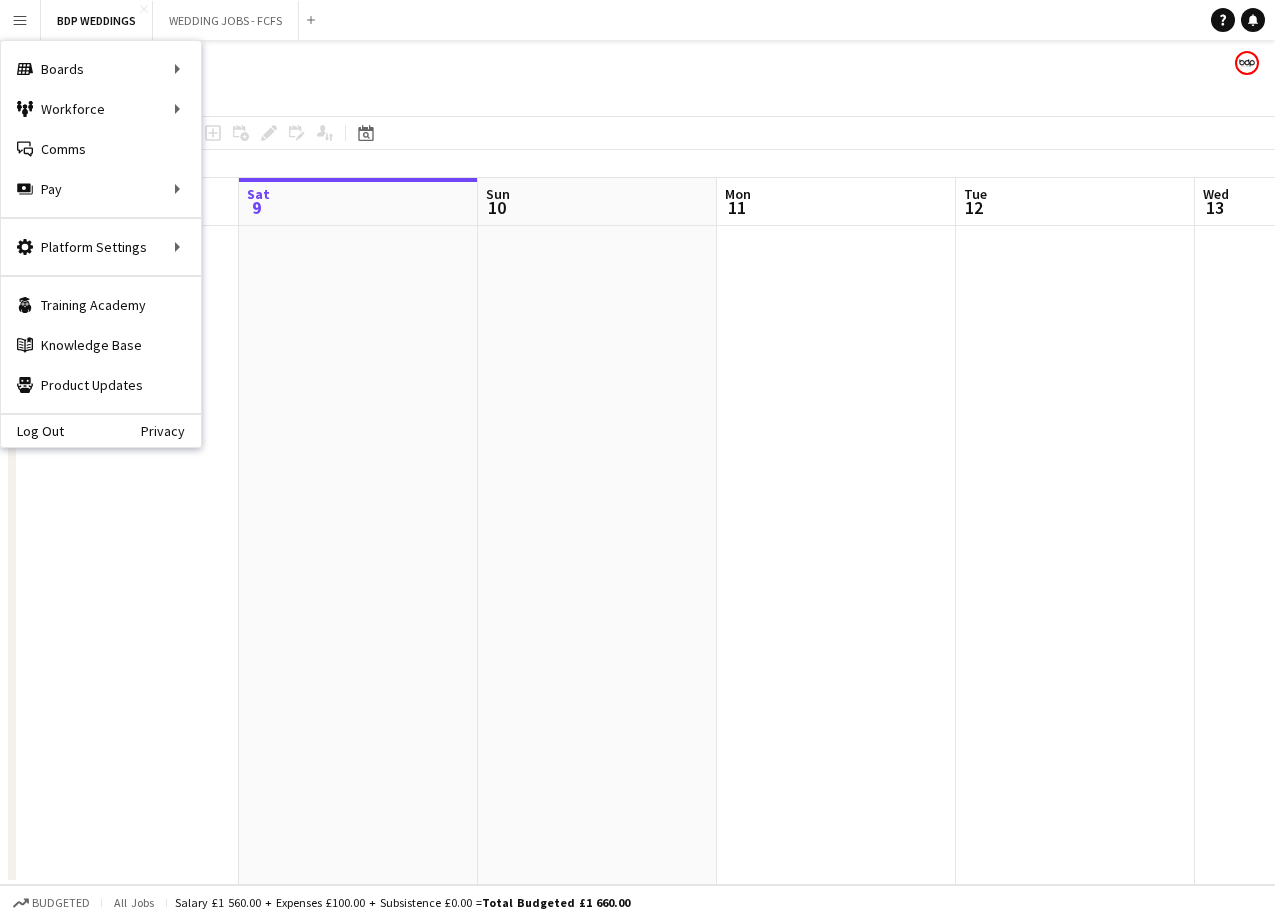 click on "Menu" at bounding box center [20, 20] 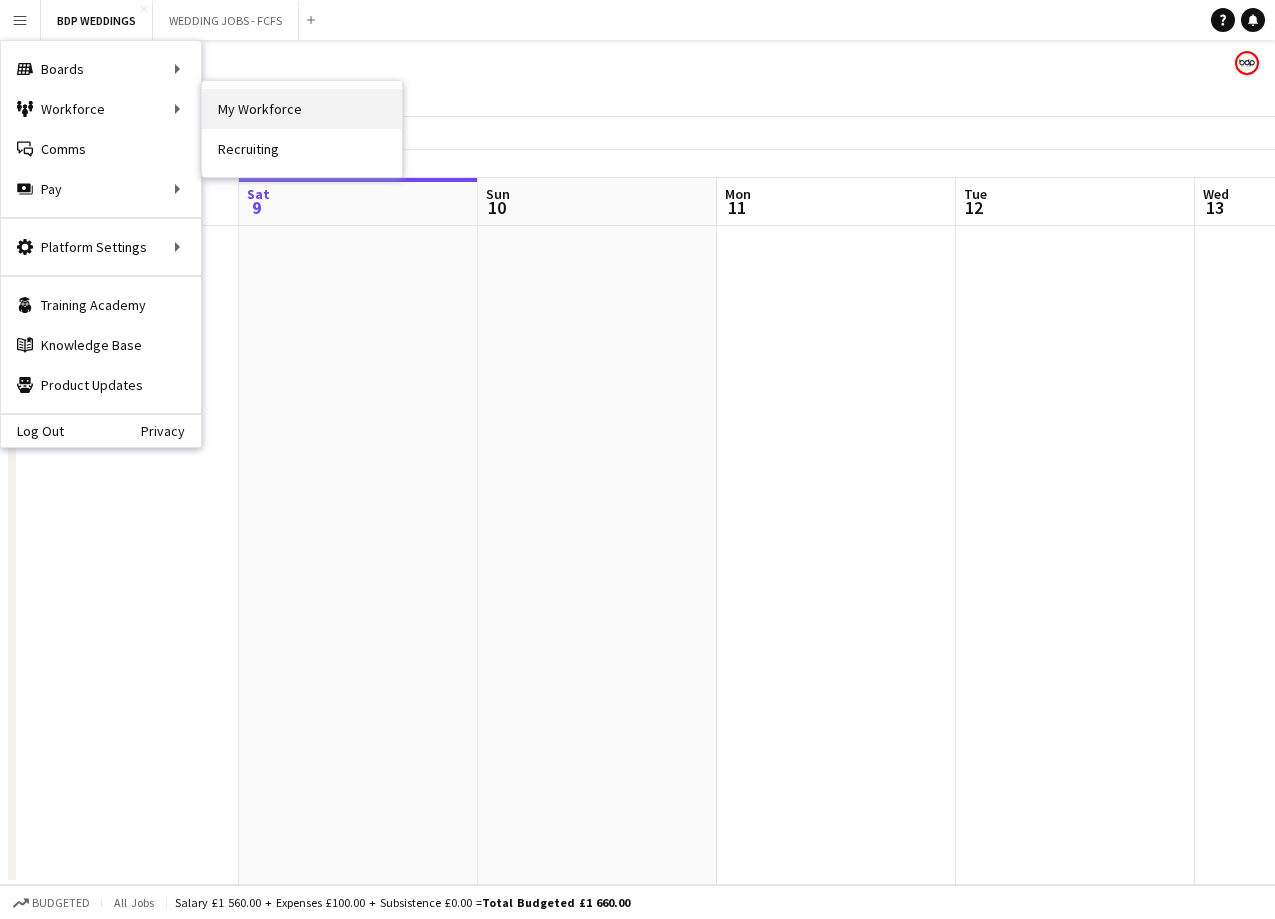 click on "My Workforce" at bounding box center (302, 109) 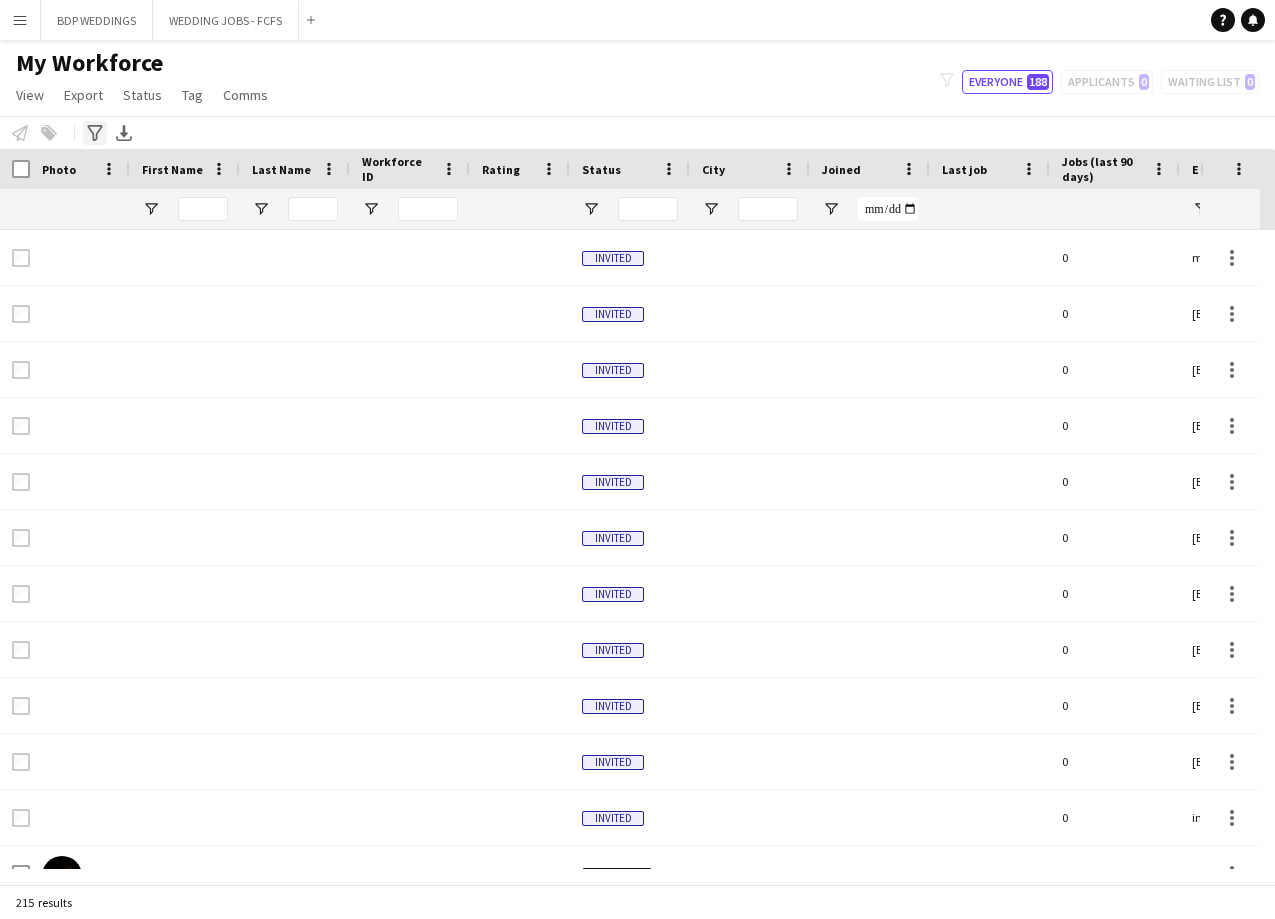 click on "Advanced filters" 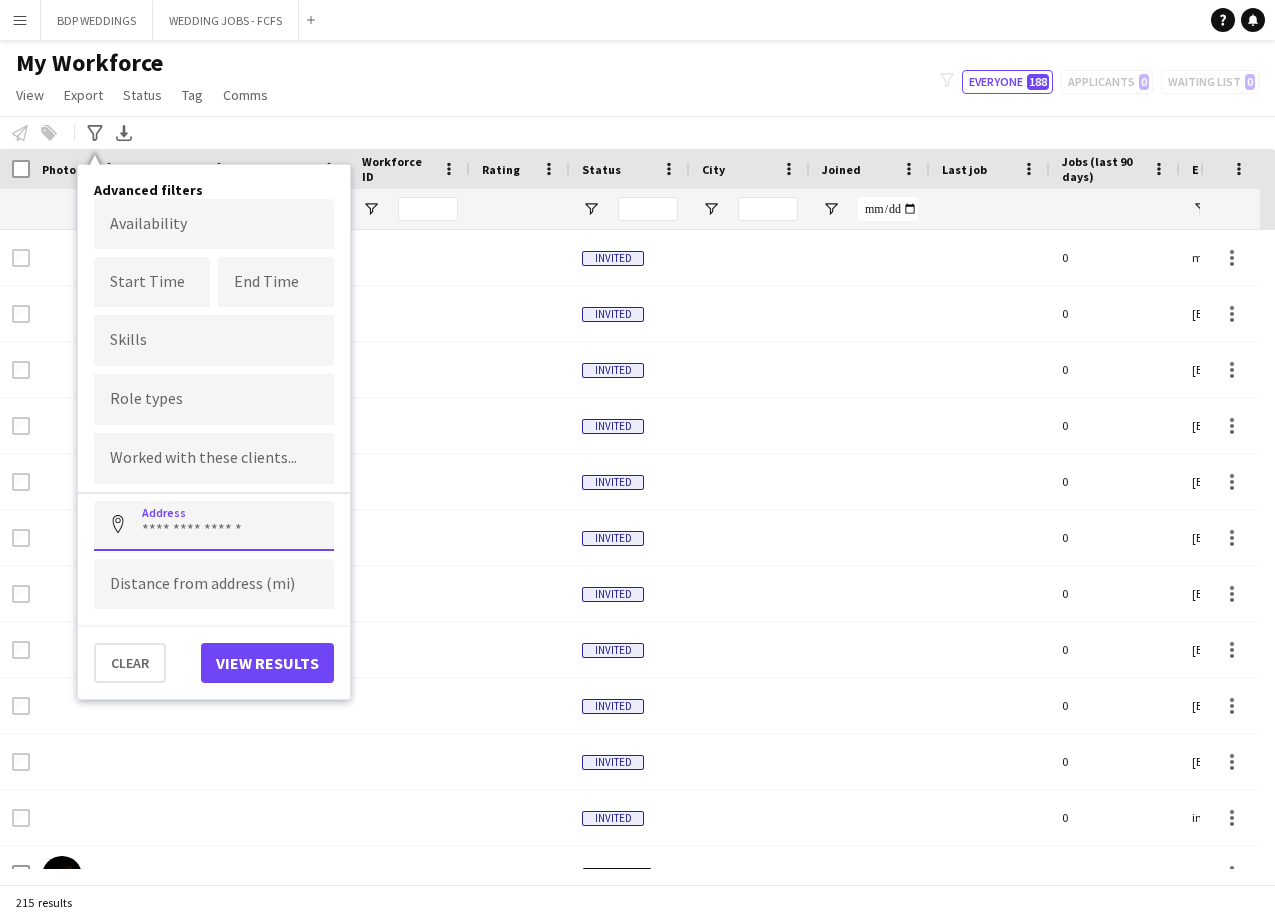 click at bounding box center [214, 526] 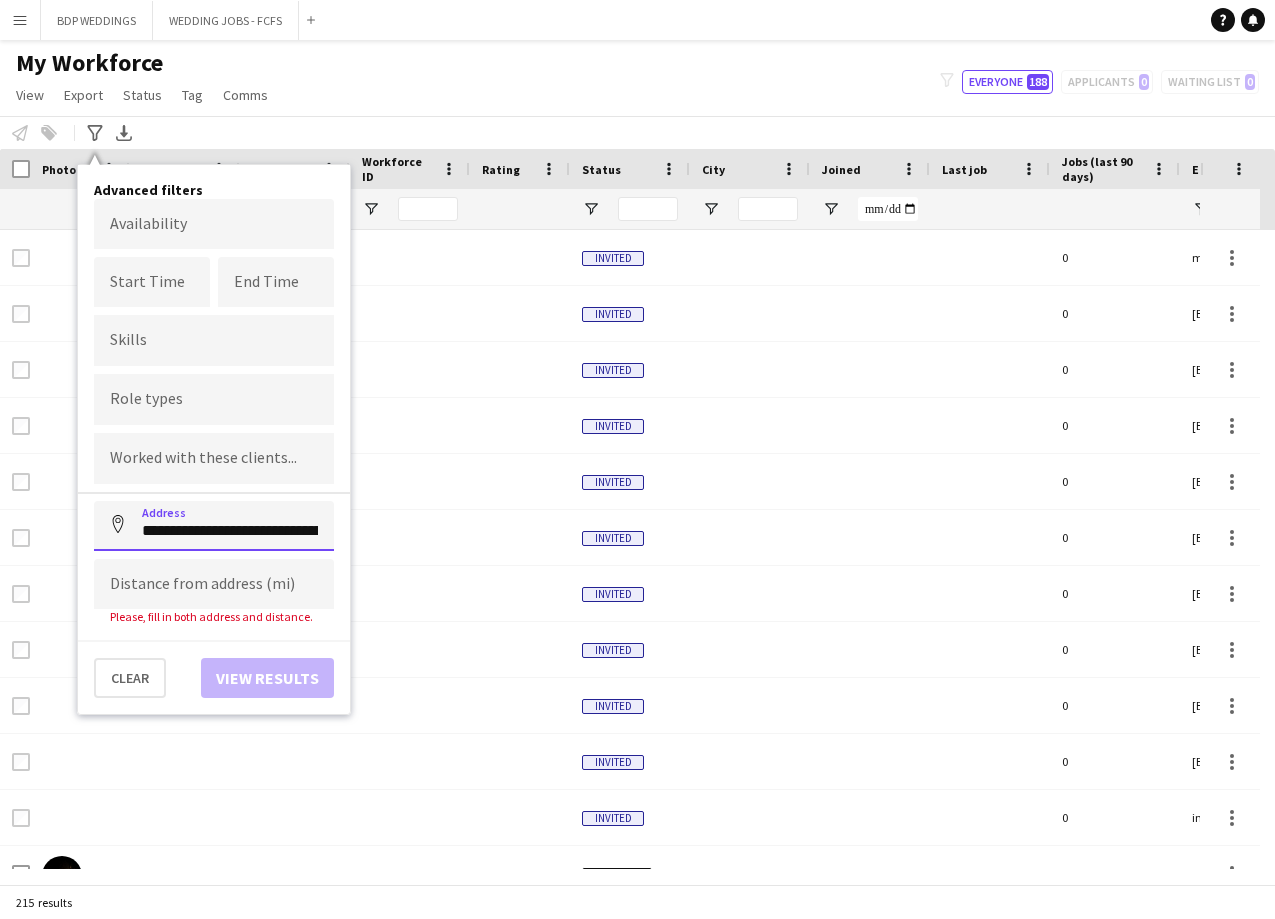 scroll, scrollTop: 0, scrollLeft: 166, axis: horizontal 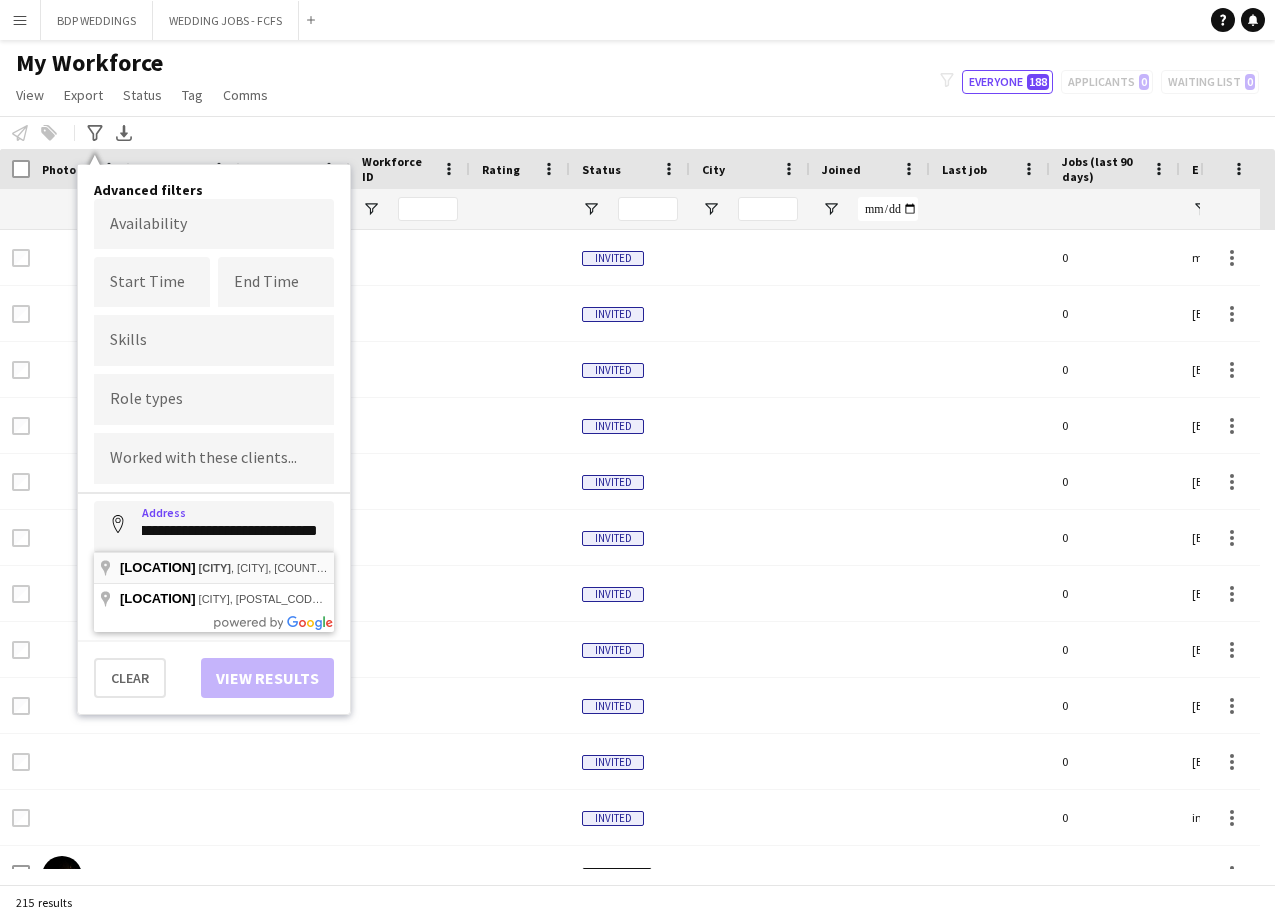 type on "**********" 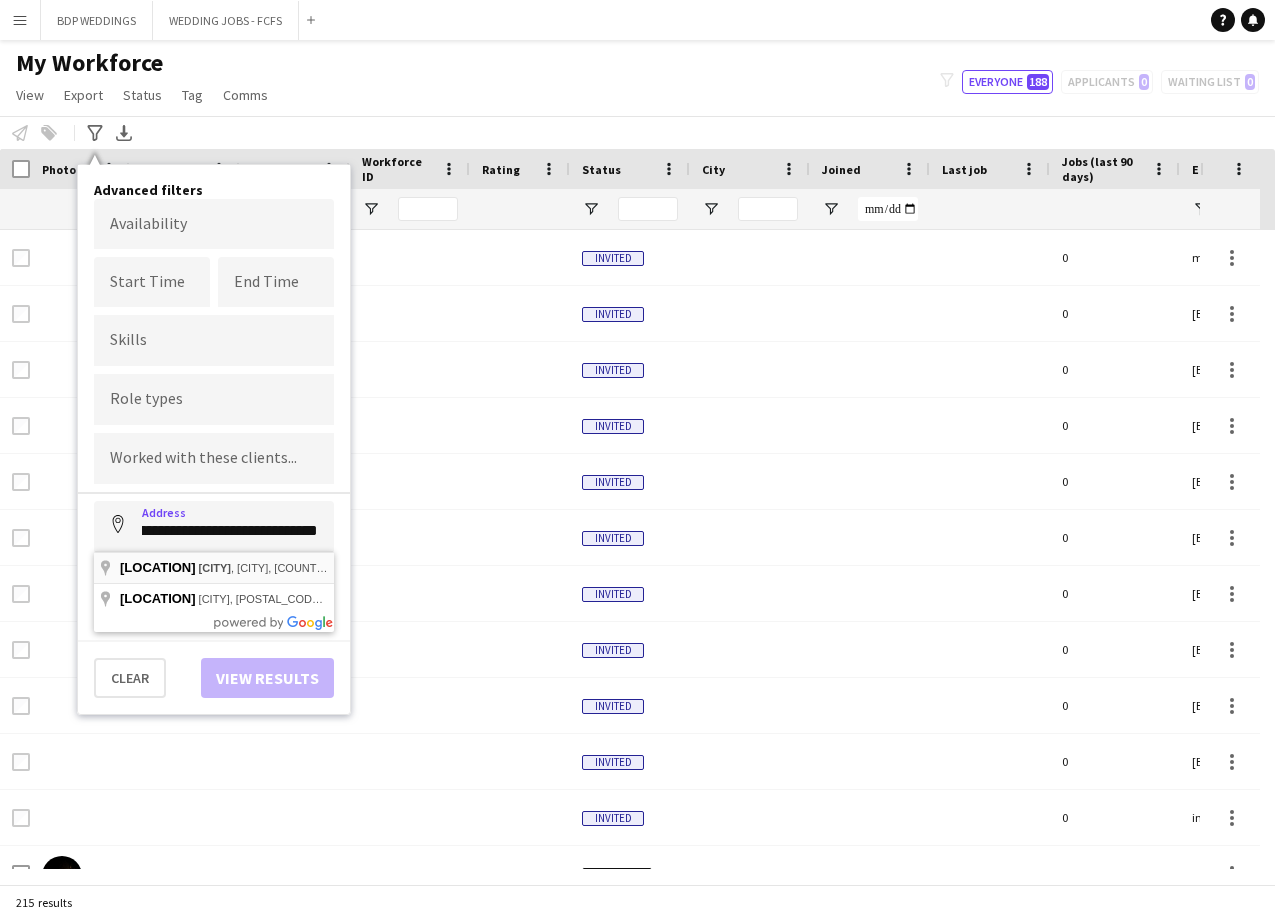 scroll, scrollTop: 0, scrollLeft: 0, axis: both 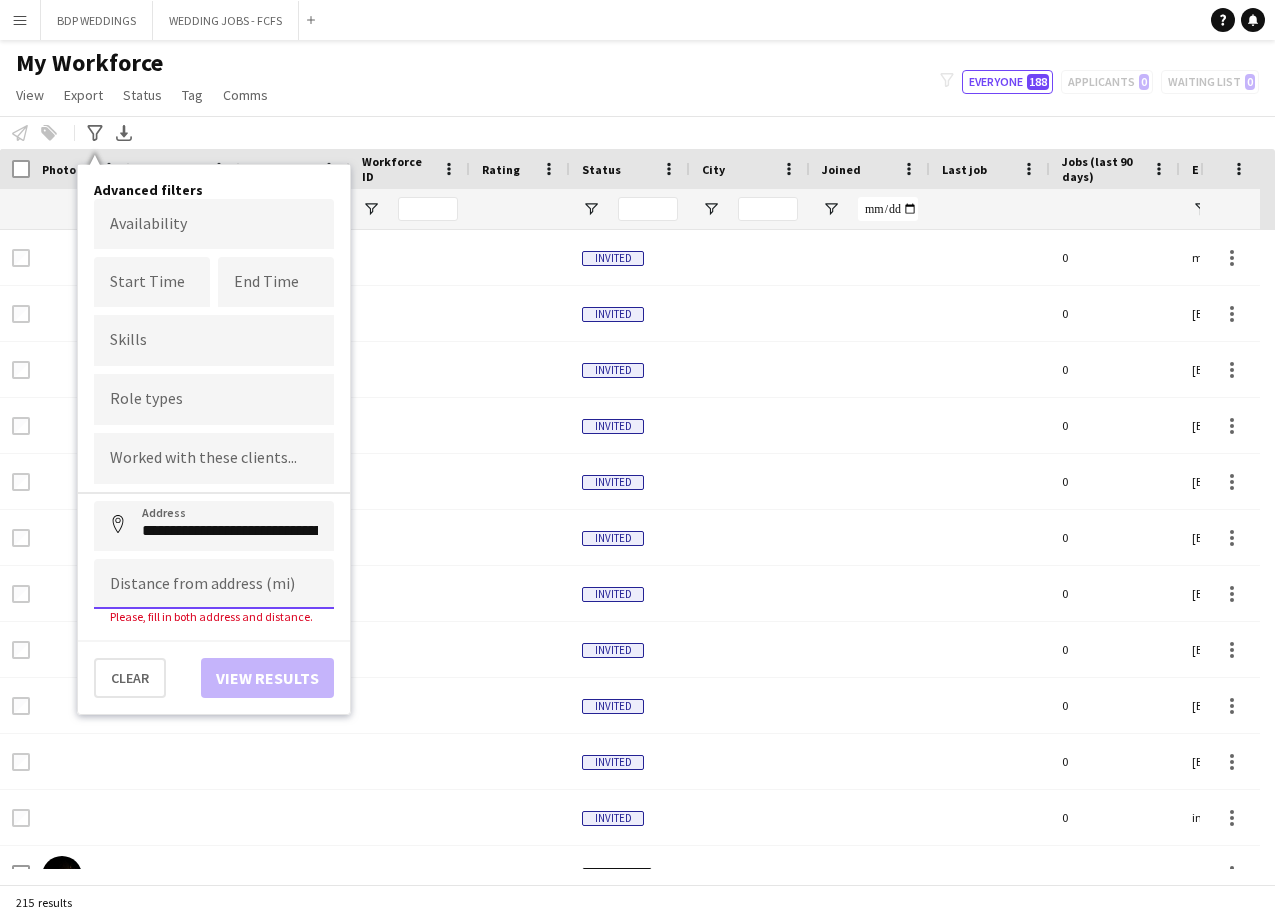 click at bounding box center [214, 584] 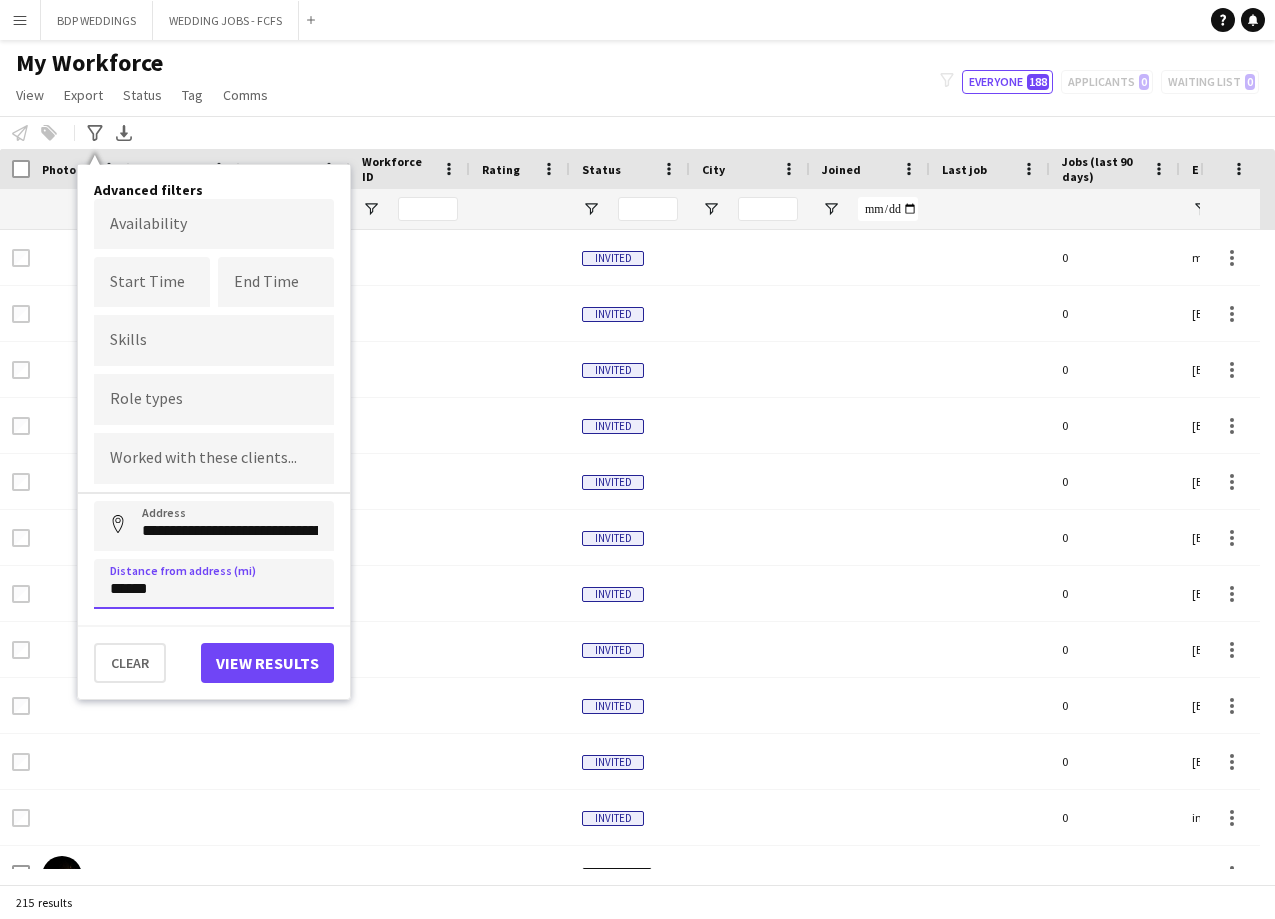 type on "******" 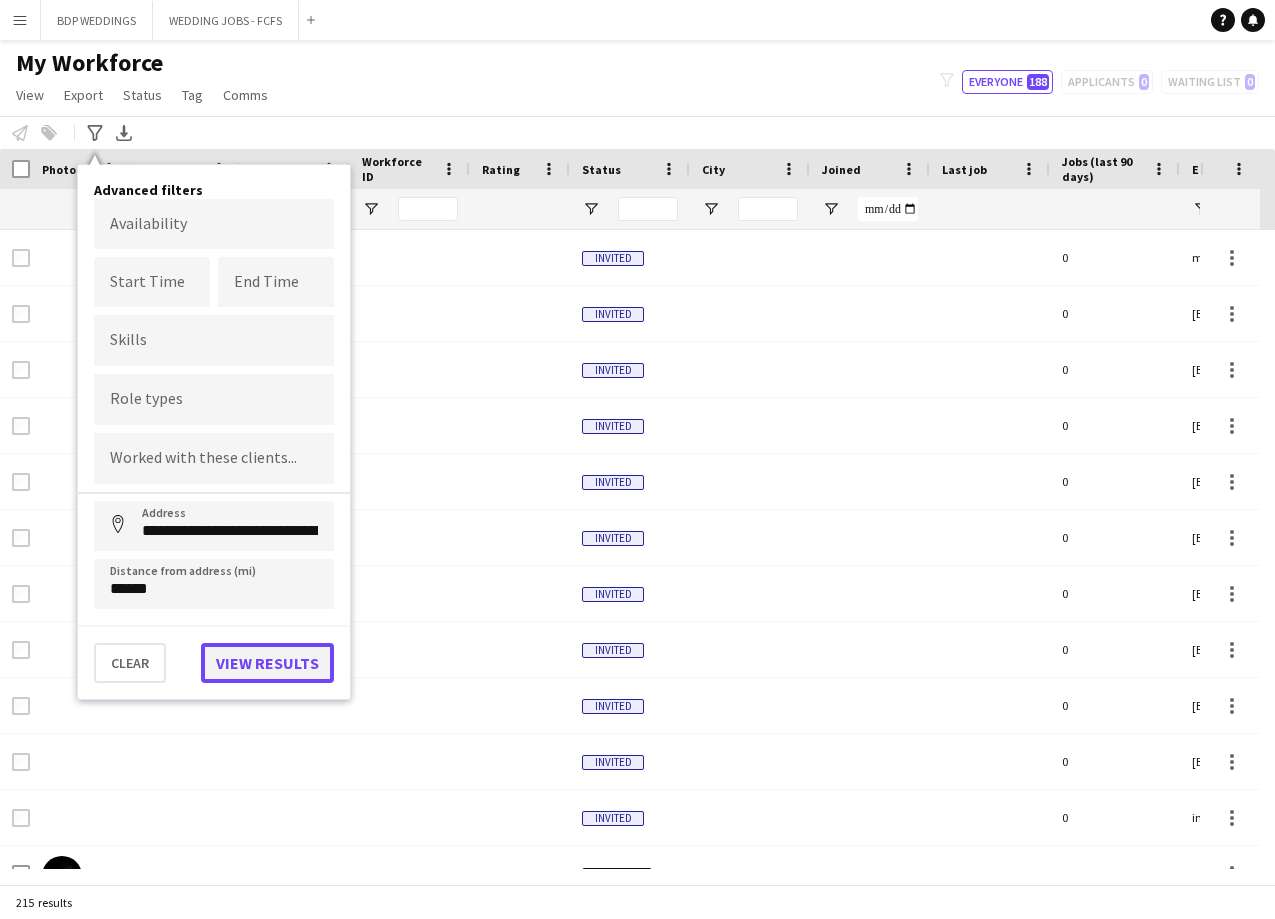 click on "View results" at bounding box center [267, 663] 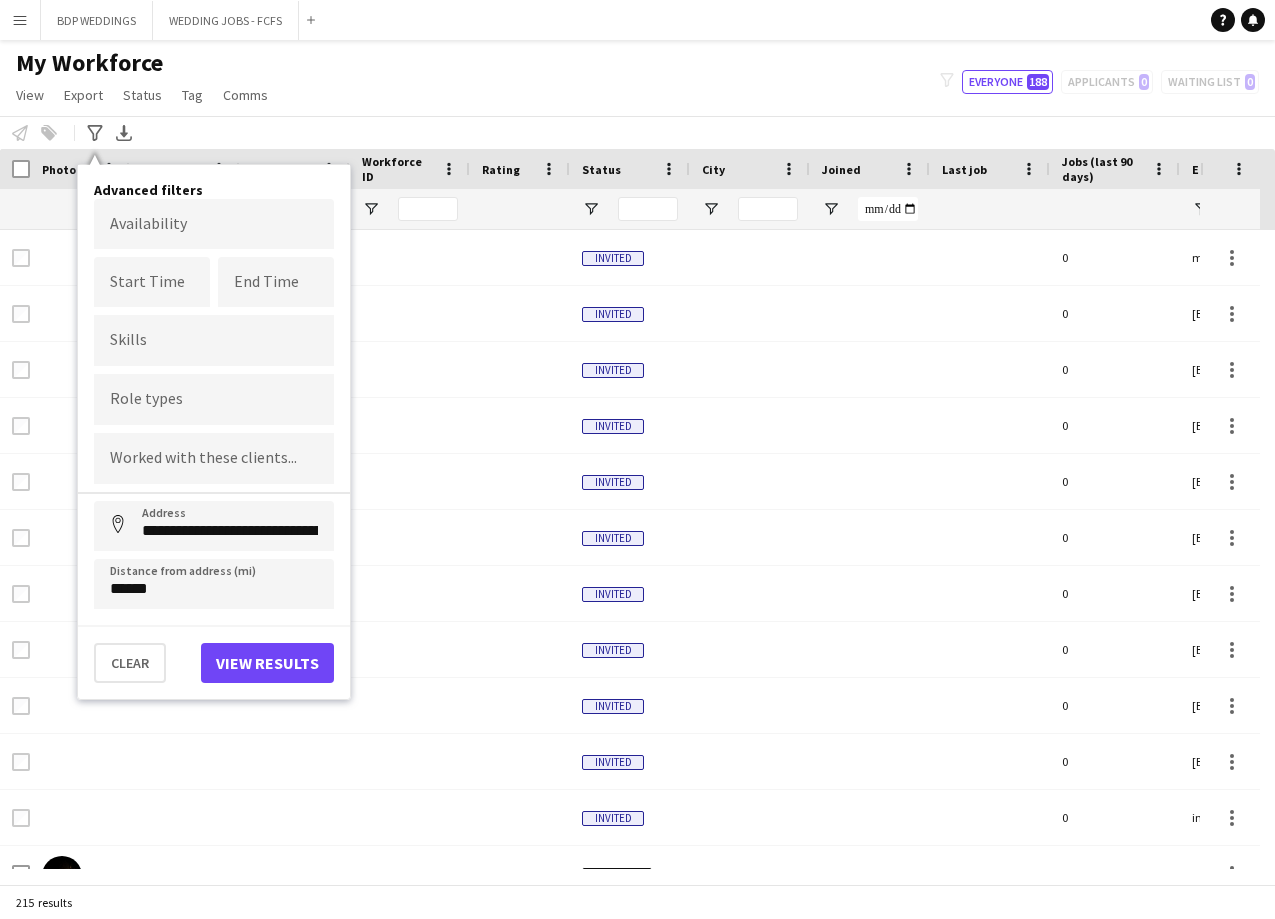type on "**********" 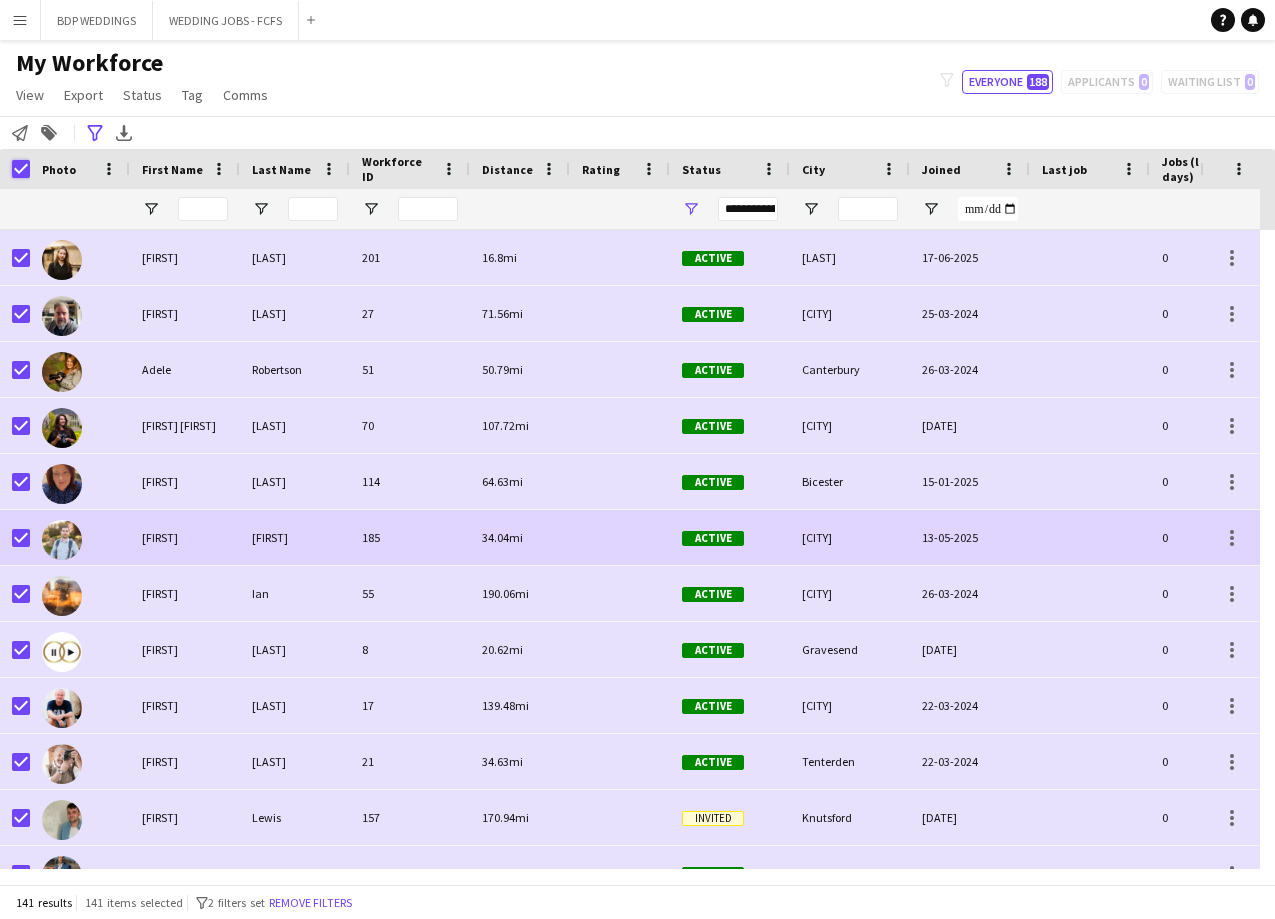scroll, scrollTop: 804, scrollLeft: 0, axis: vertical 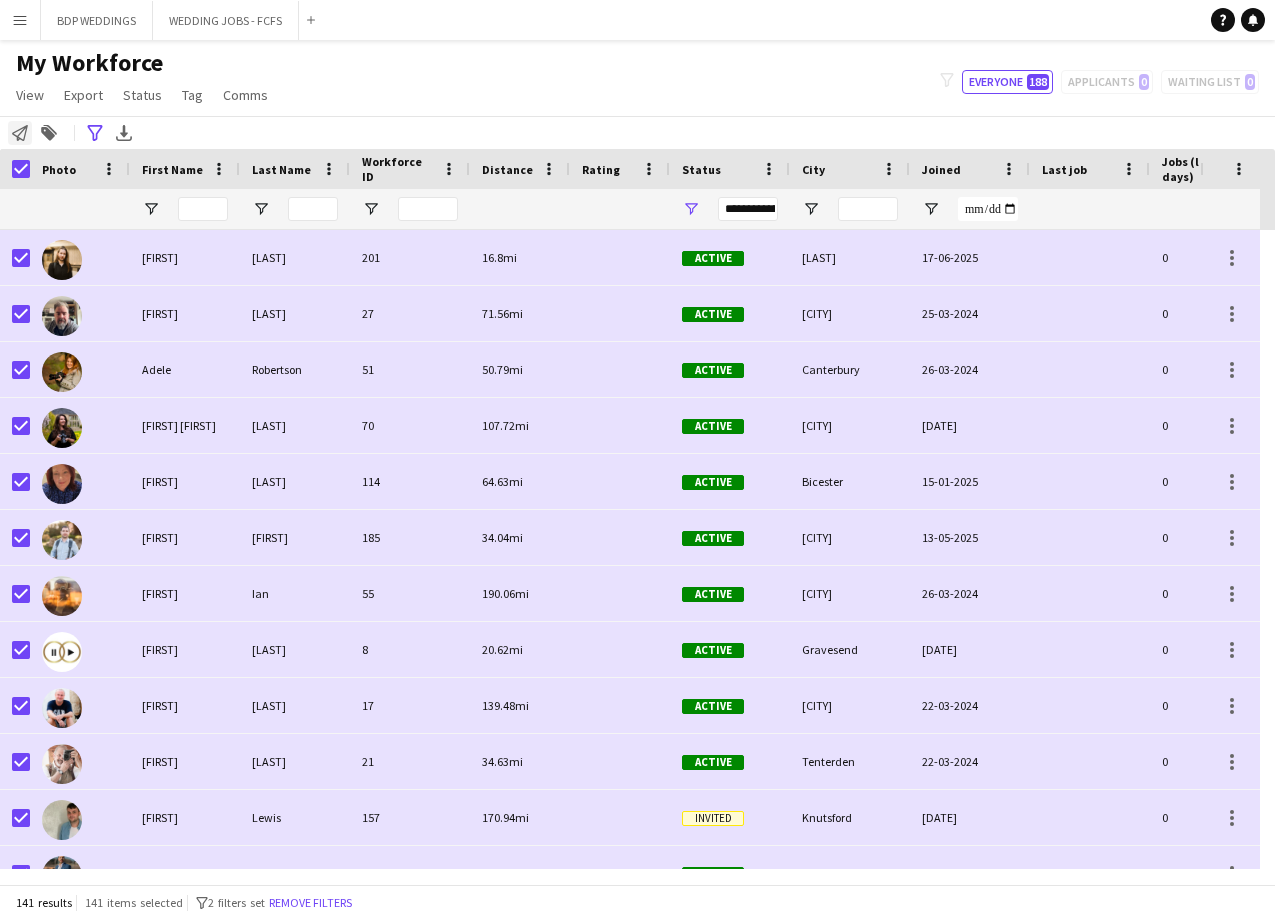 click 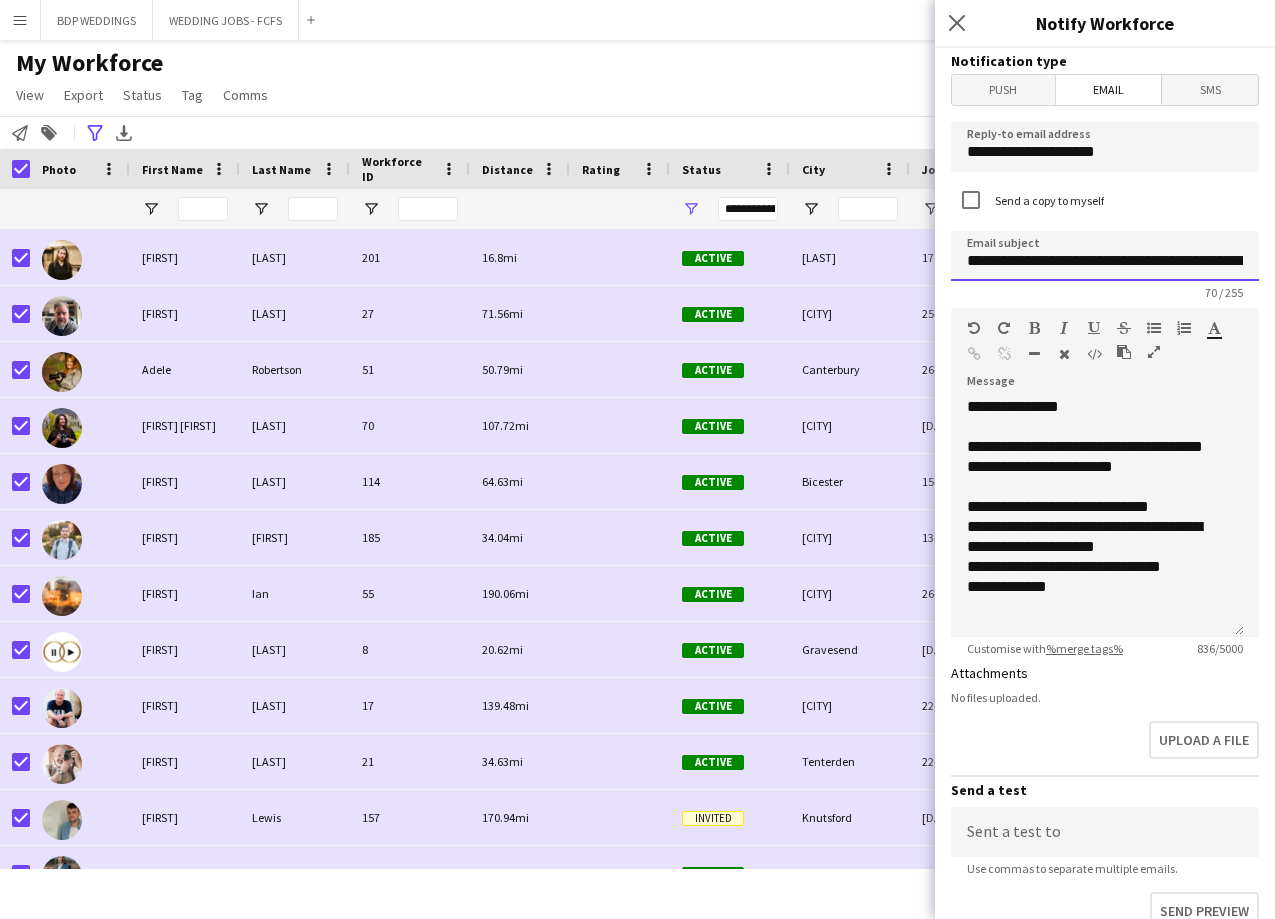 click on "**********" 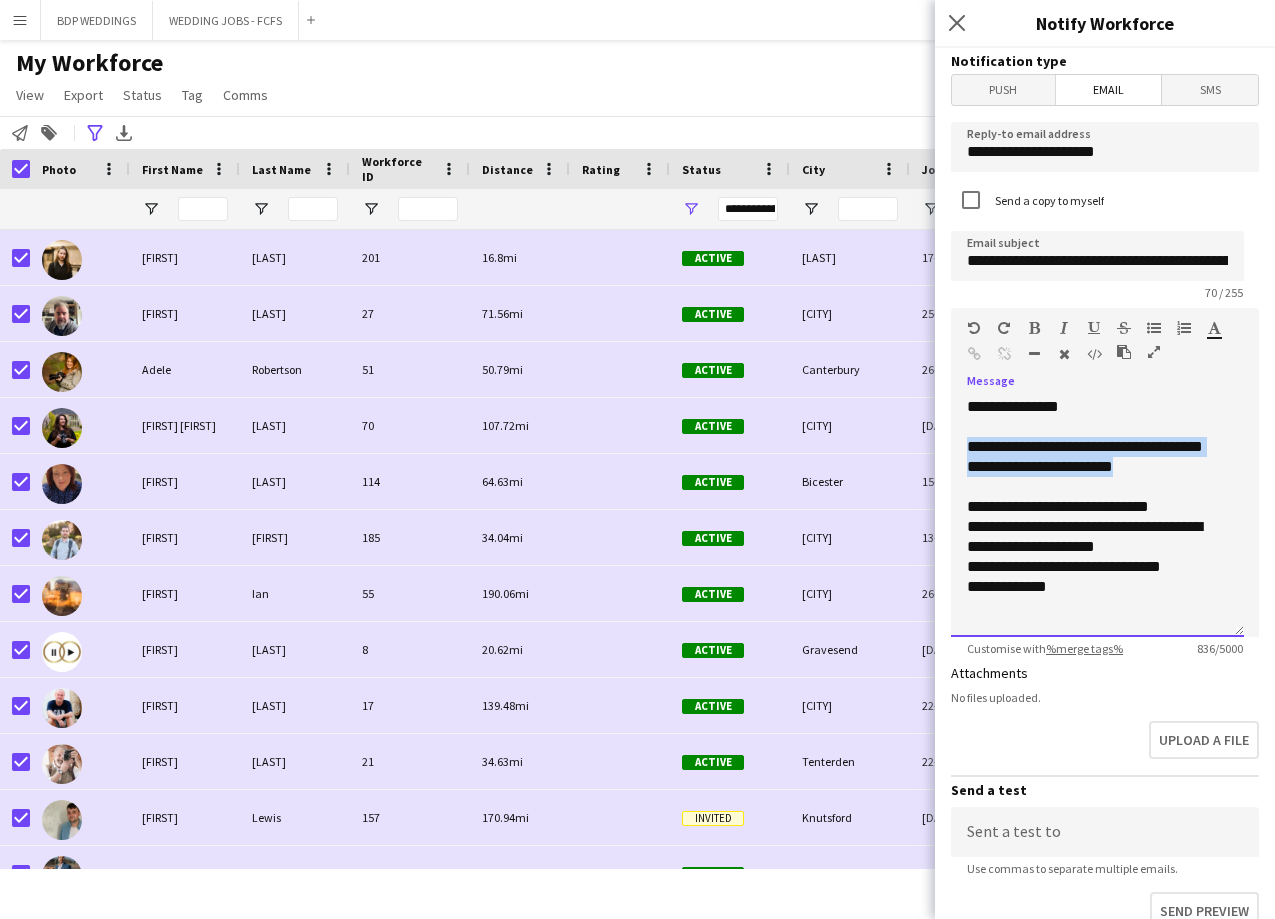 drag, startPoint x: 1199, startPoint y: 475, endPoint x: 970, endPoint y: 447, distance: 230.70544 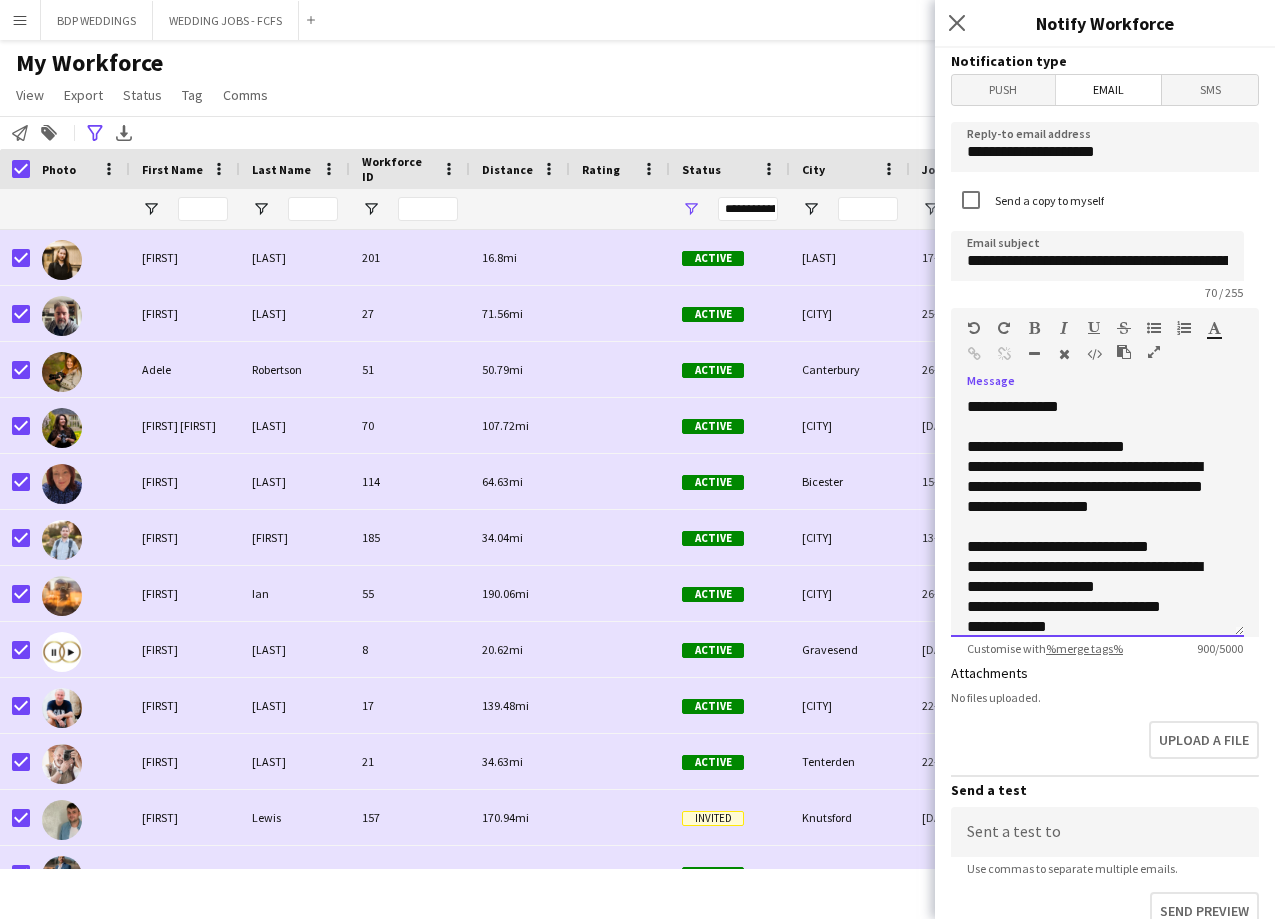 click on "**********" 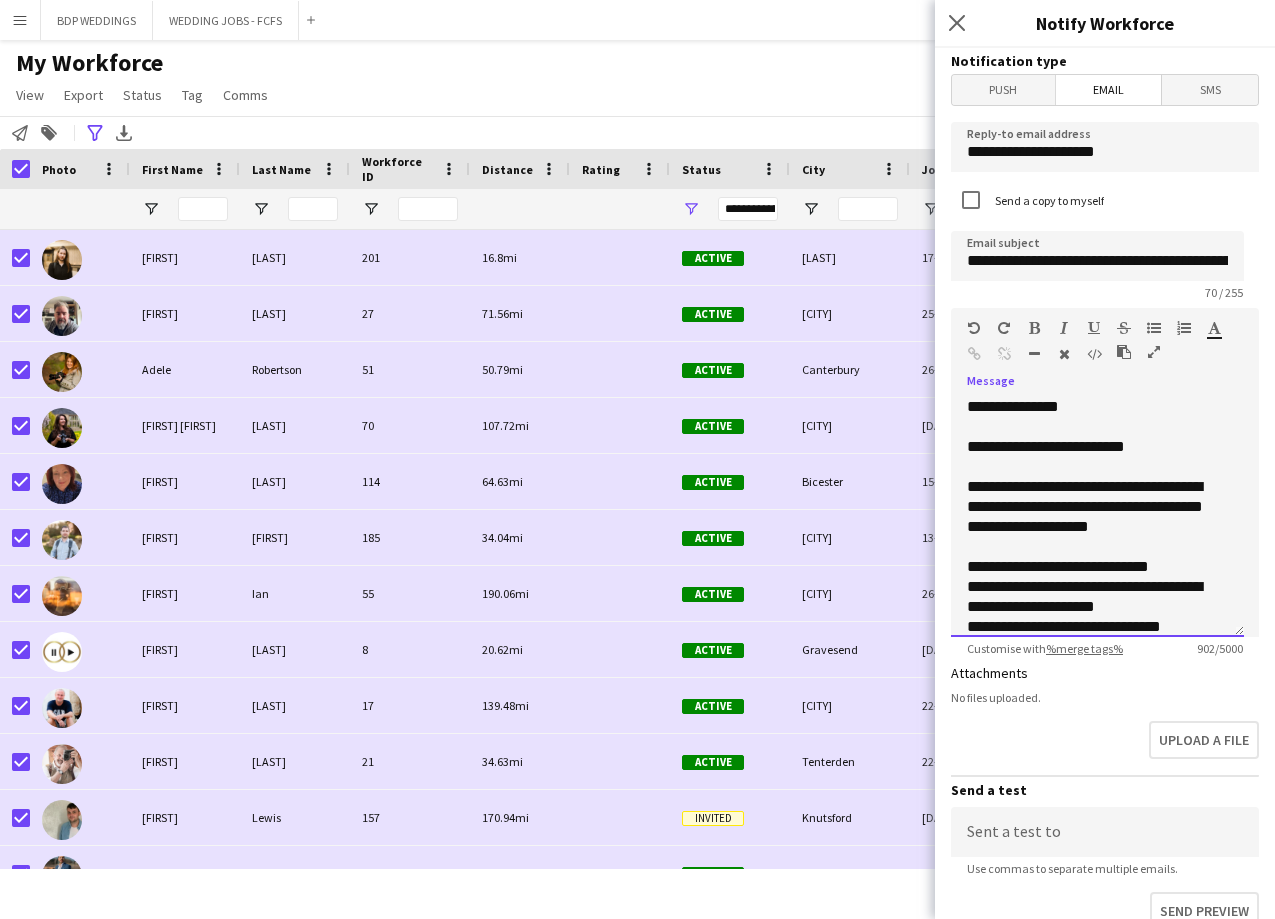 click on "**********" 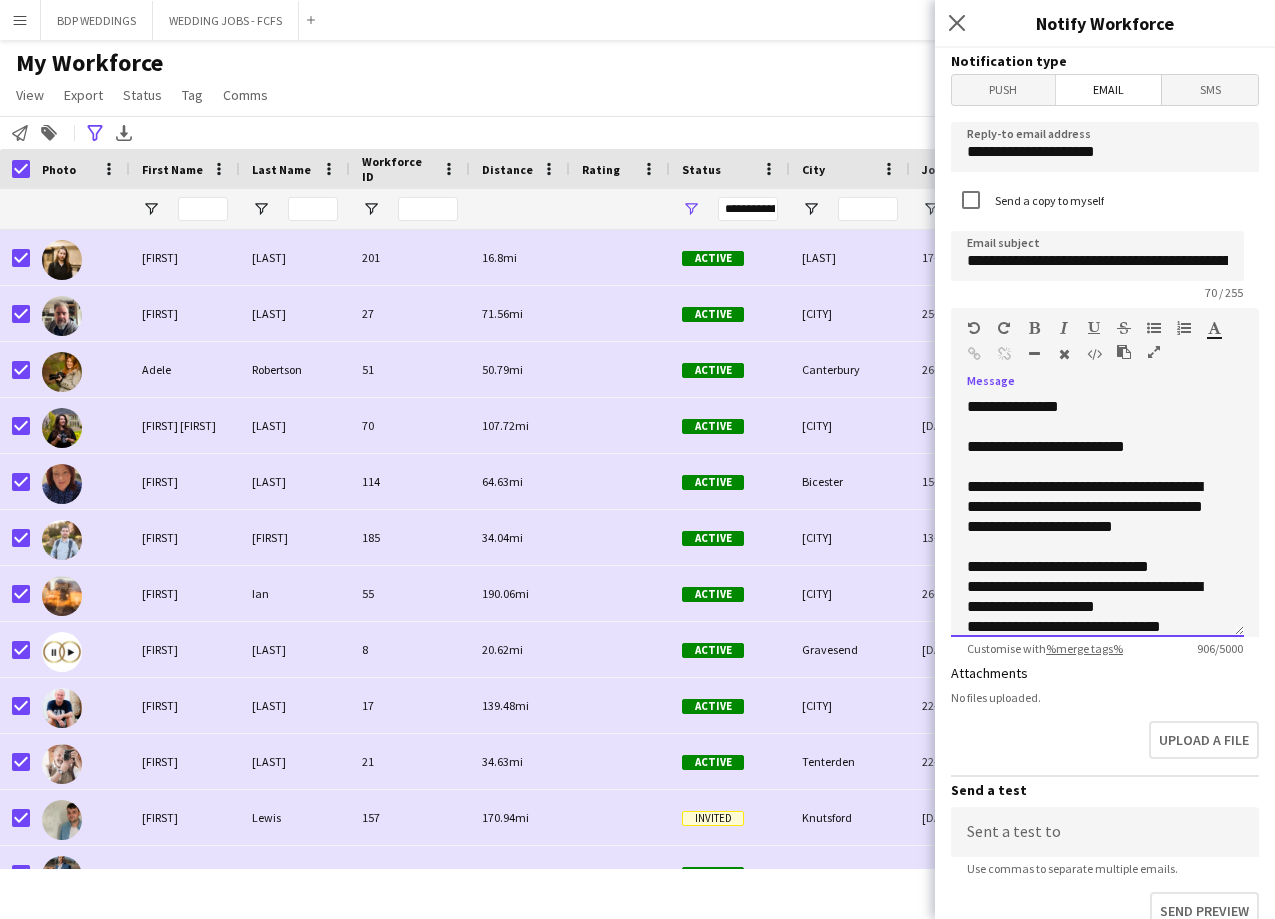 click on "**********" 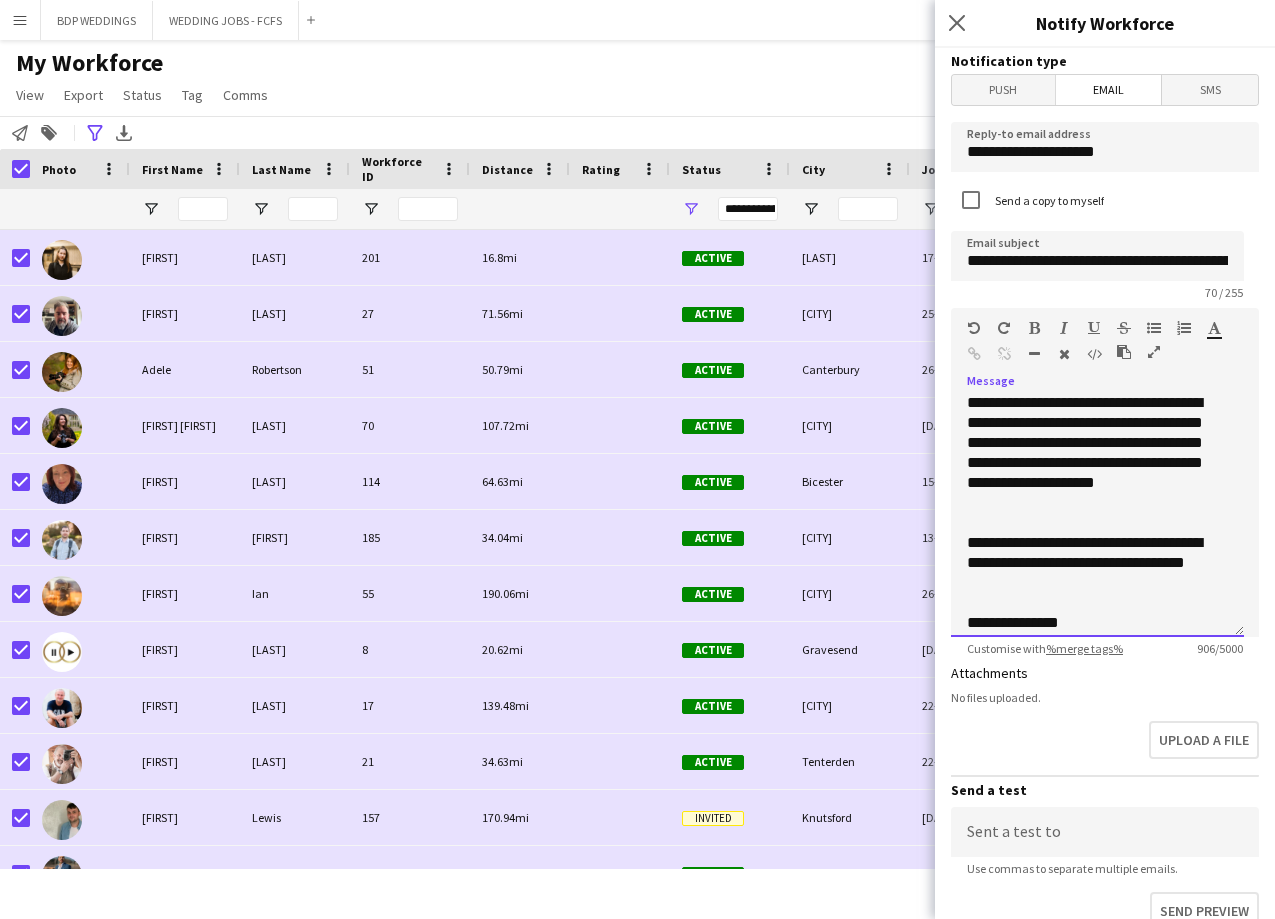 scroll, scrollTop: 396, scrollLeft: 0, axis: vertical 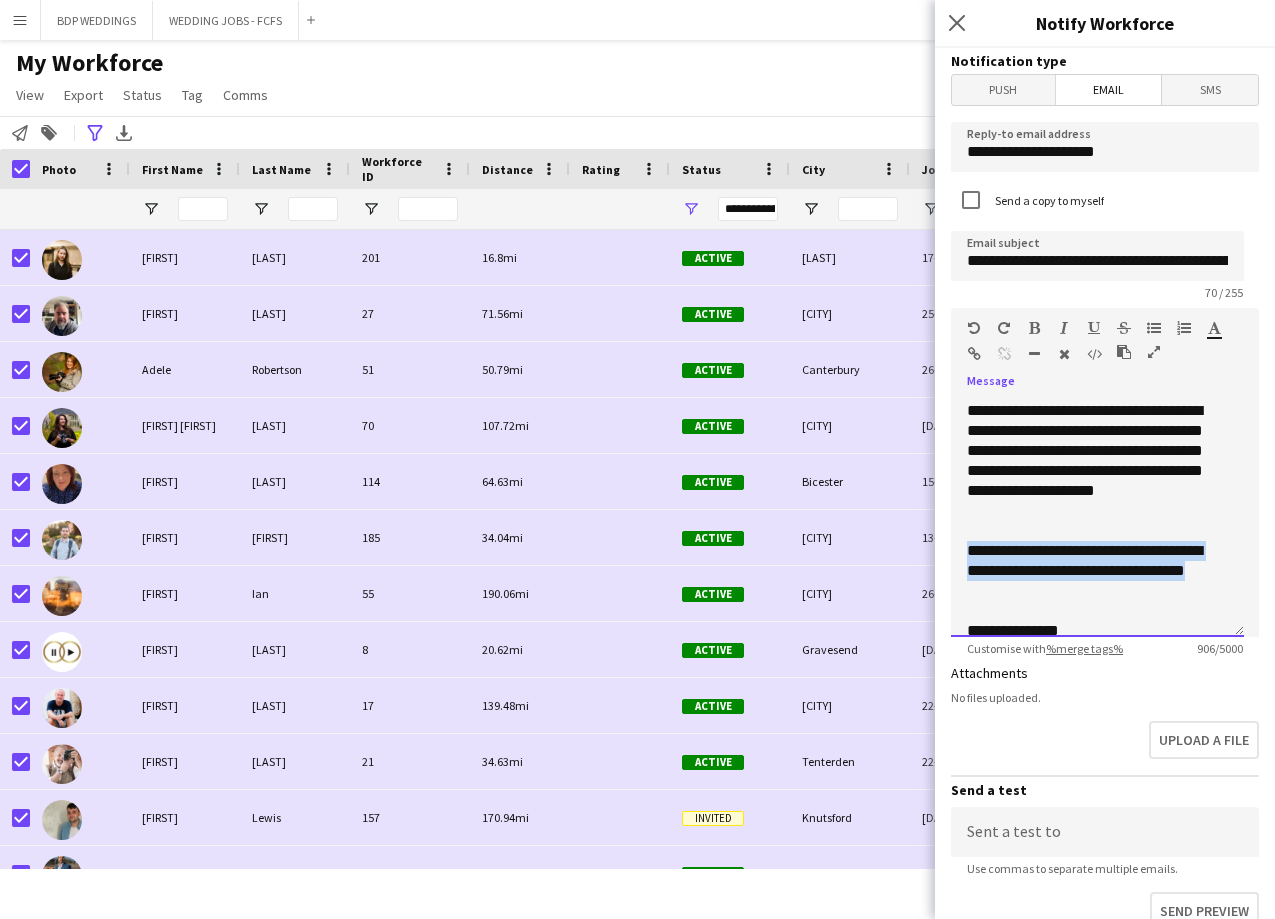 drag, startPoint x: 1025, startPoint y: 599, endPoint x: 966, endPoint y: 547, distance: 78.64477 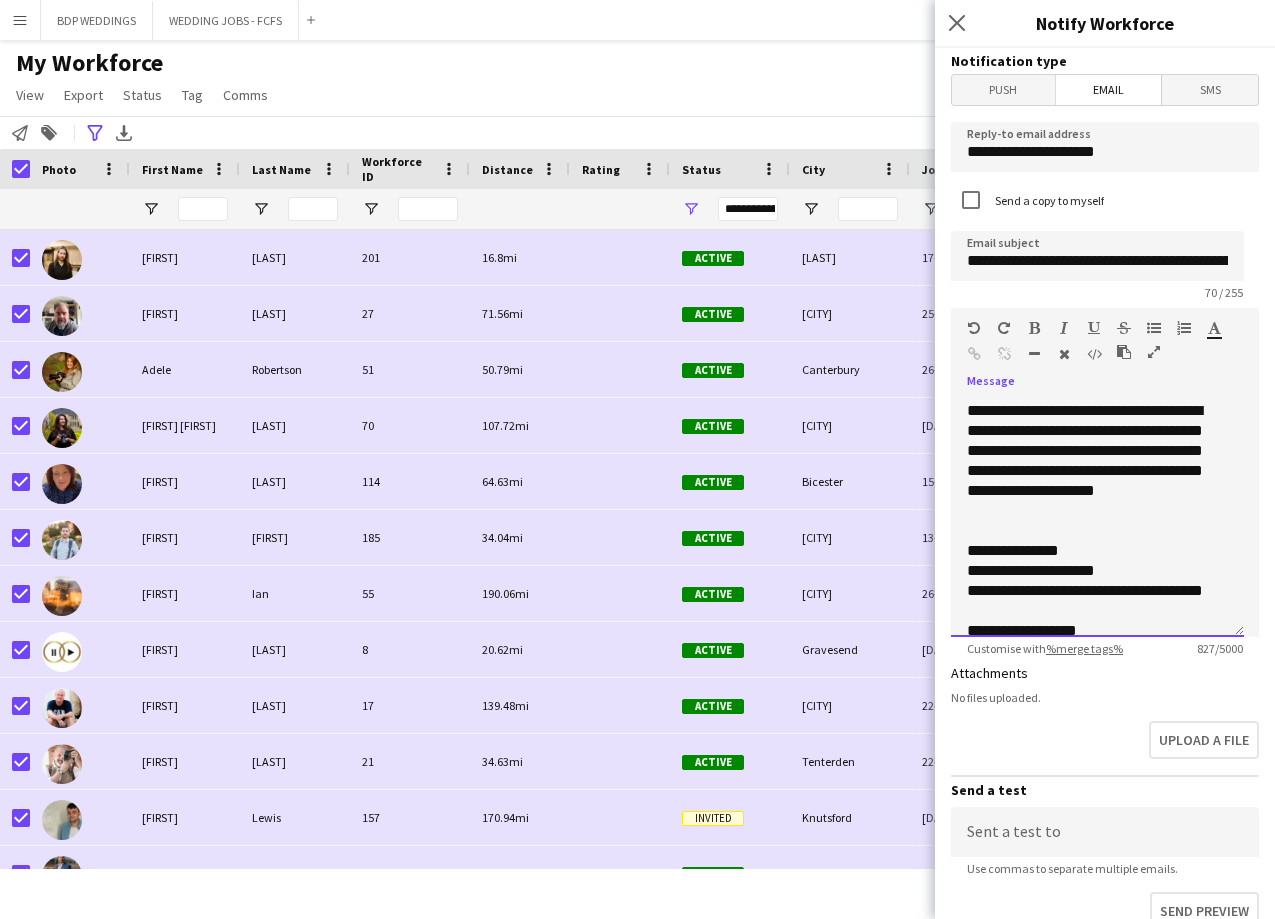 scroll, scrollTop: 0, scrollLeft: 0, axis: both 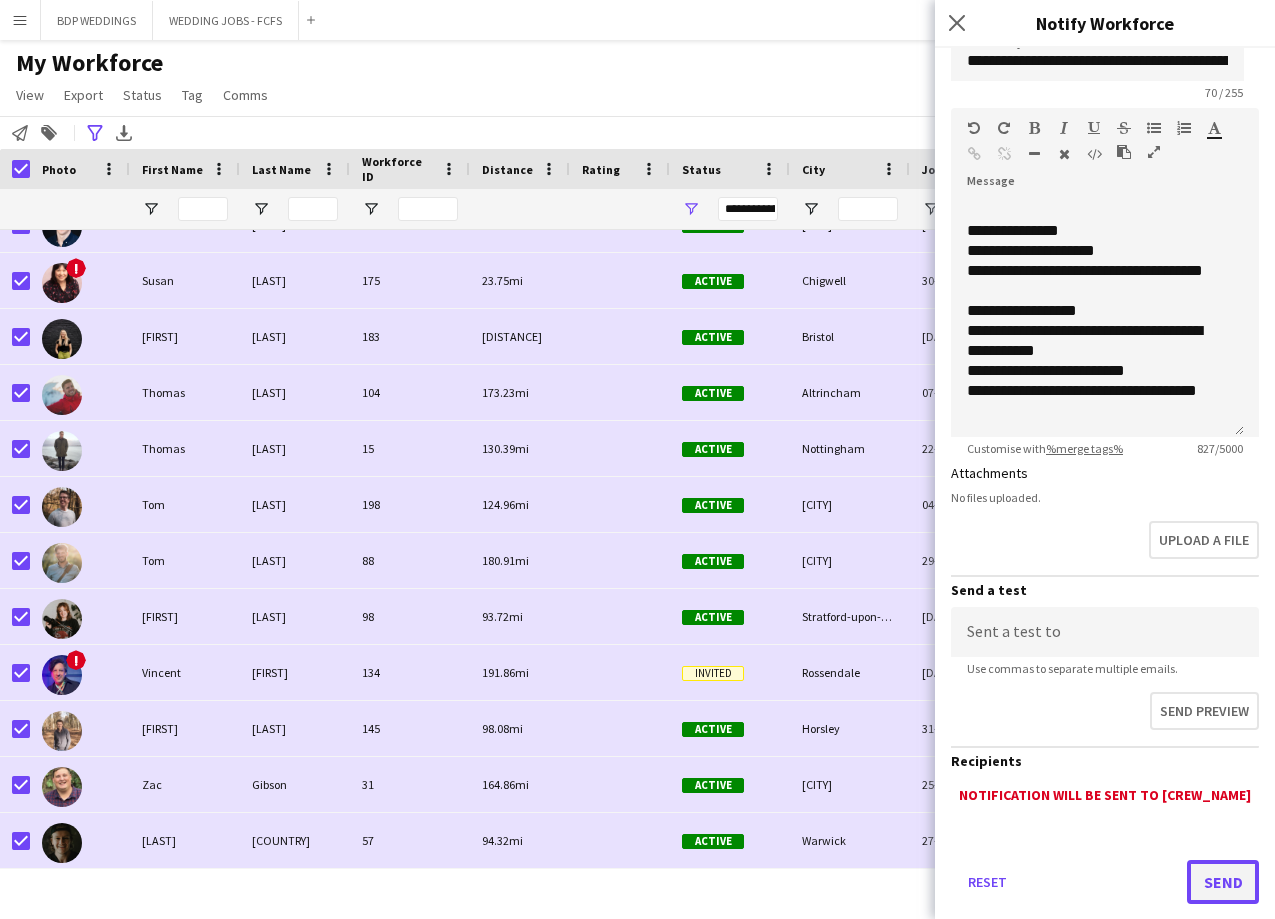 click on "Send" 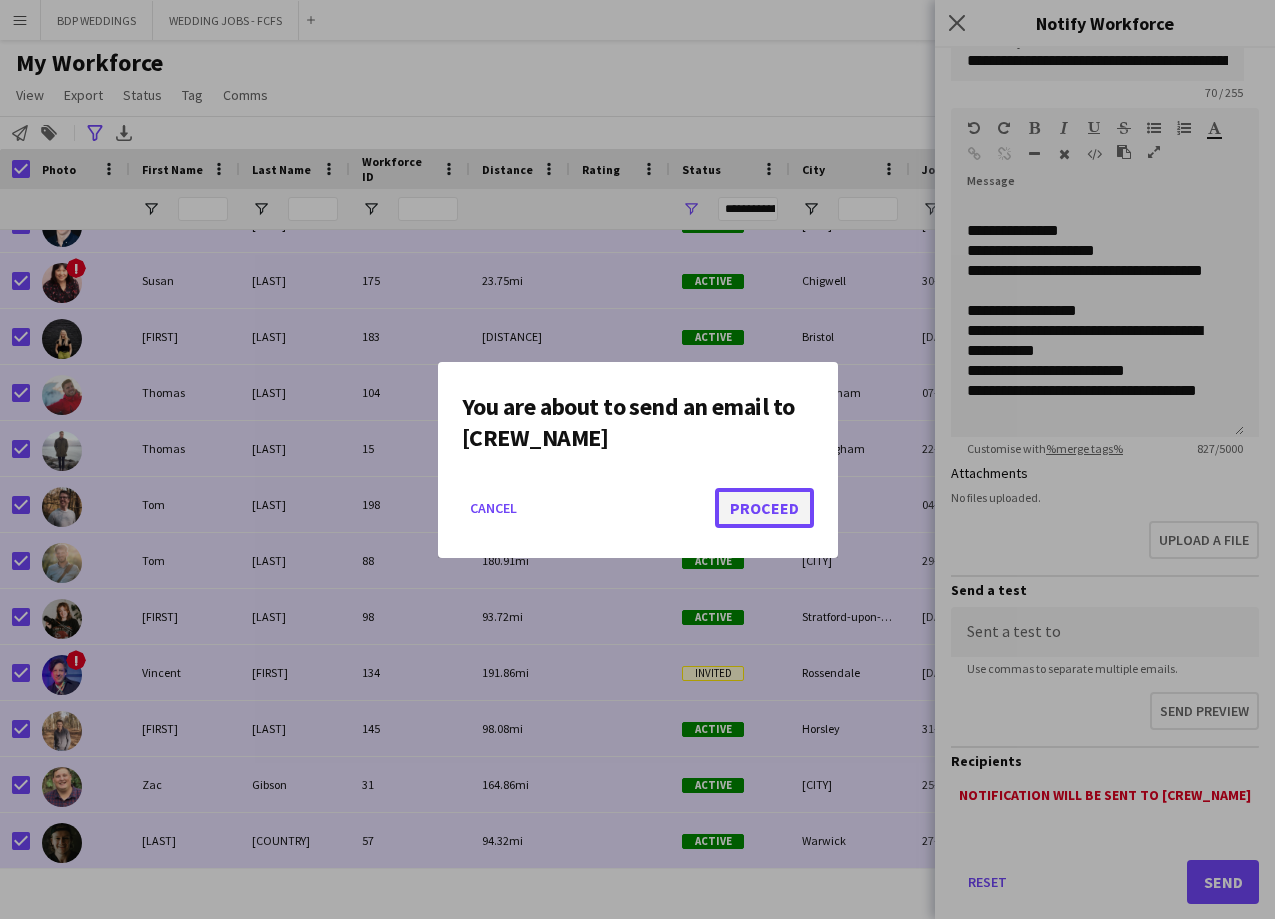 click on "Proceed" 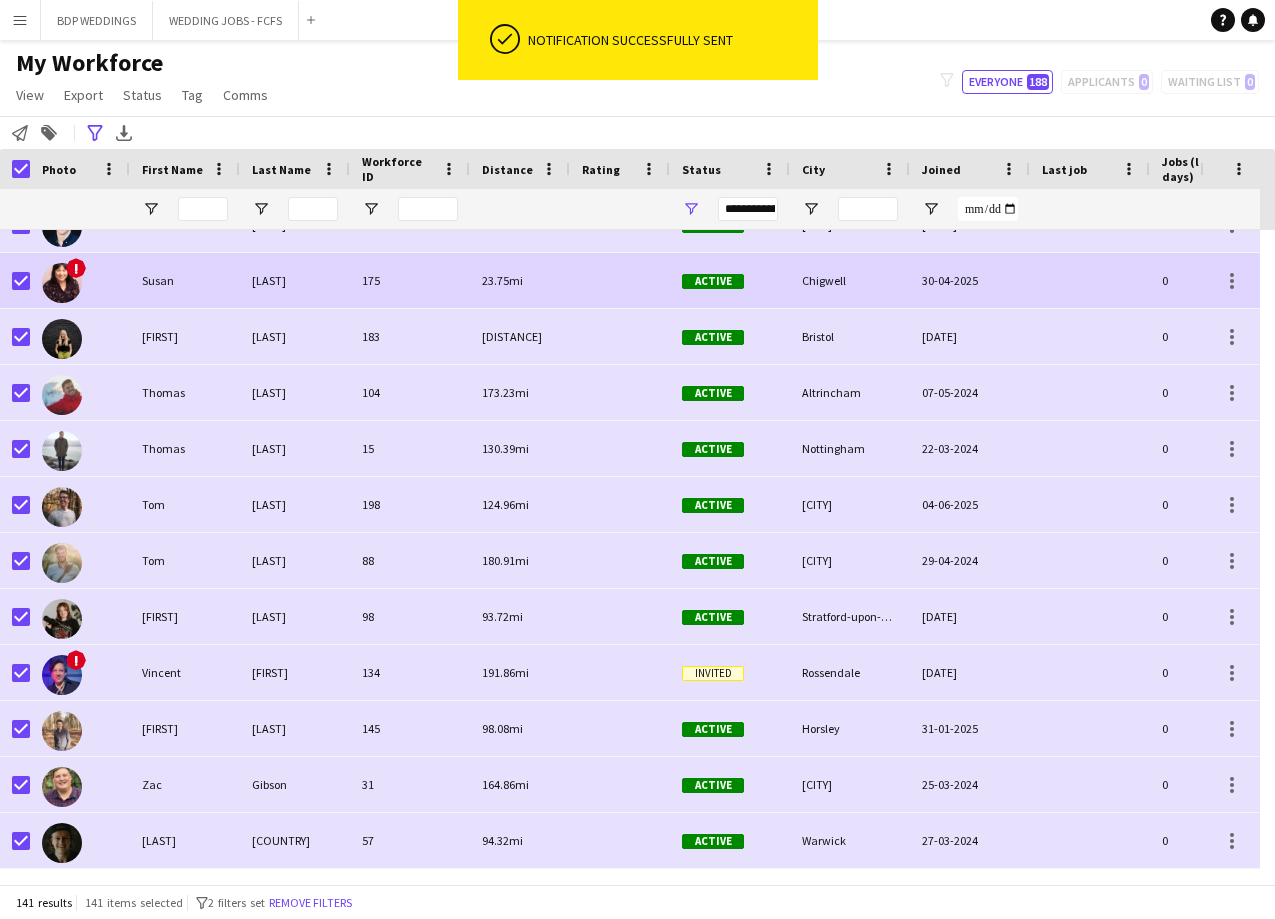 click on "Susan" at bounding box center [185, 280] 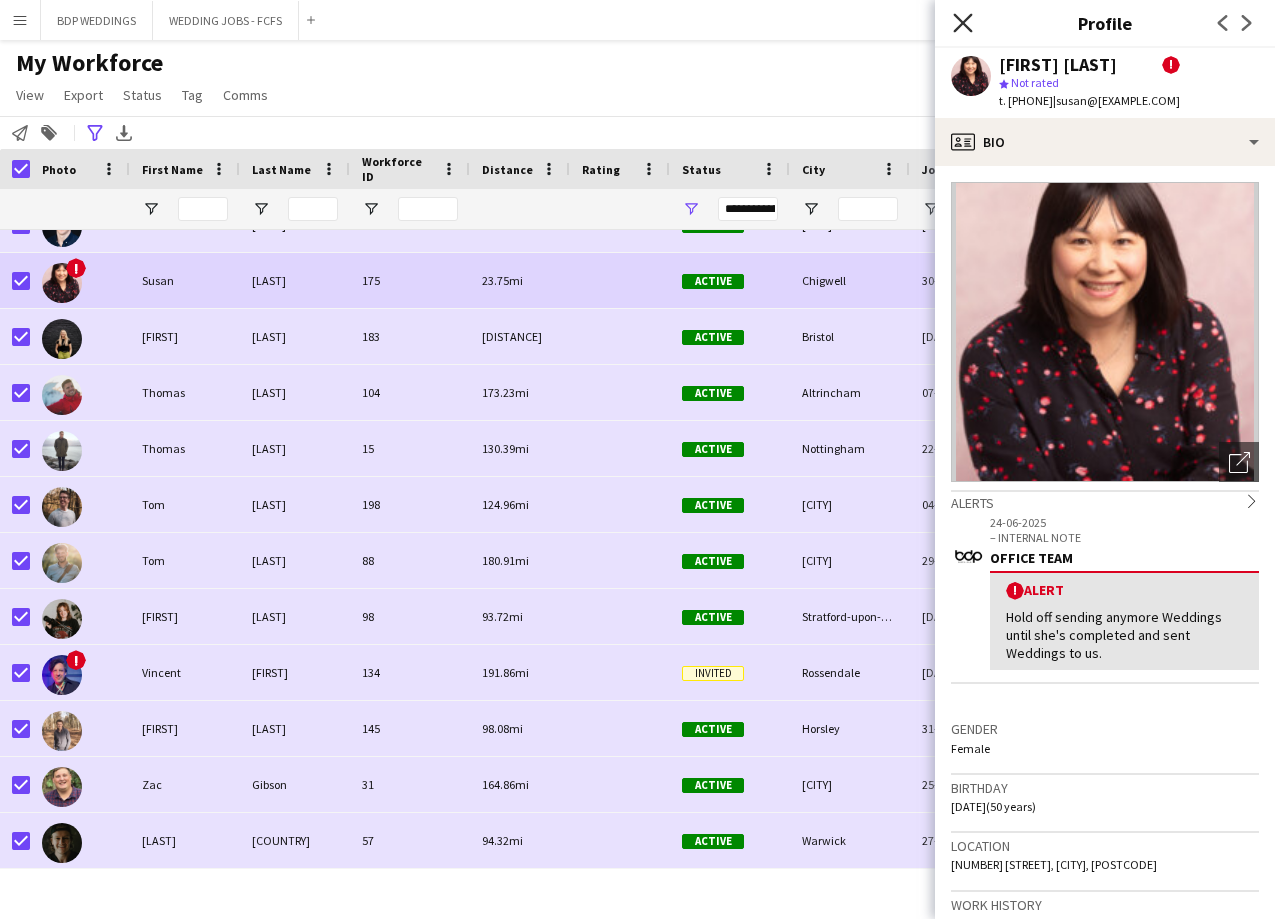 click on "Close pop-in" 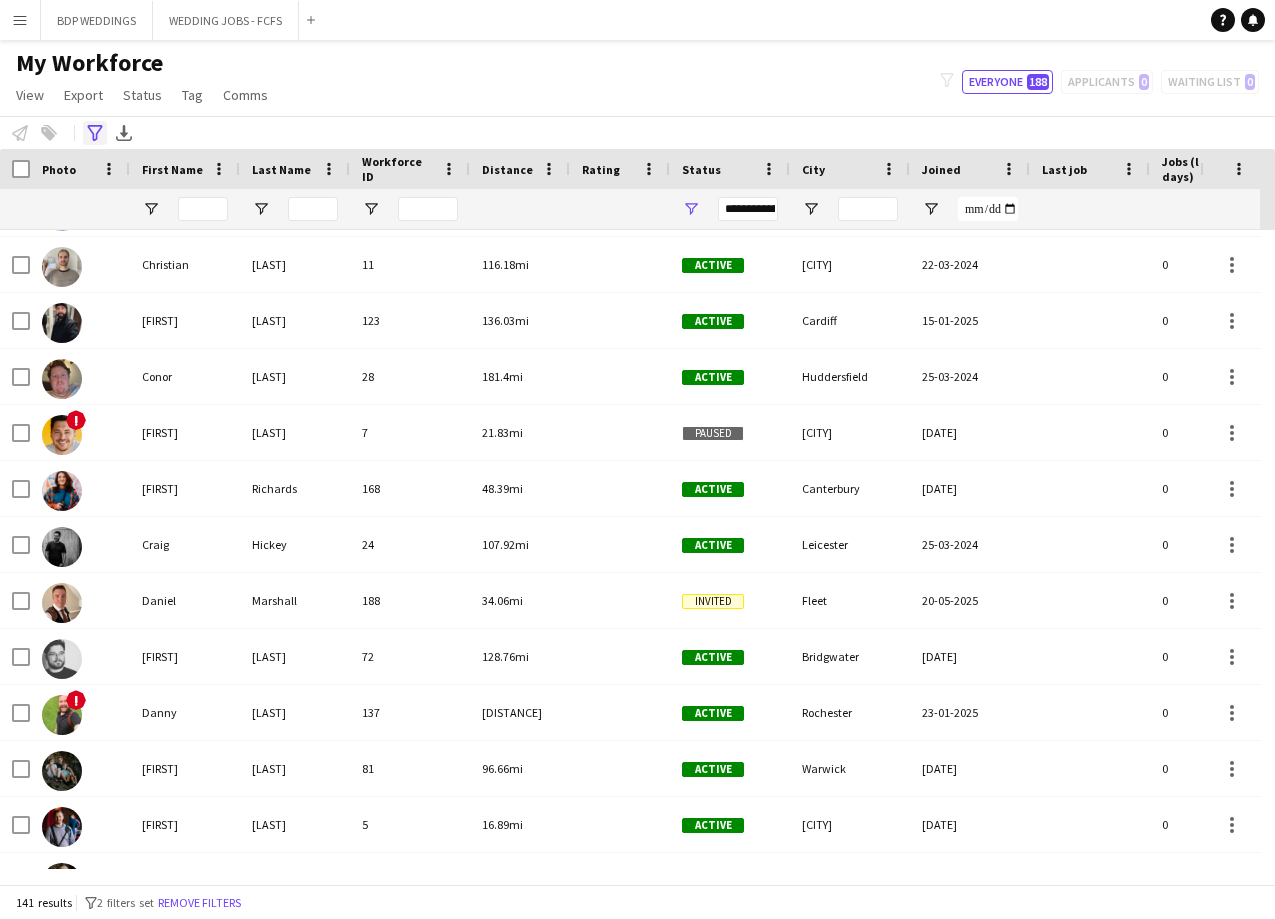 click on "Advanced filters" 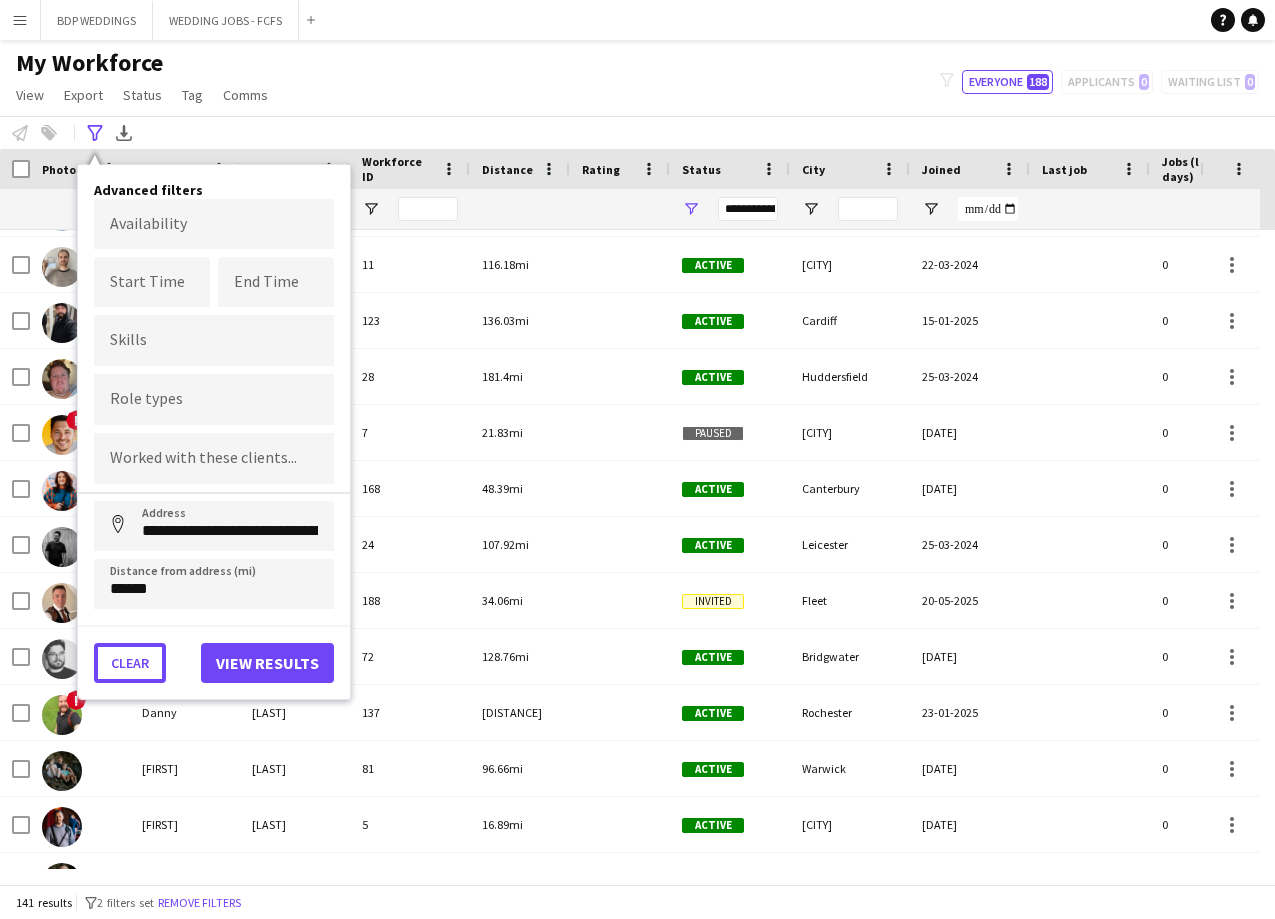 click on "Clear" at bounding box center (130, 663) 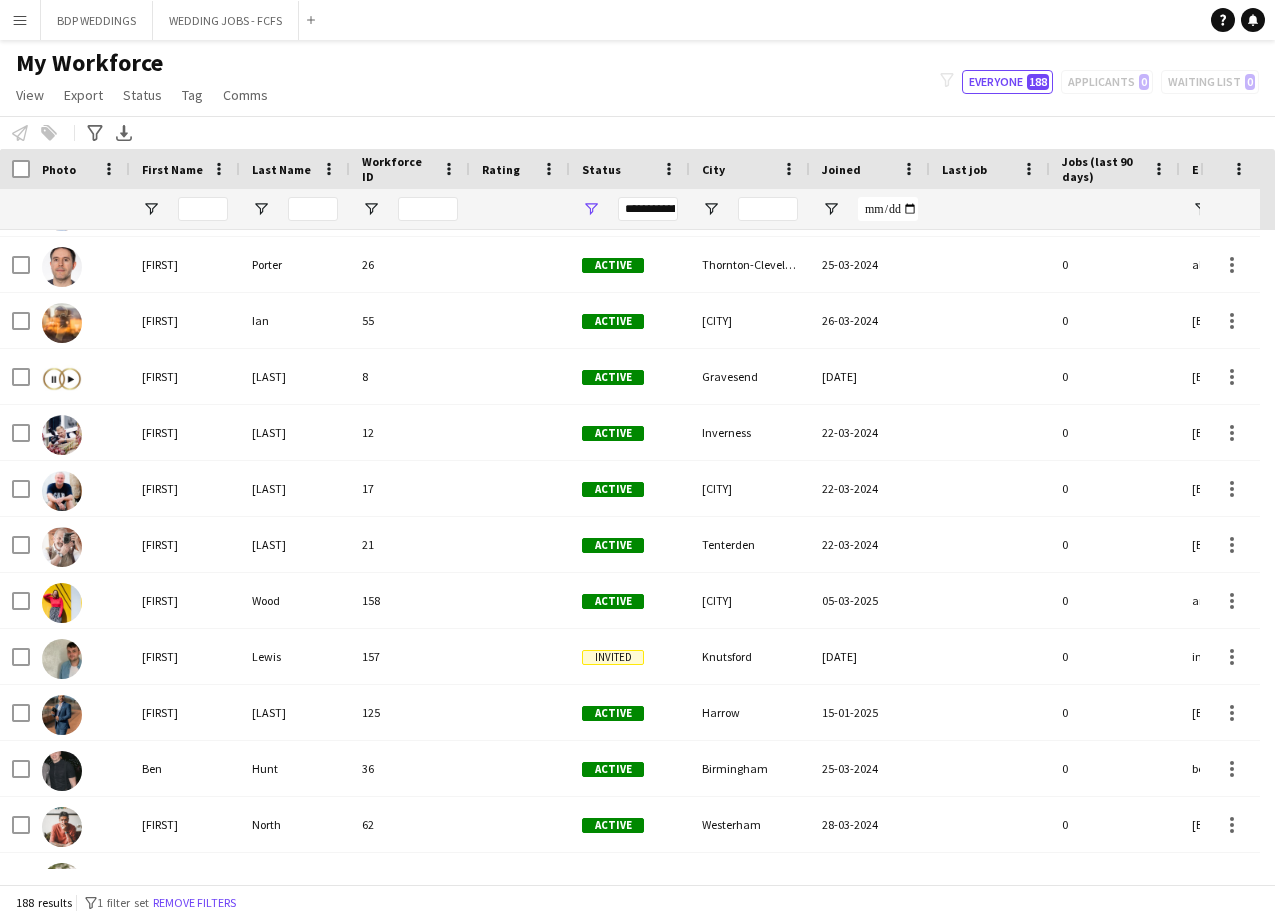 scroll, scrollTop: 0, scrollLeft: 722, axis: horizontal 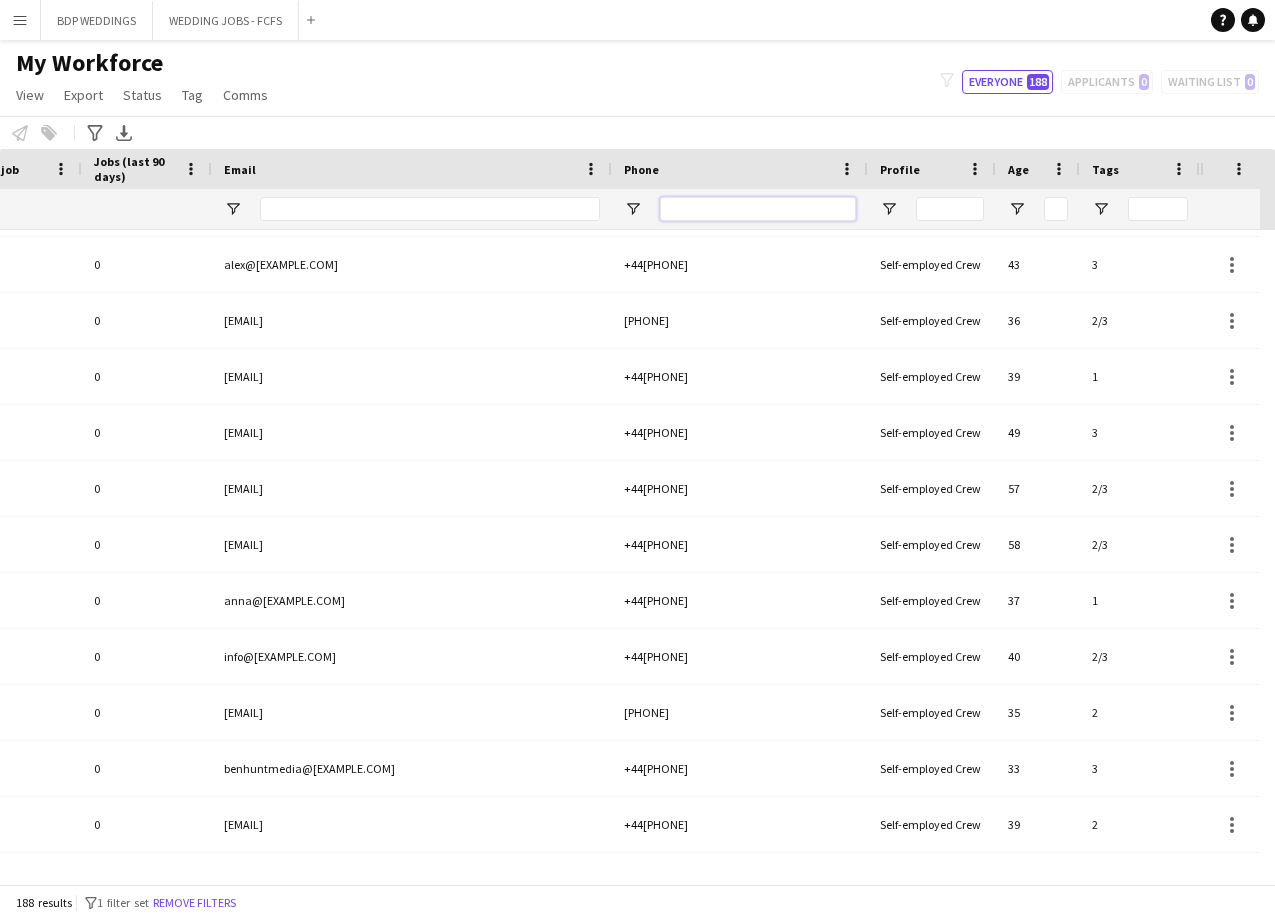 click at bounding box center [758, 209] 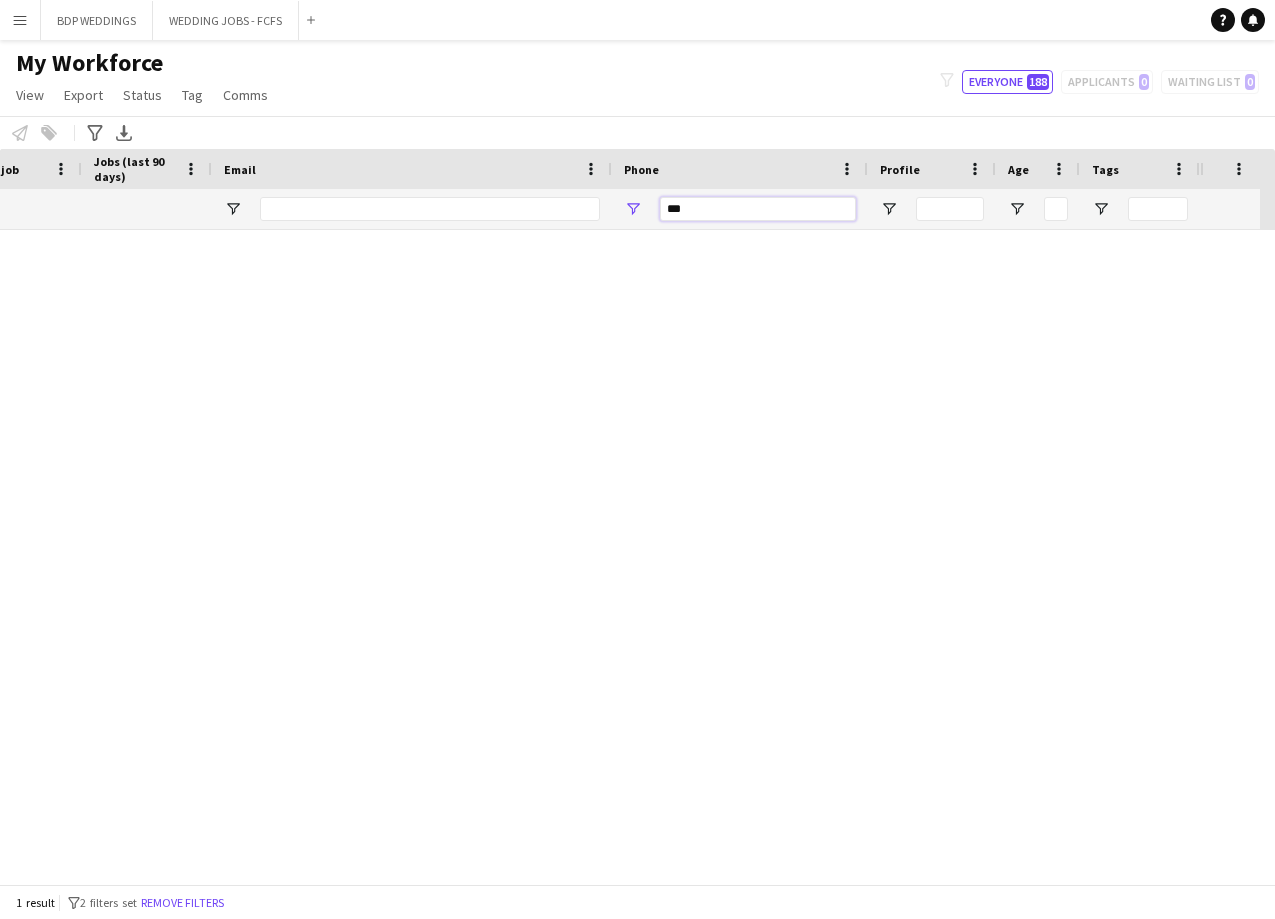 scroll, scrollTop: 0, scrollLeft: 0, axis: both 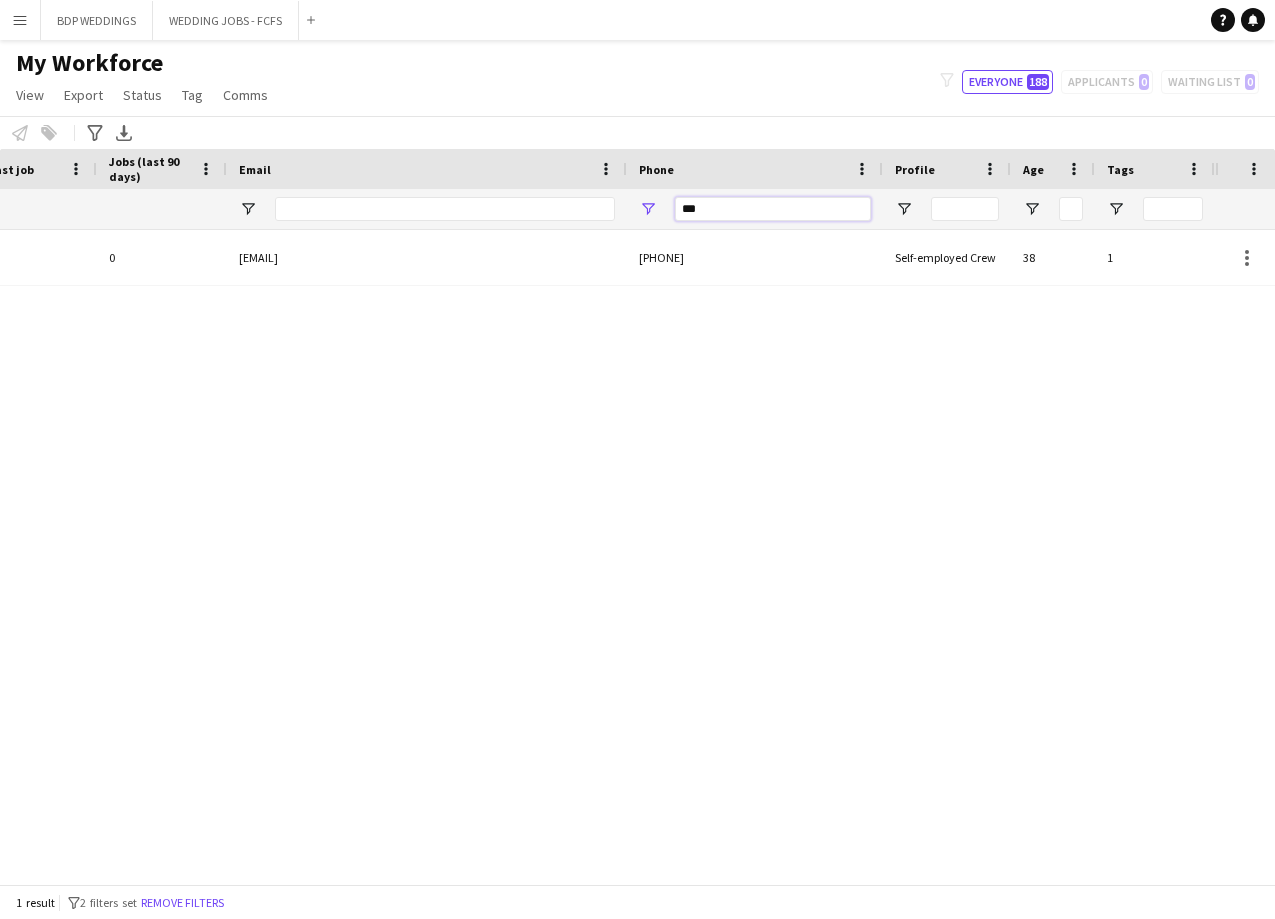 type on "***" 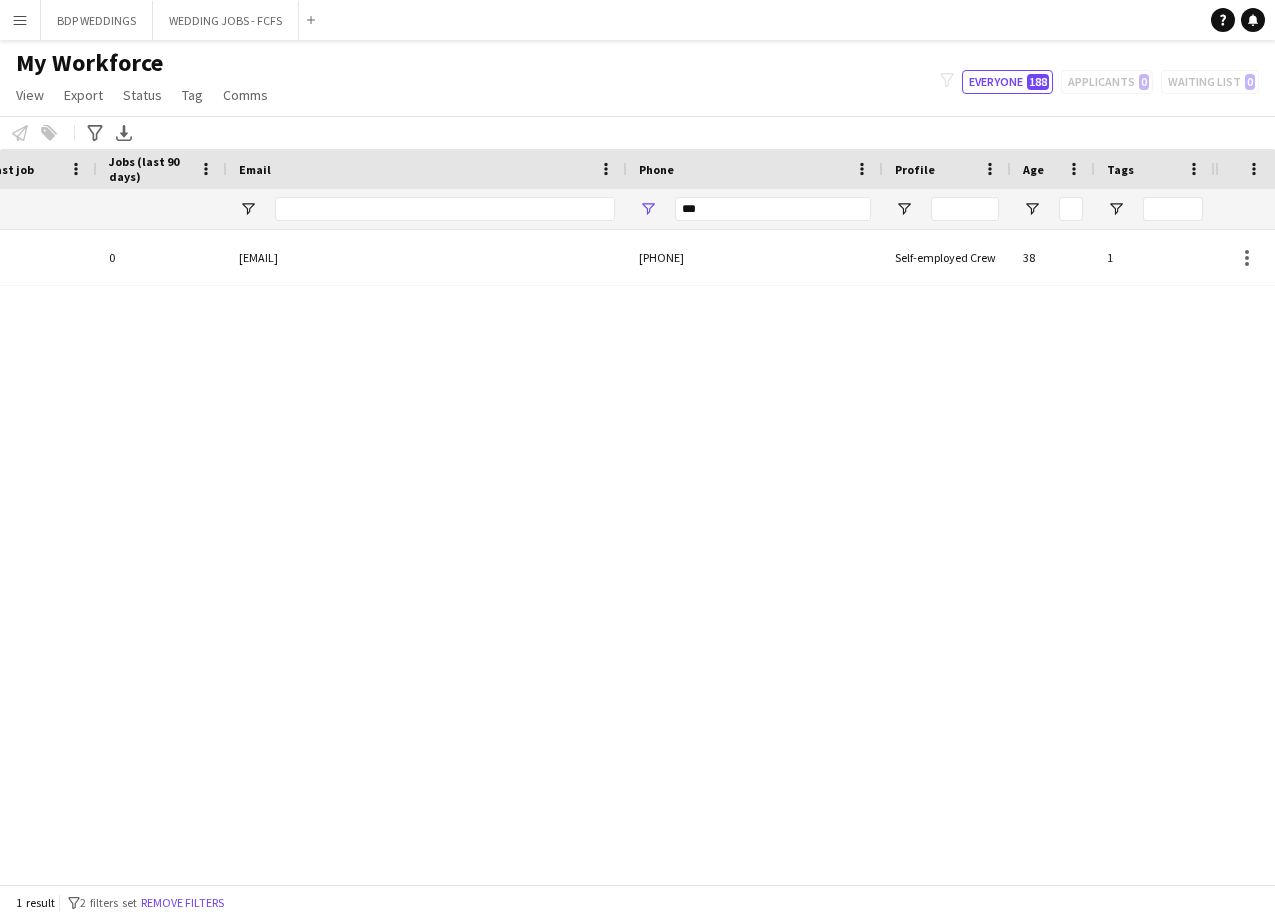 click on "[CITY] [DATE] 0 [EMAIL] +44[PHONE] Self-employed Crew 38 1" at bounding box center [607, 549] 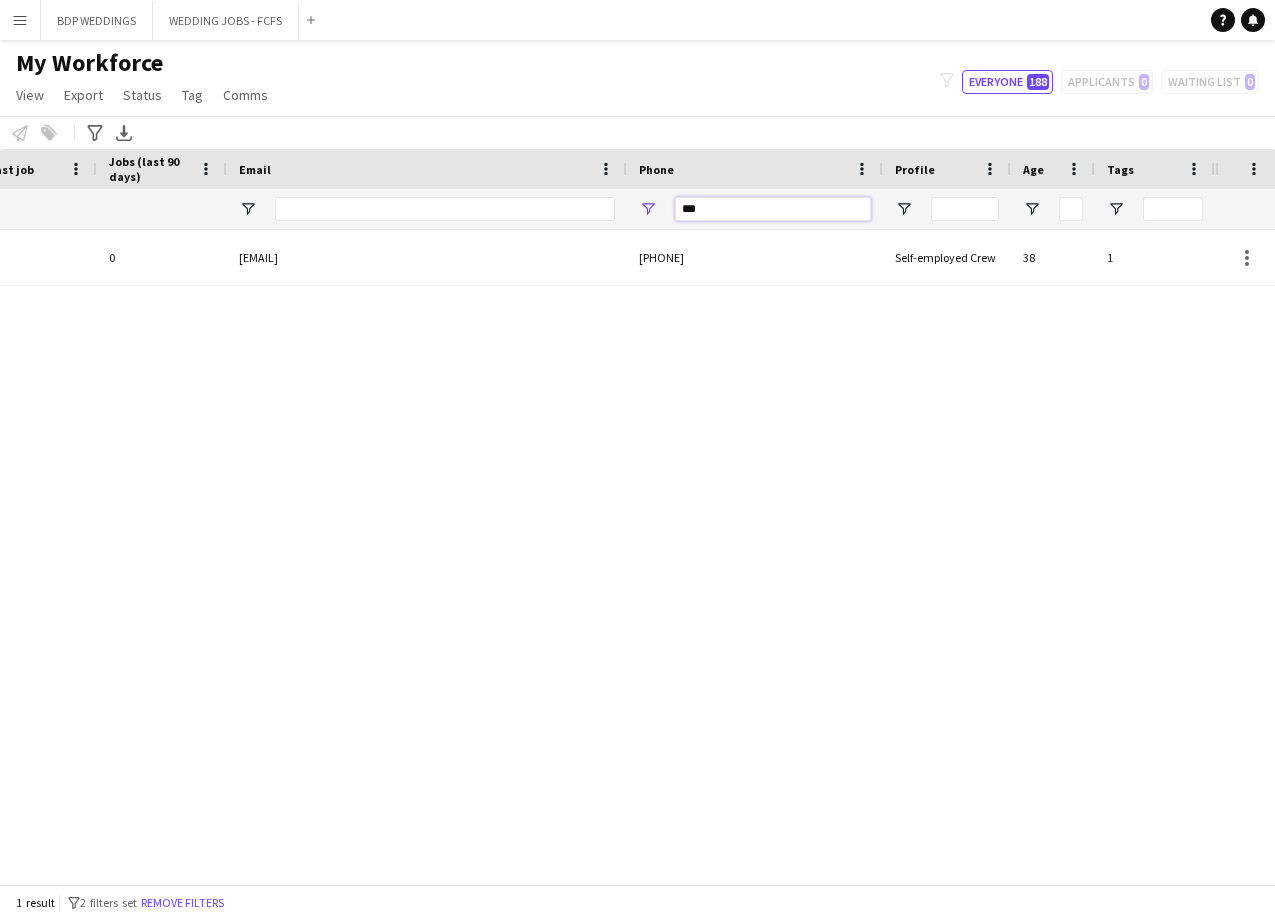 drag, startPoint x: 767, startPoint y: 208, endPoint x: 409, endPoint y: 218, distance: 358.13965 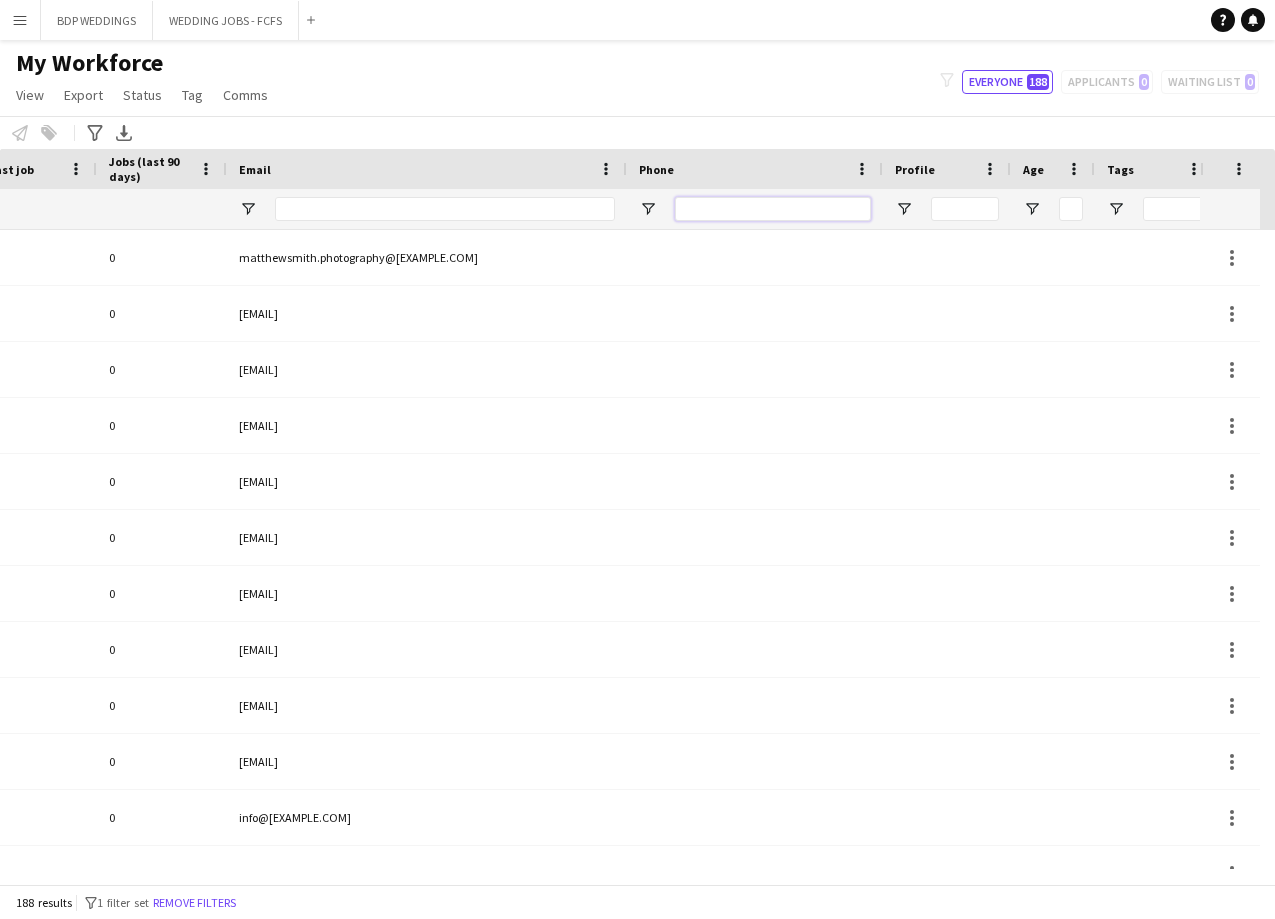 type 